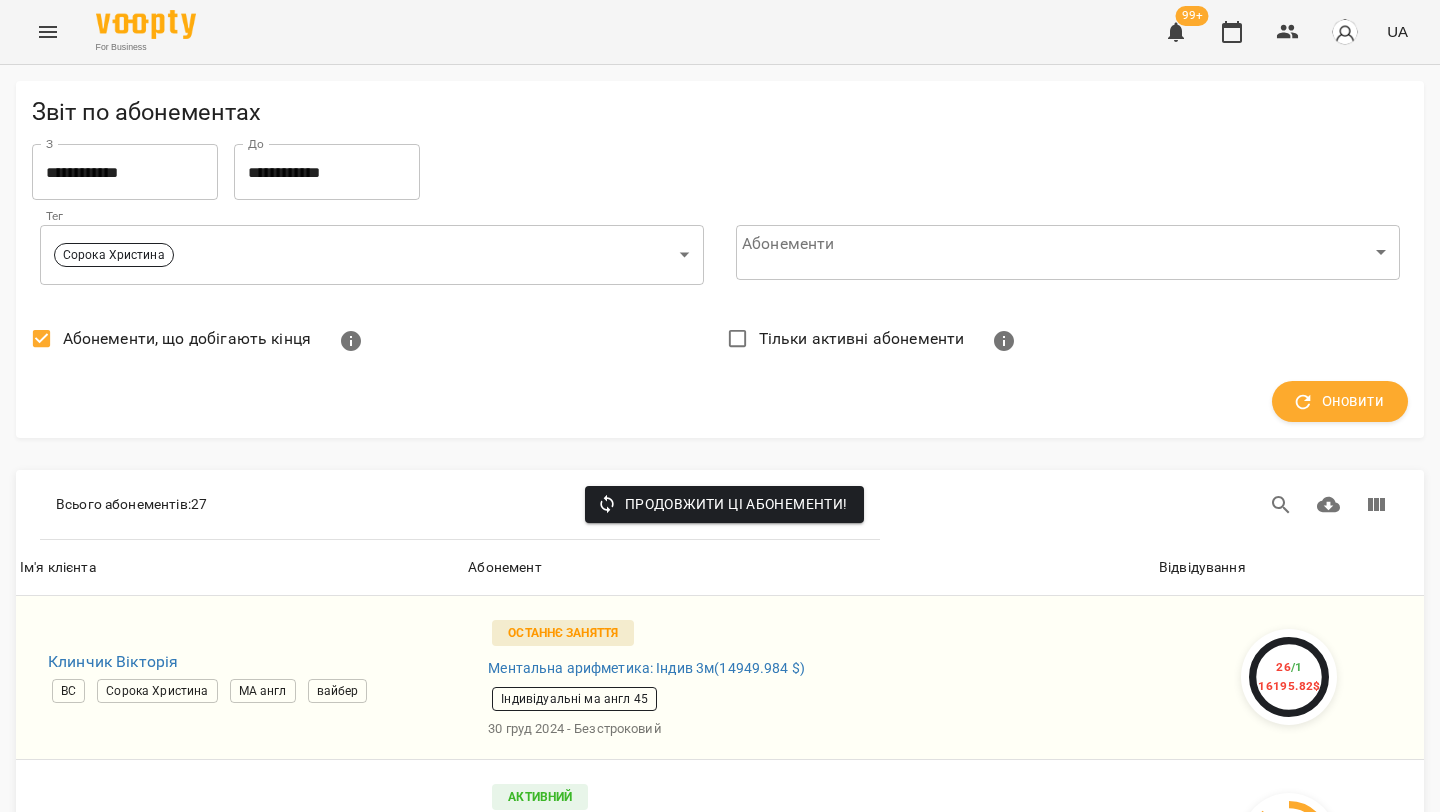 scroll, scrollTop: 0, scrollLeft: 0, axis: both 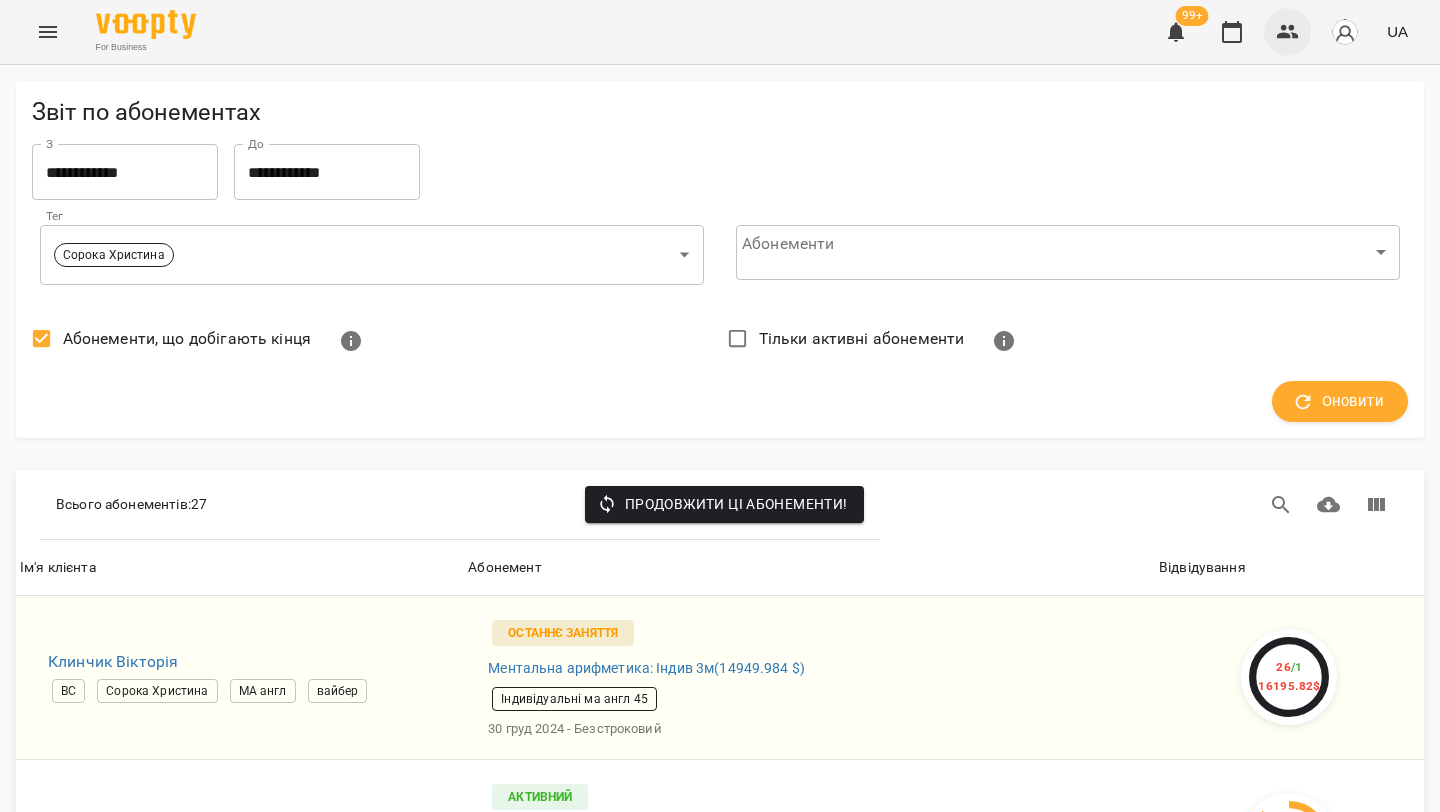 click 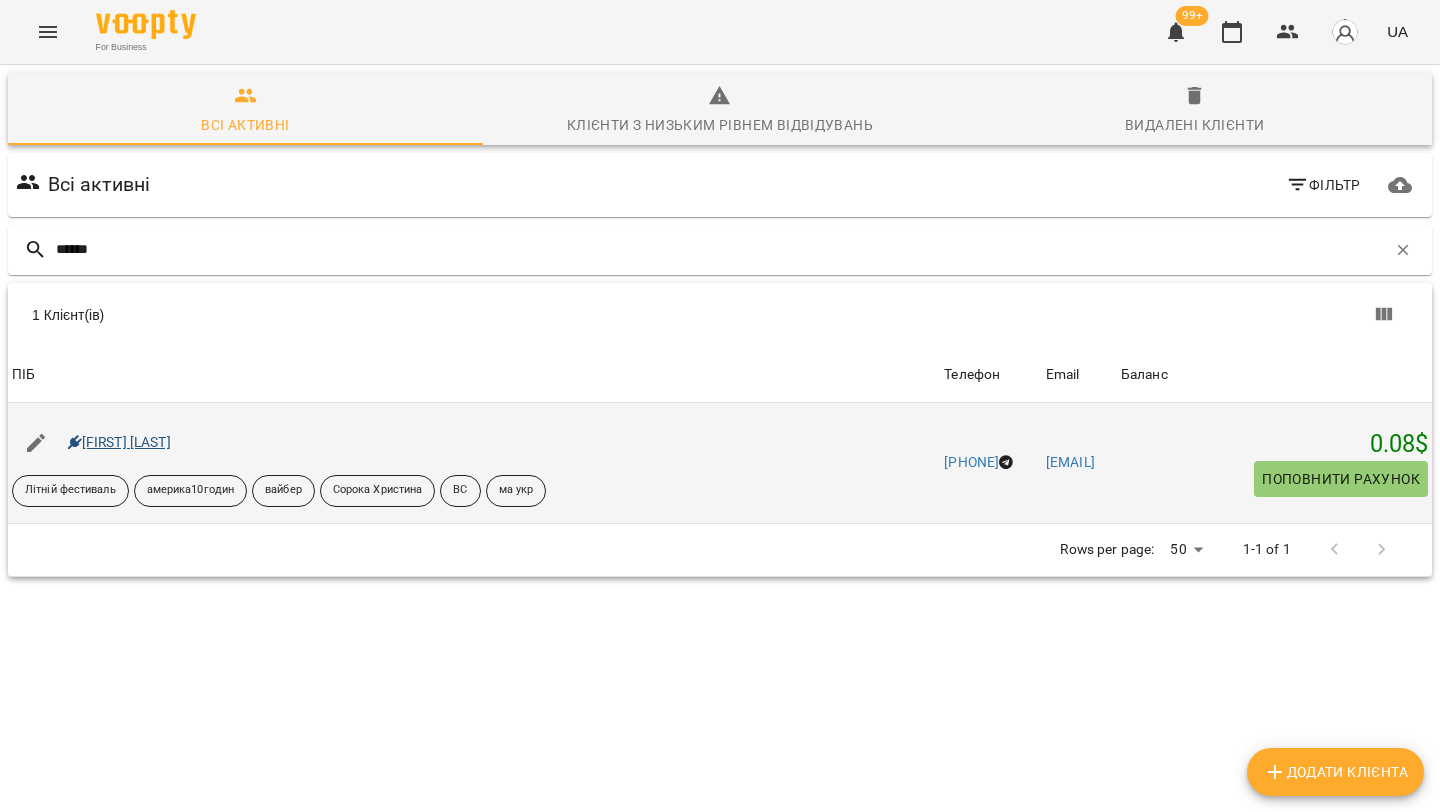 type on "******" 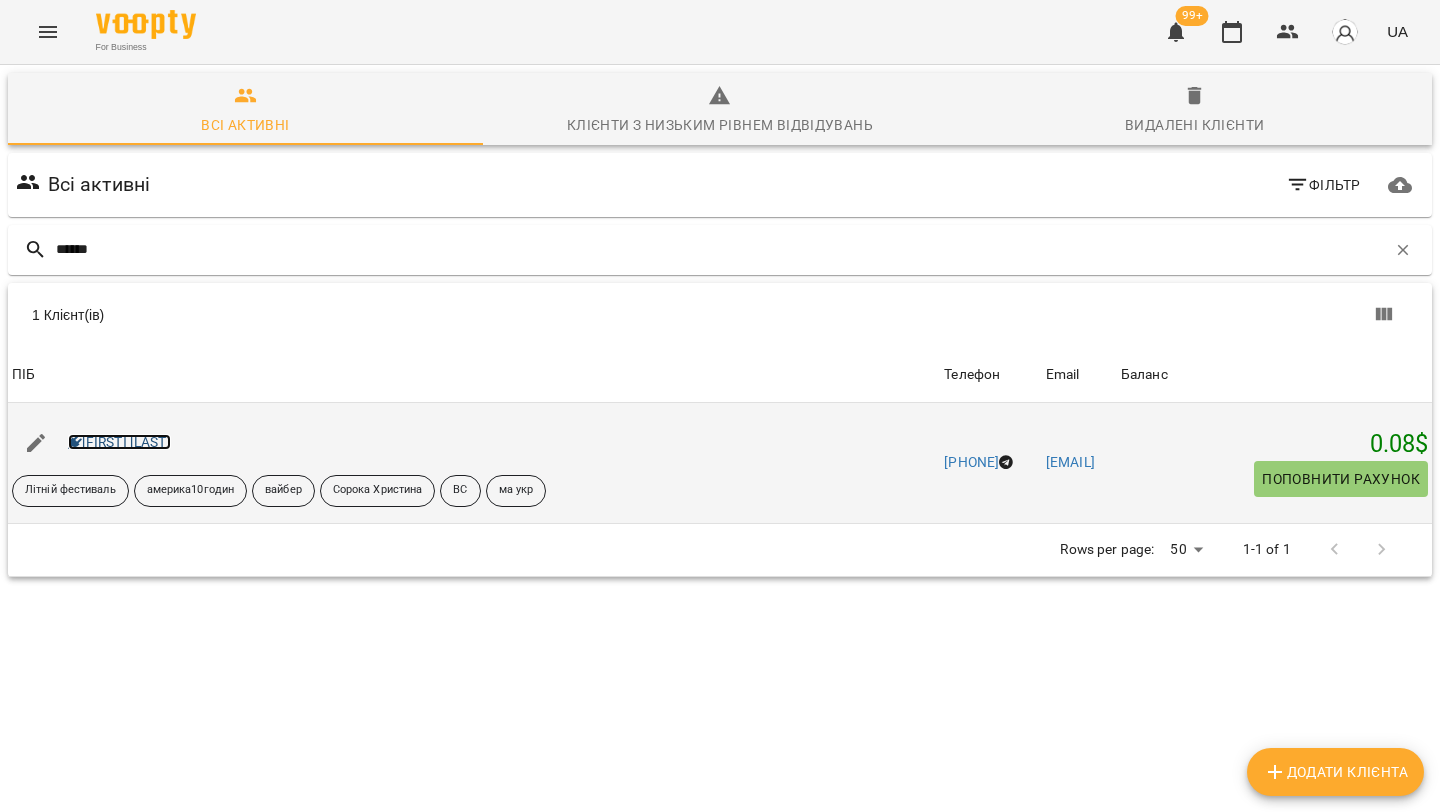 click on "Амірханов Олександр" at bounding box center (119, 442) 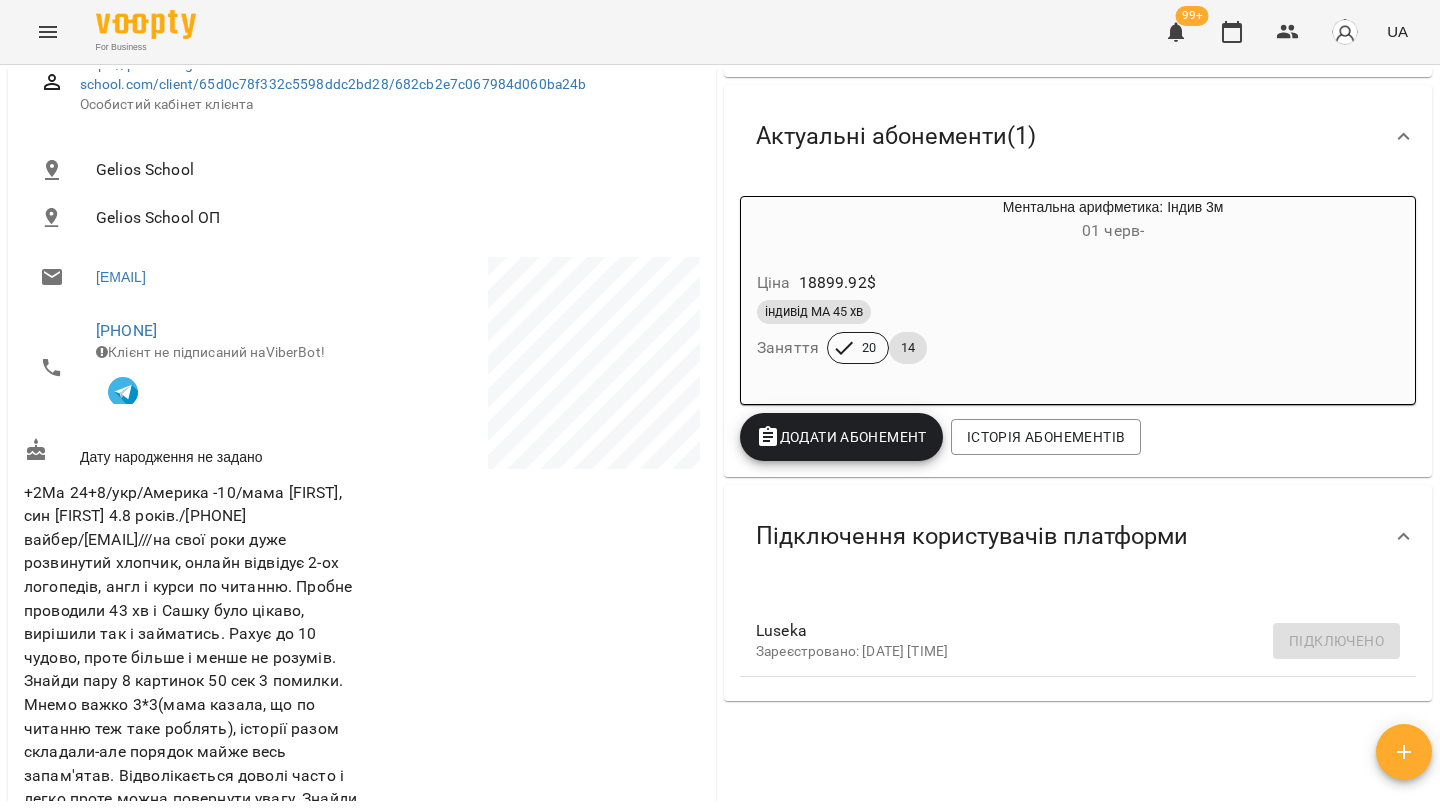 scroll, scrollTop: 0, scrollLeft: 0, axis: both 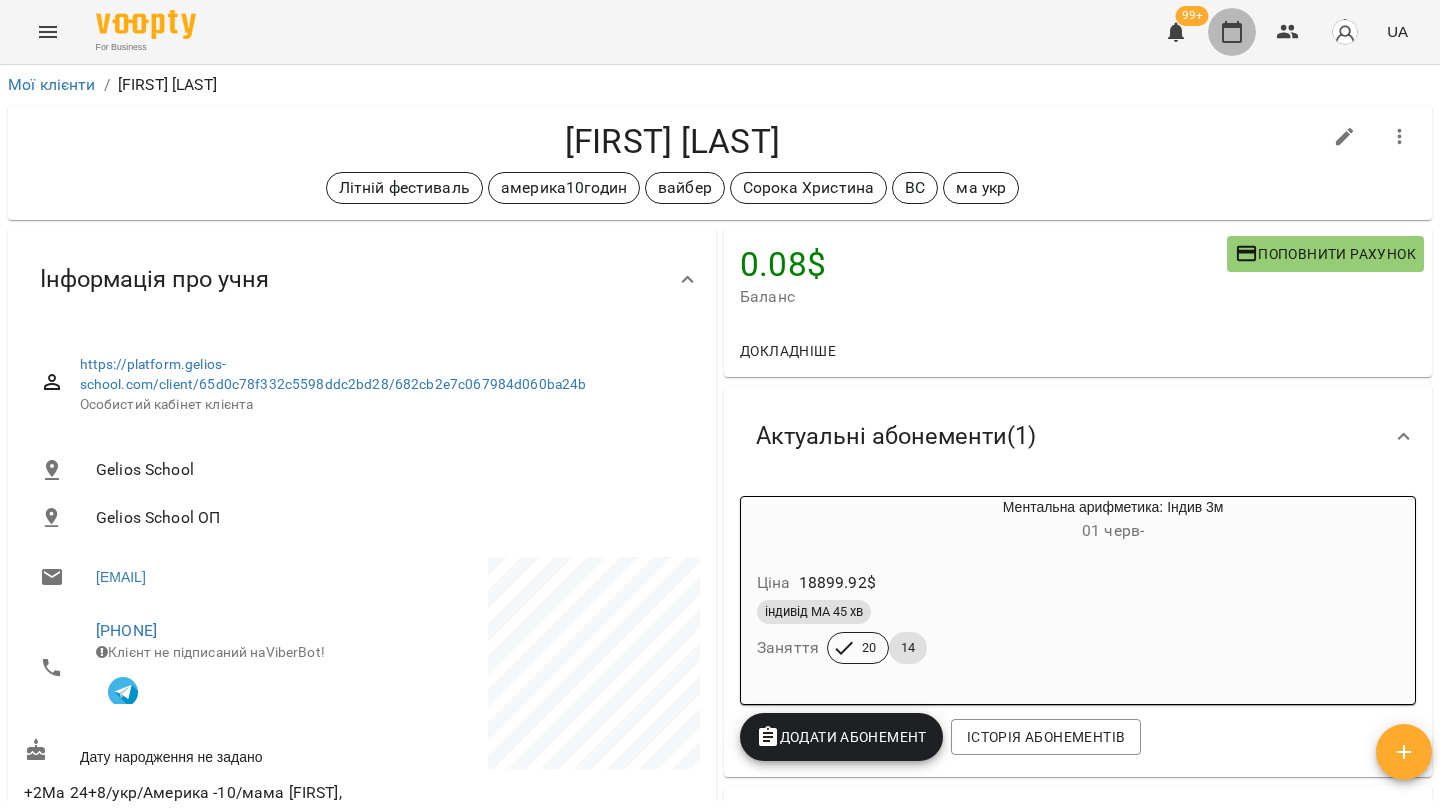 click at bounding box center [1232, 32] 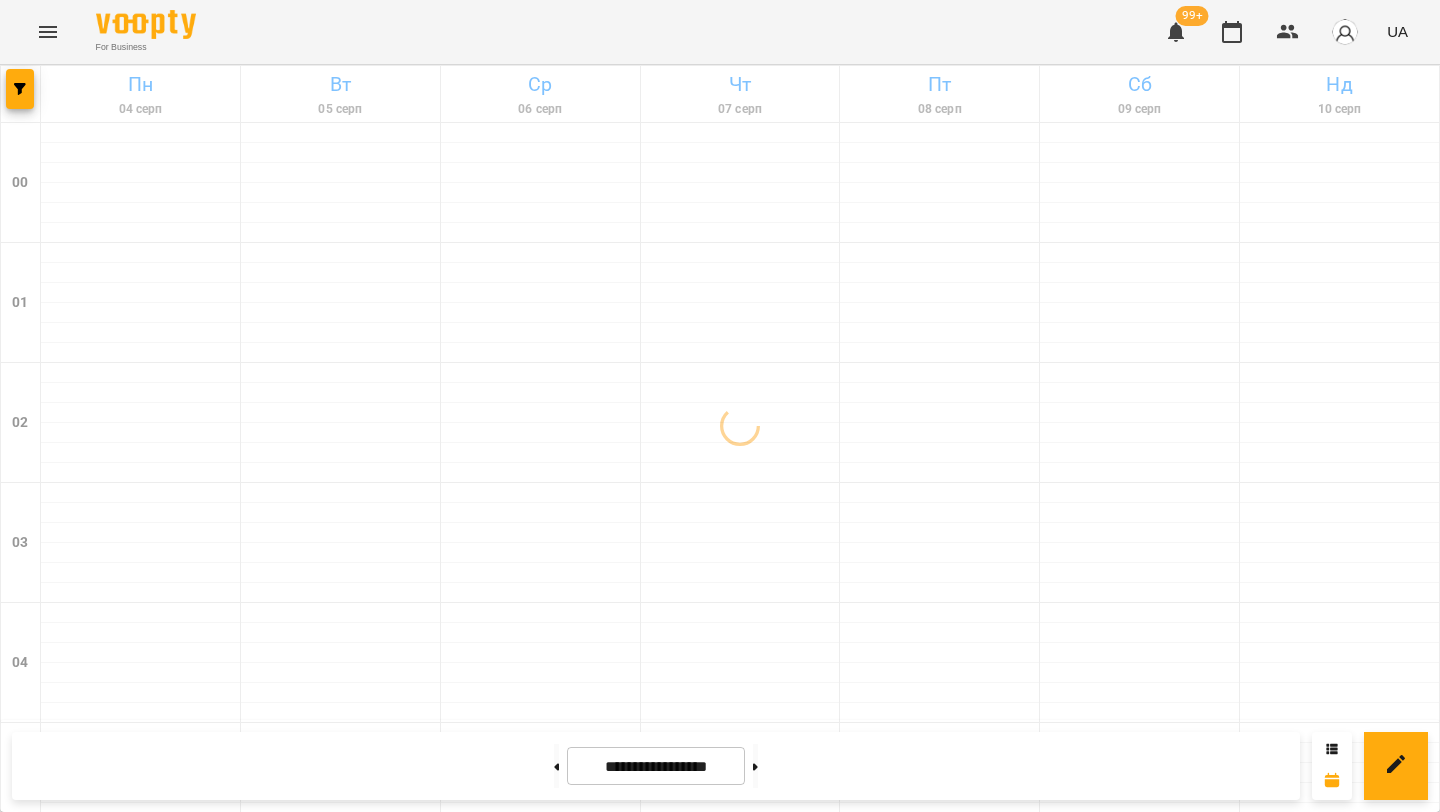 click 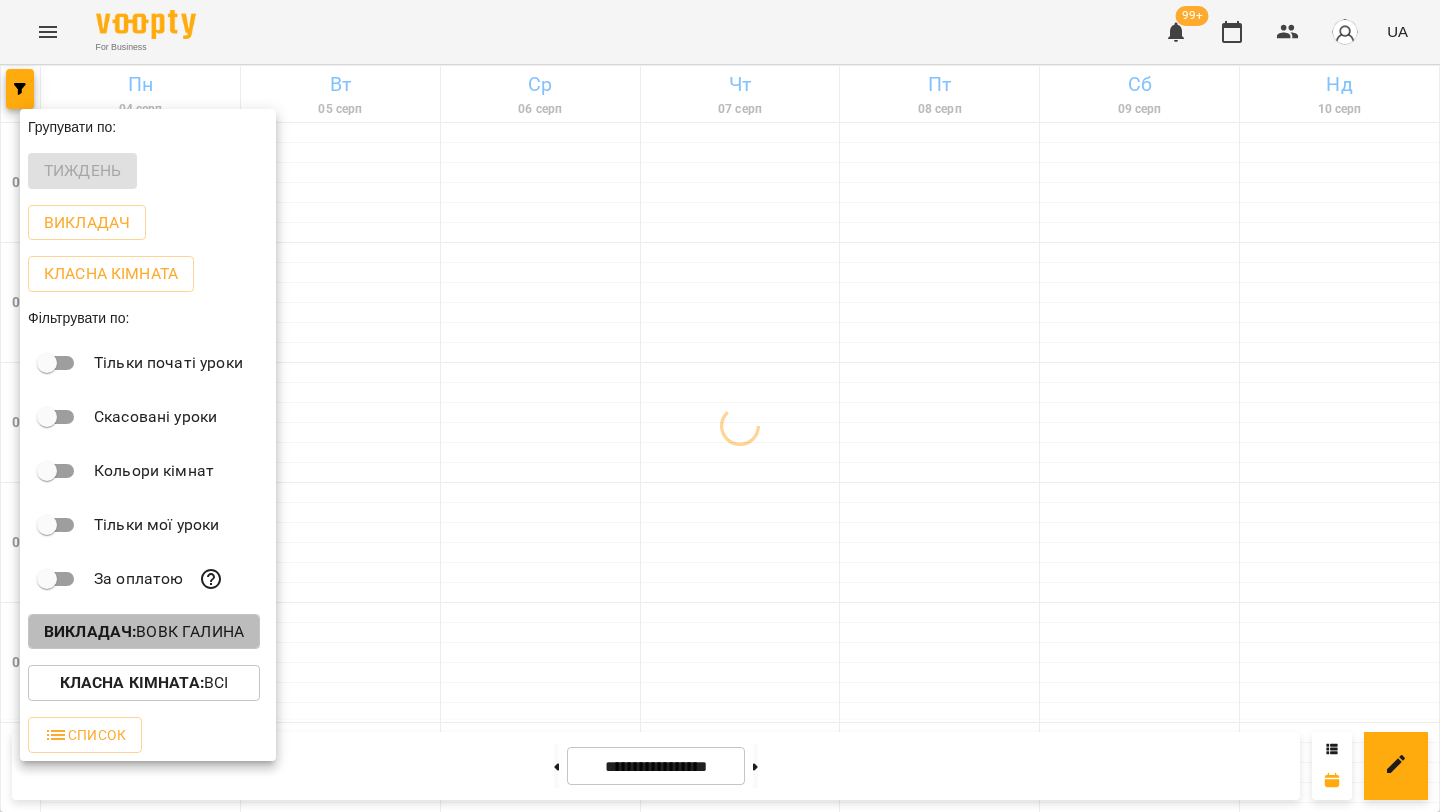click on "Викладач :" at bounding box center [90, 631] 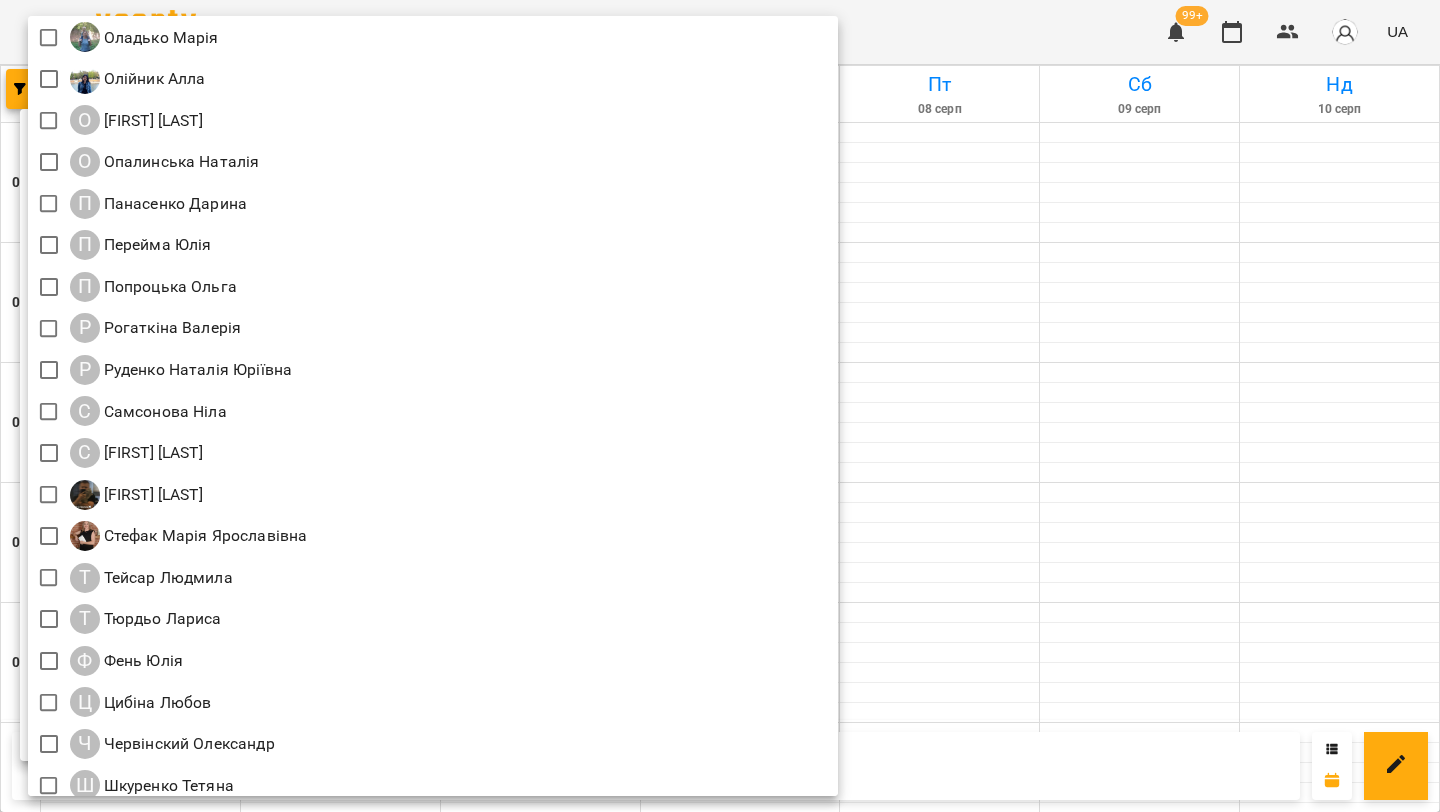 scroll, scrollTop: 2051, scrollLeft: 0, axis: vertical 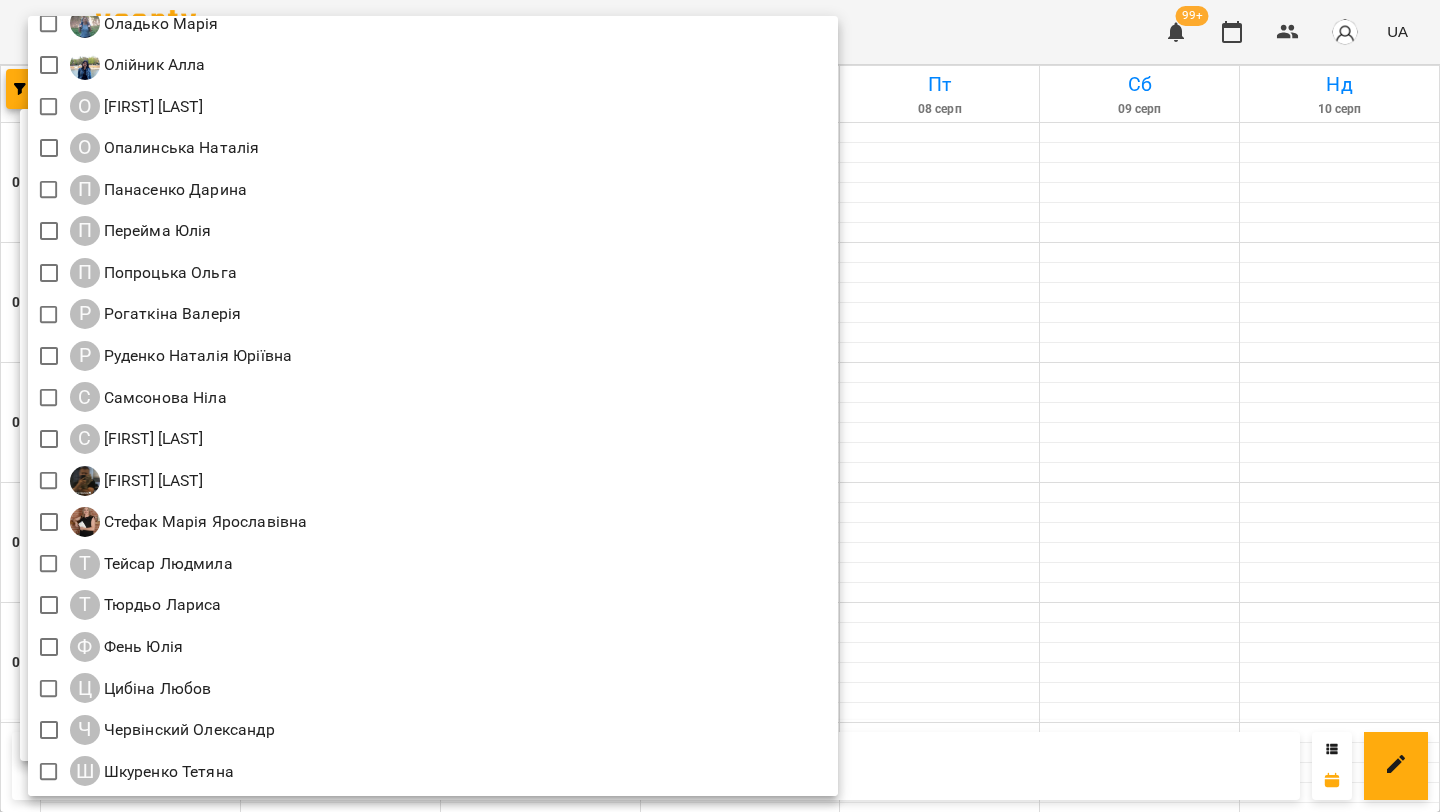 click at bounding box center [720, 406] 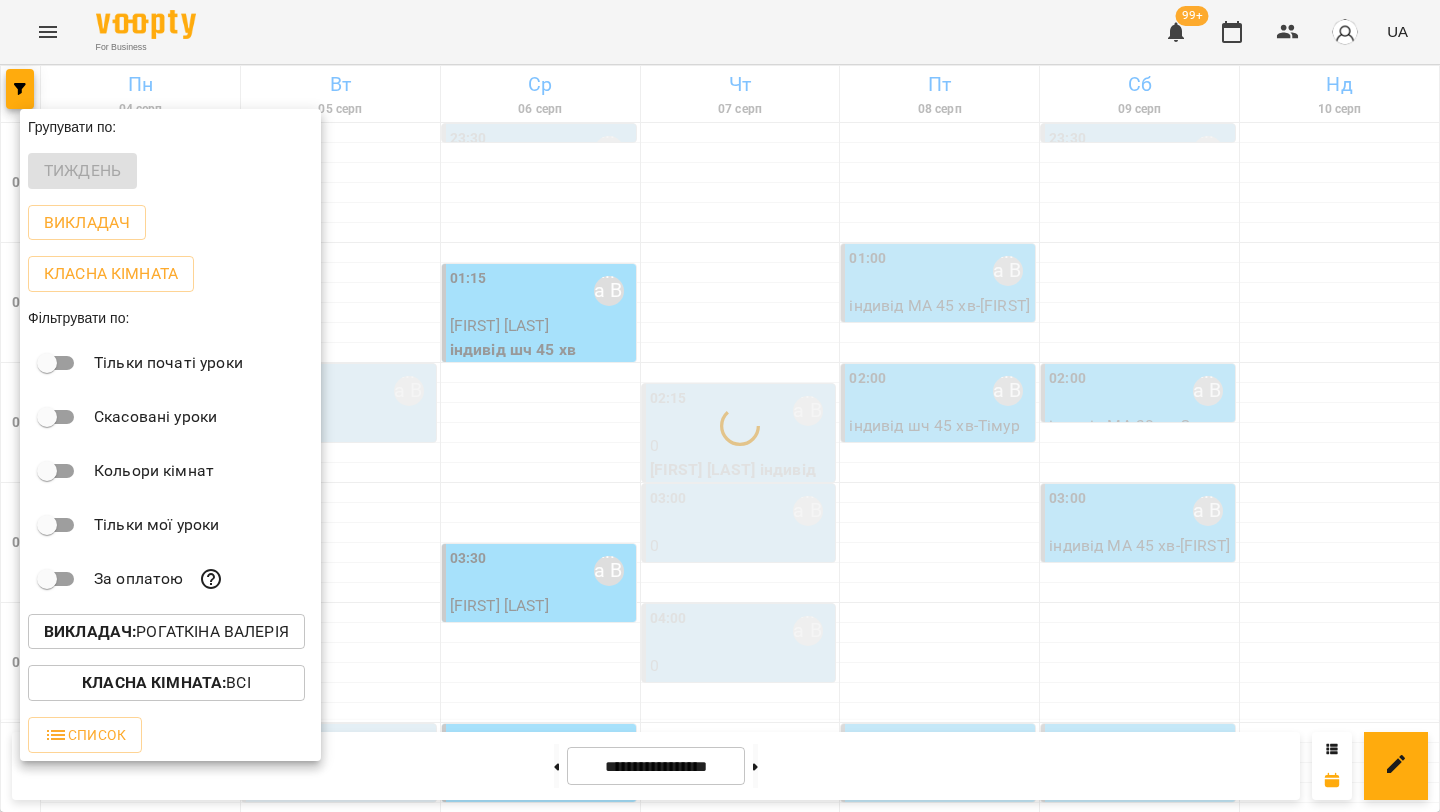 click at bounding box center (720, 406) 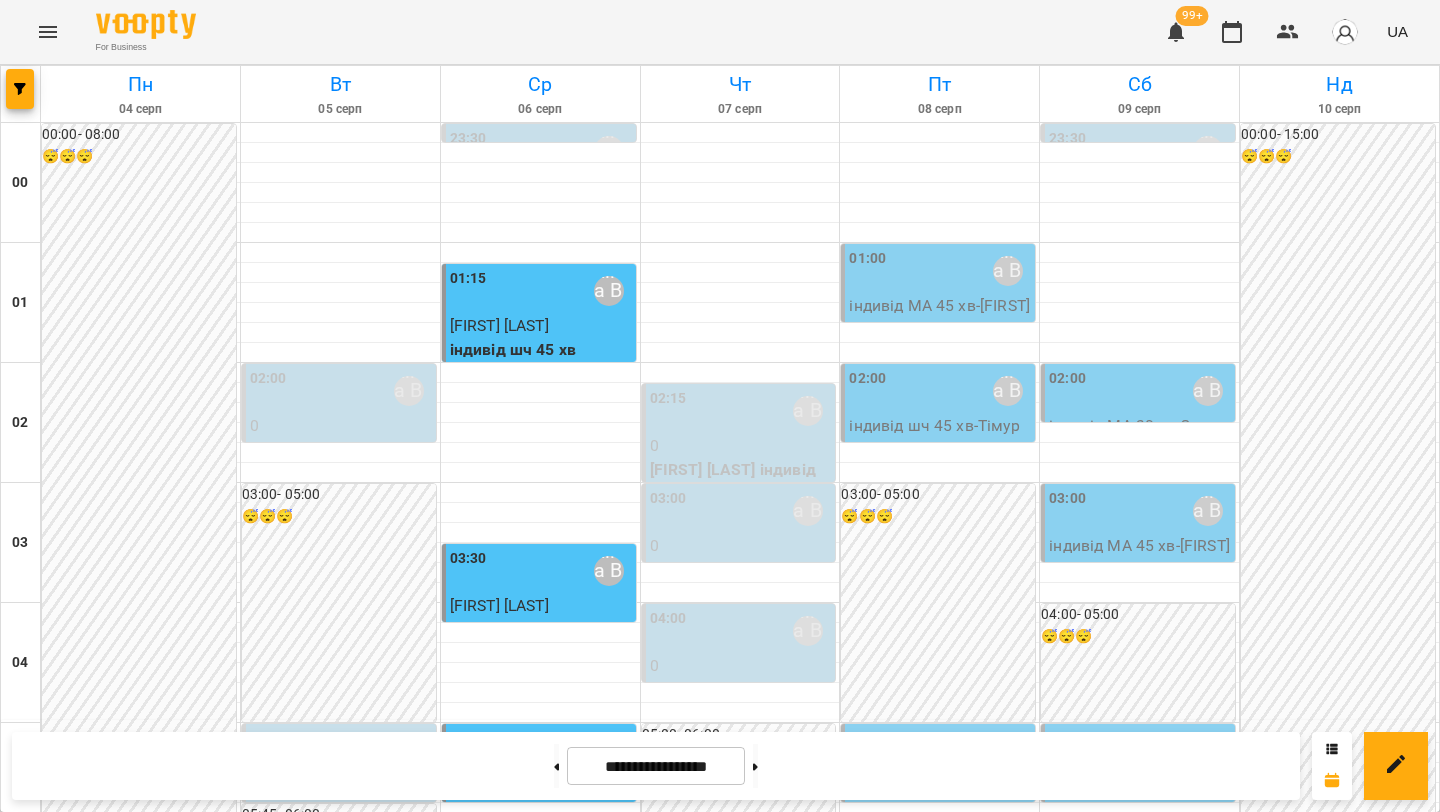 scroll, scrollTop: 0, scrollLeft: 0, axis: both 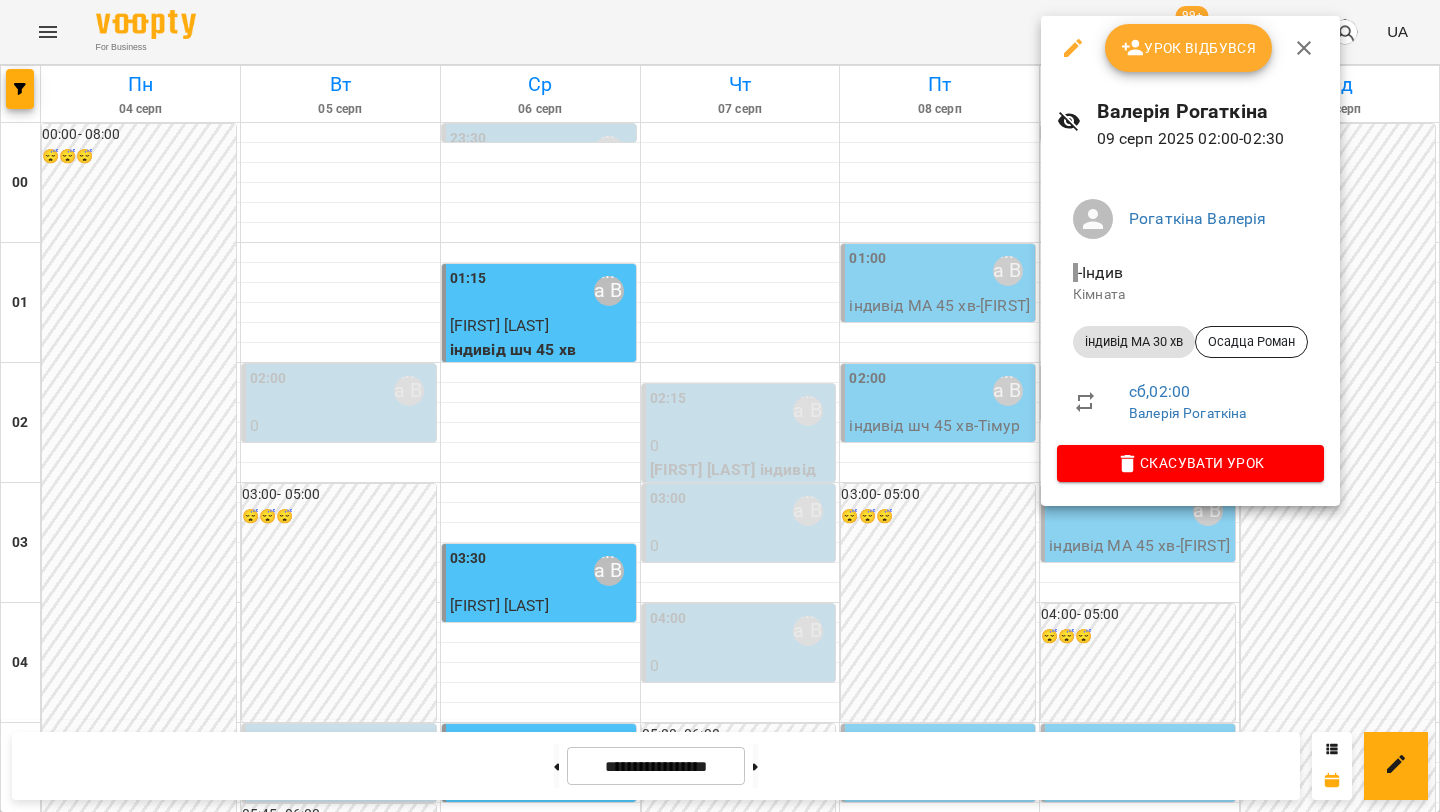 click at bounding box center (720, 406) 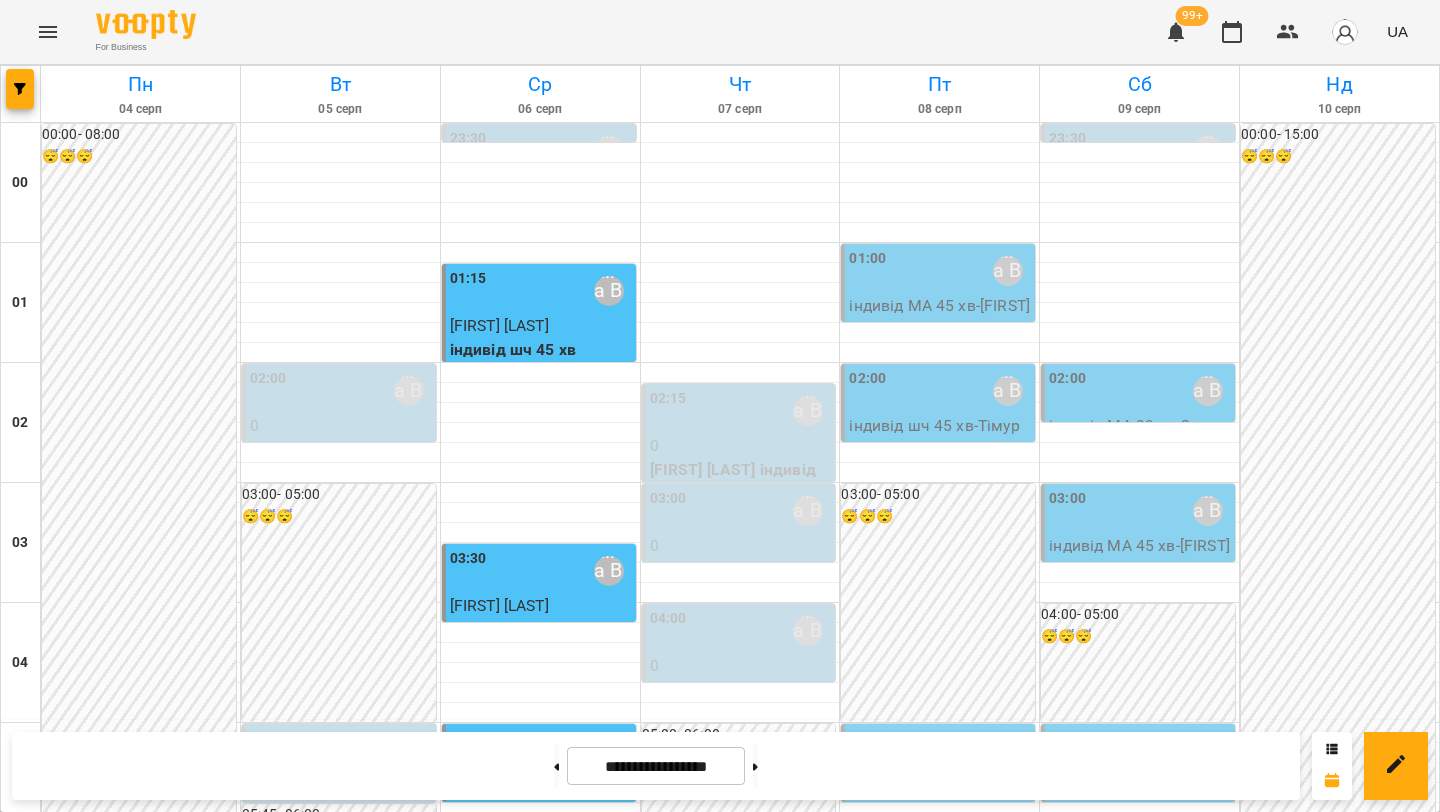 scroll, scrollTop: 1788, scrollLeft: 0, axis: vertical 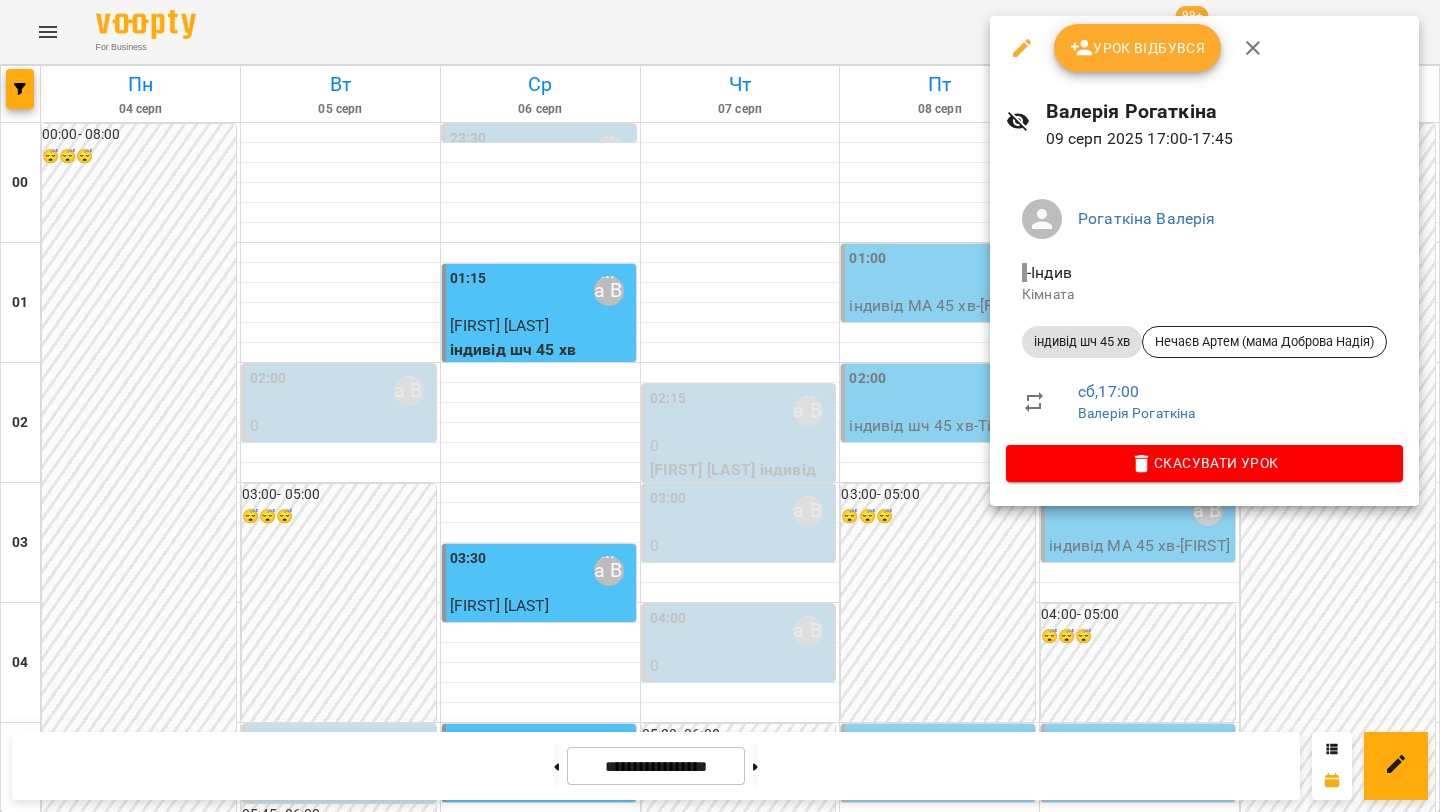 click 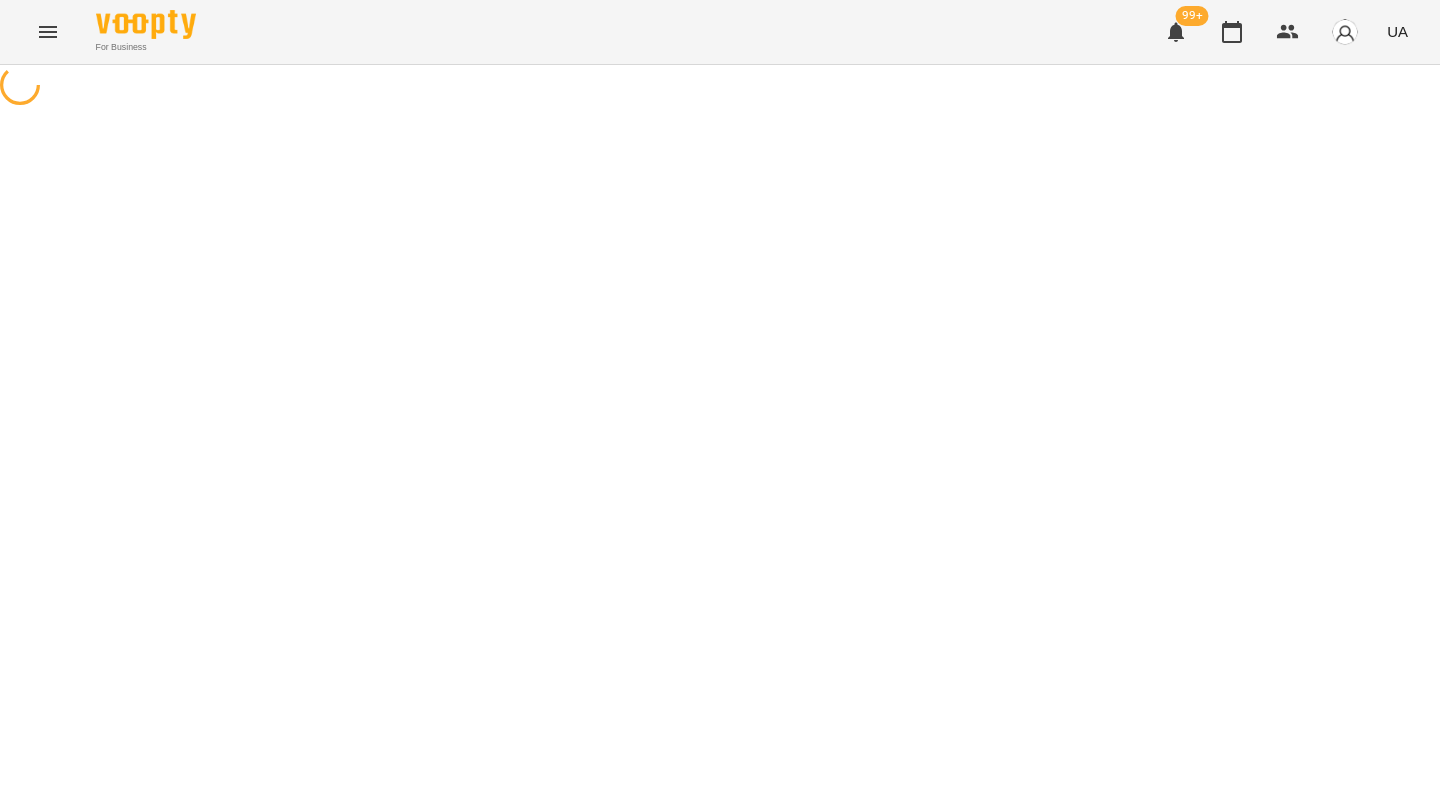 select on "**********" 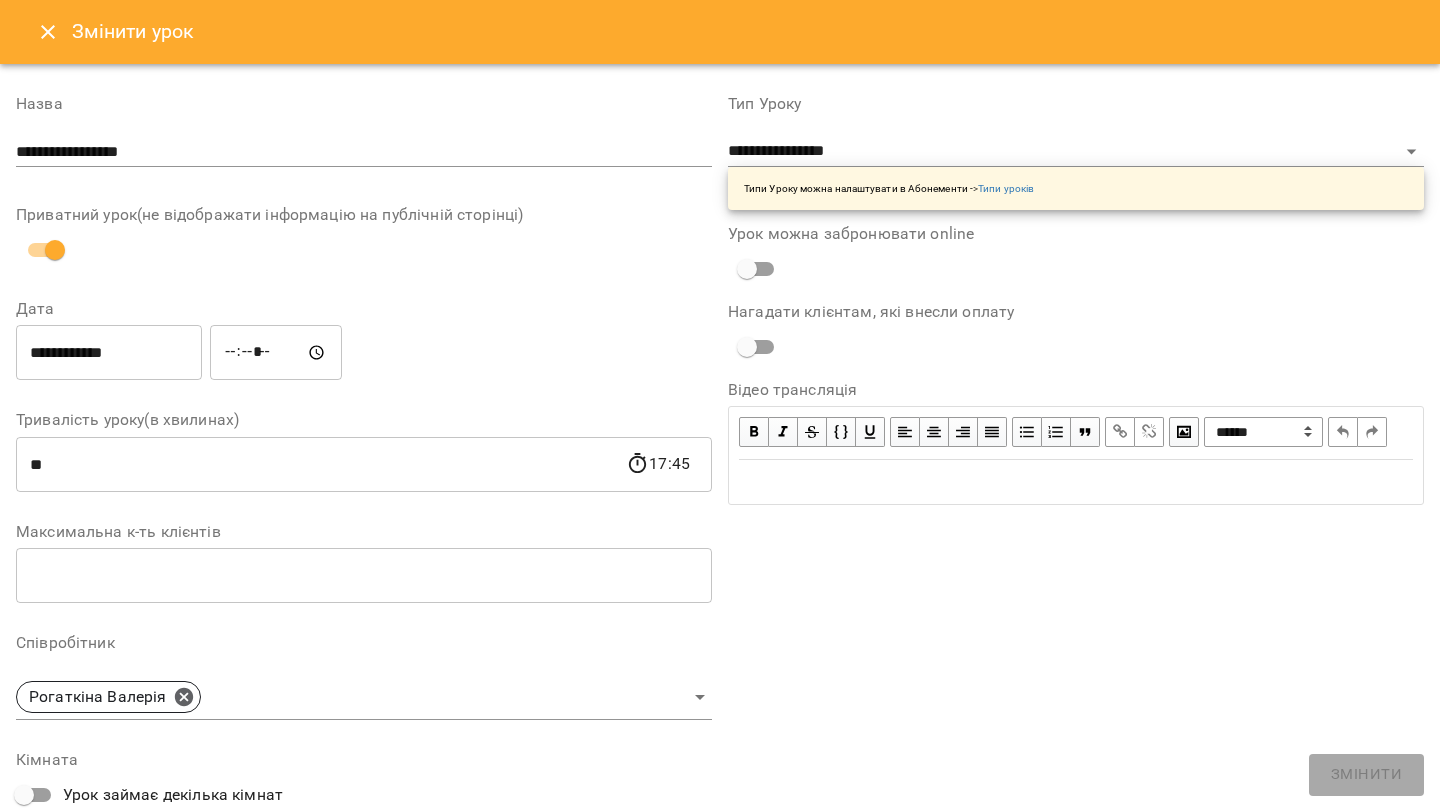 click 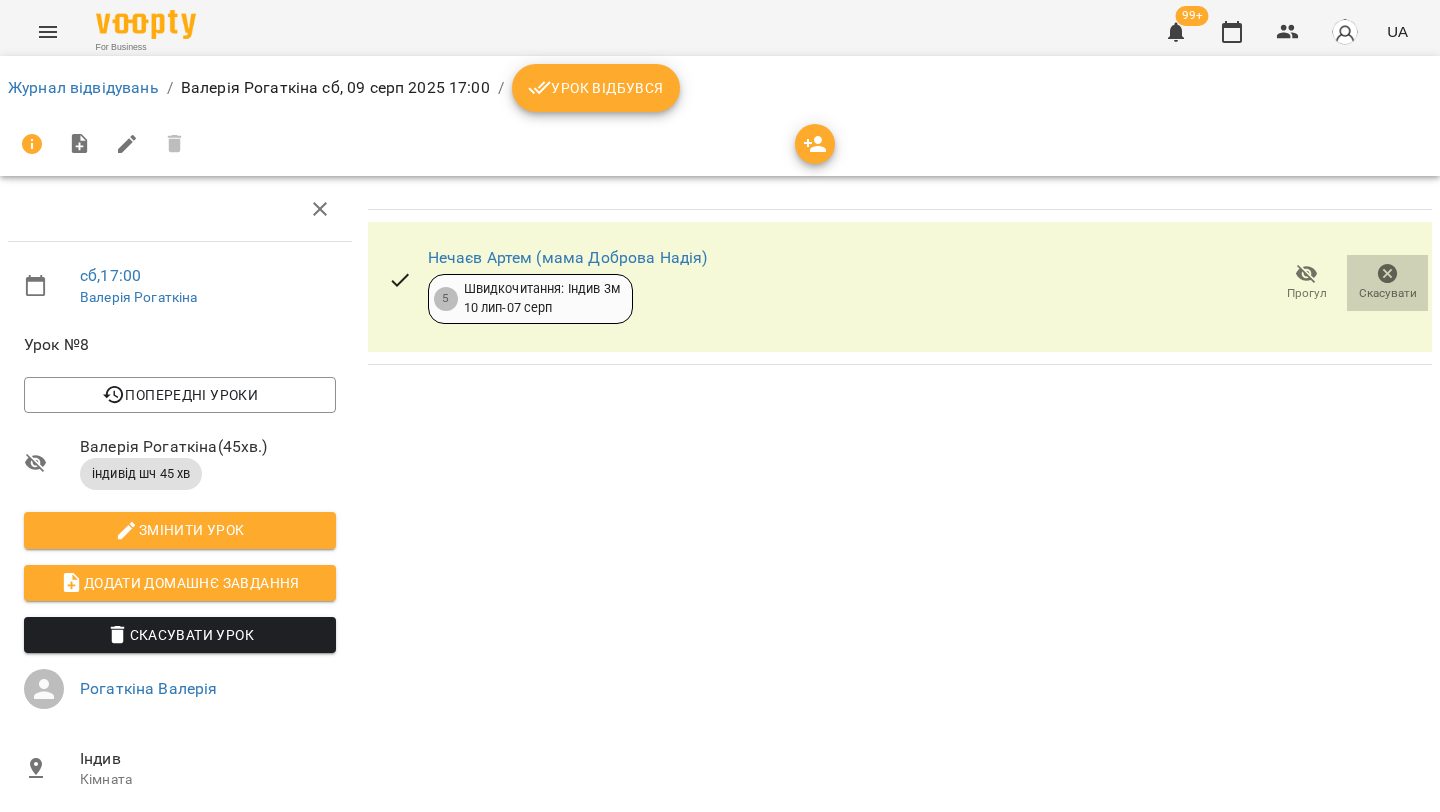 click 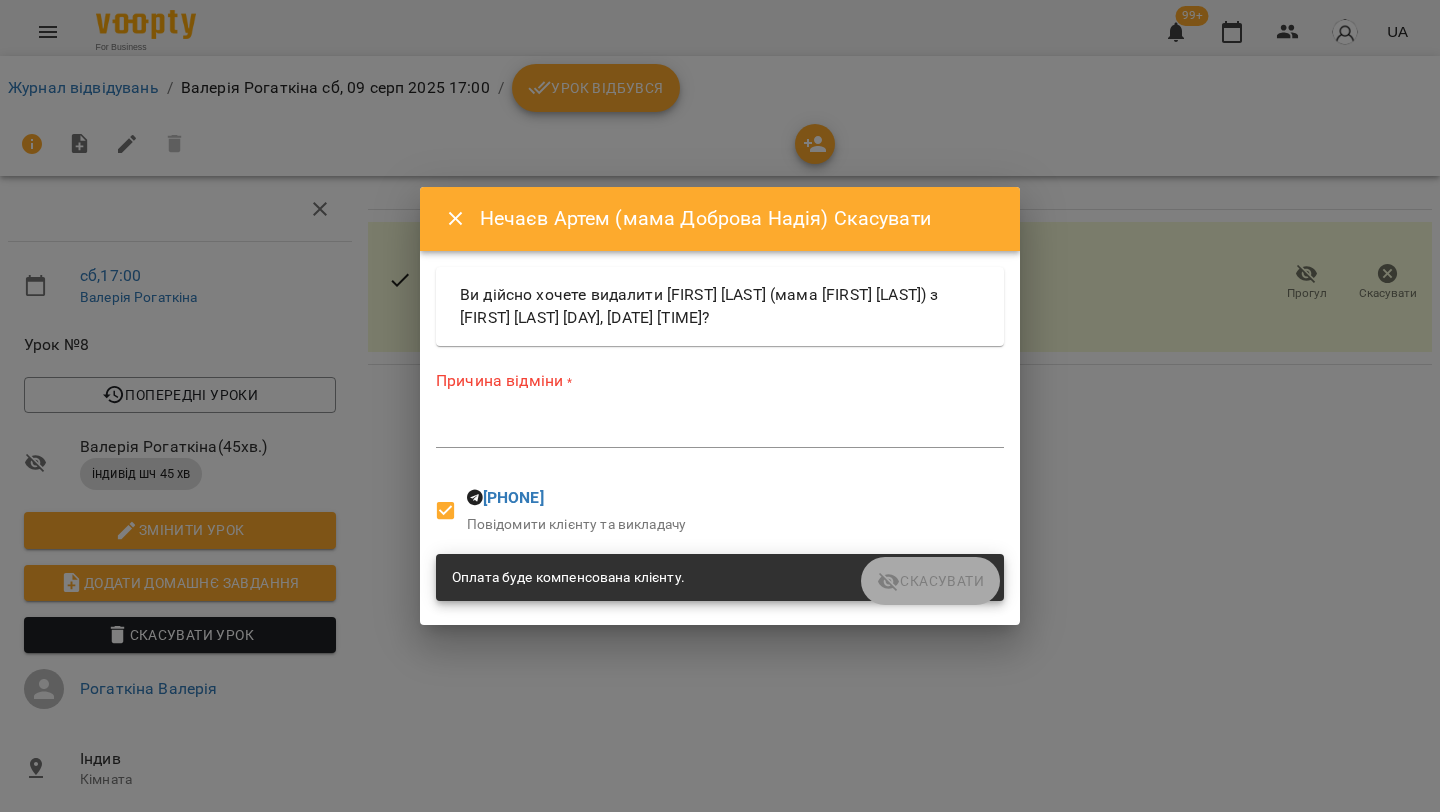 click at bounding box center (720, 431) 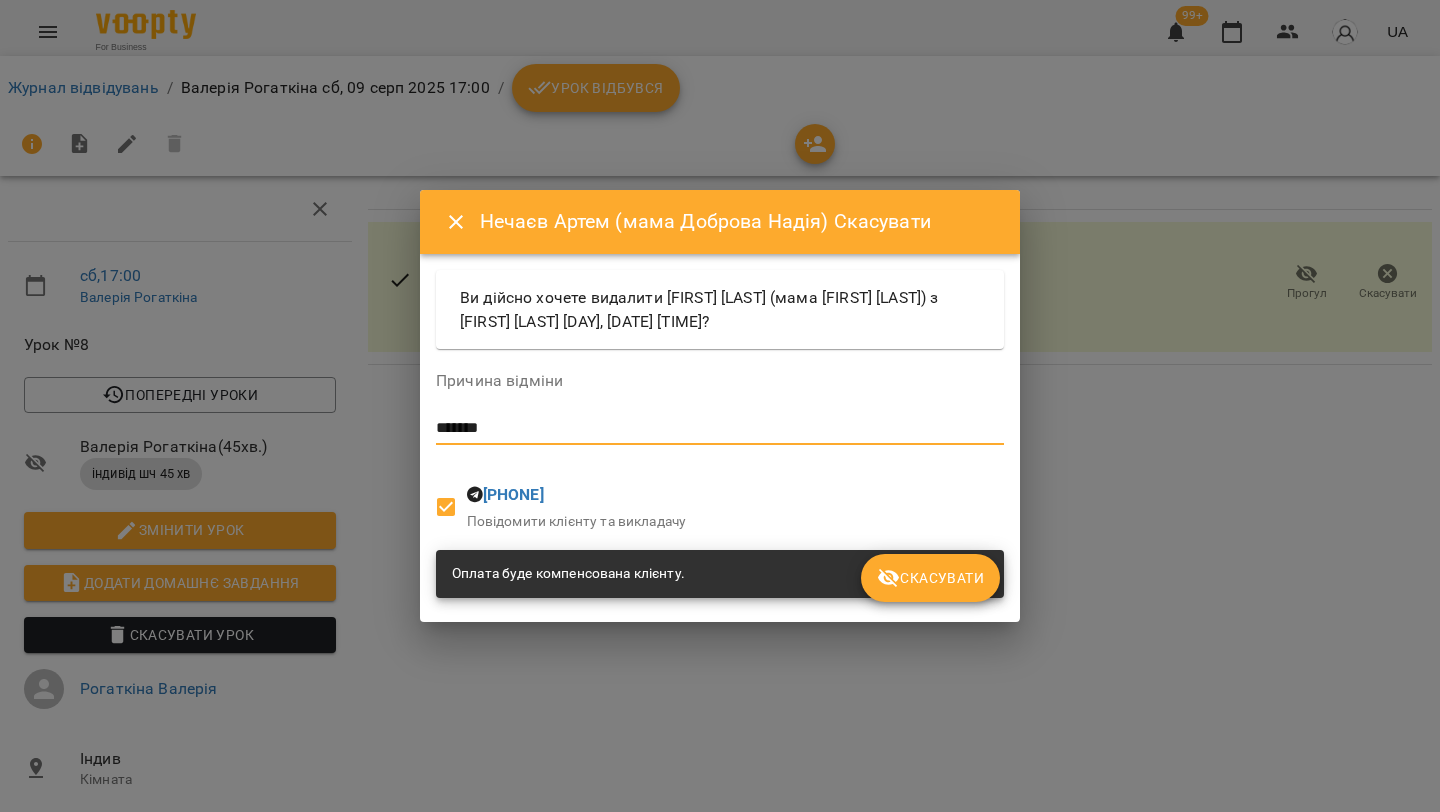 type on "*******" 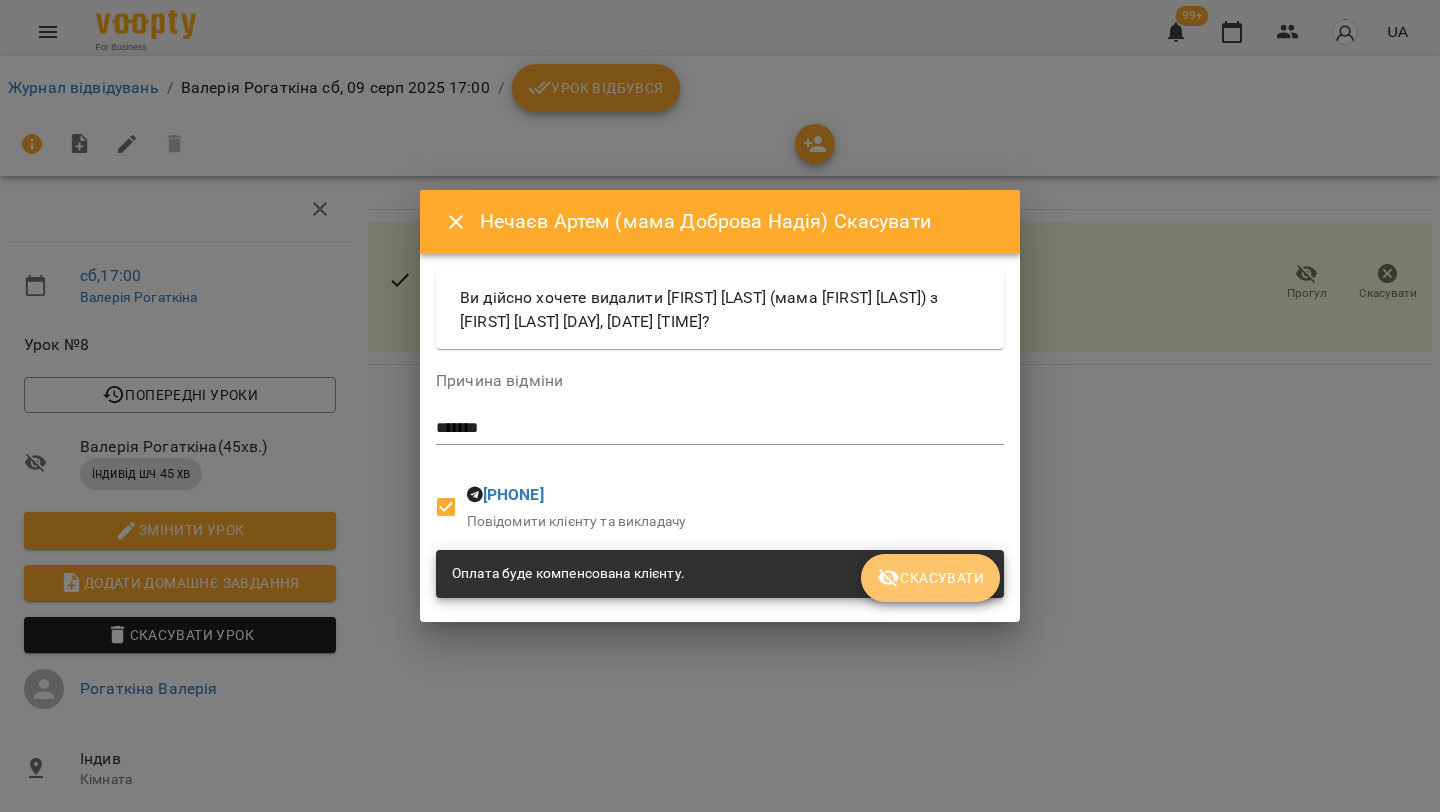 click on "Скасувати" at bounding box center [930, 578] 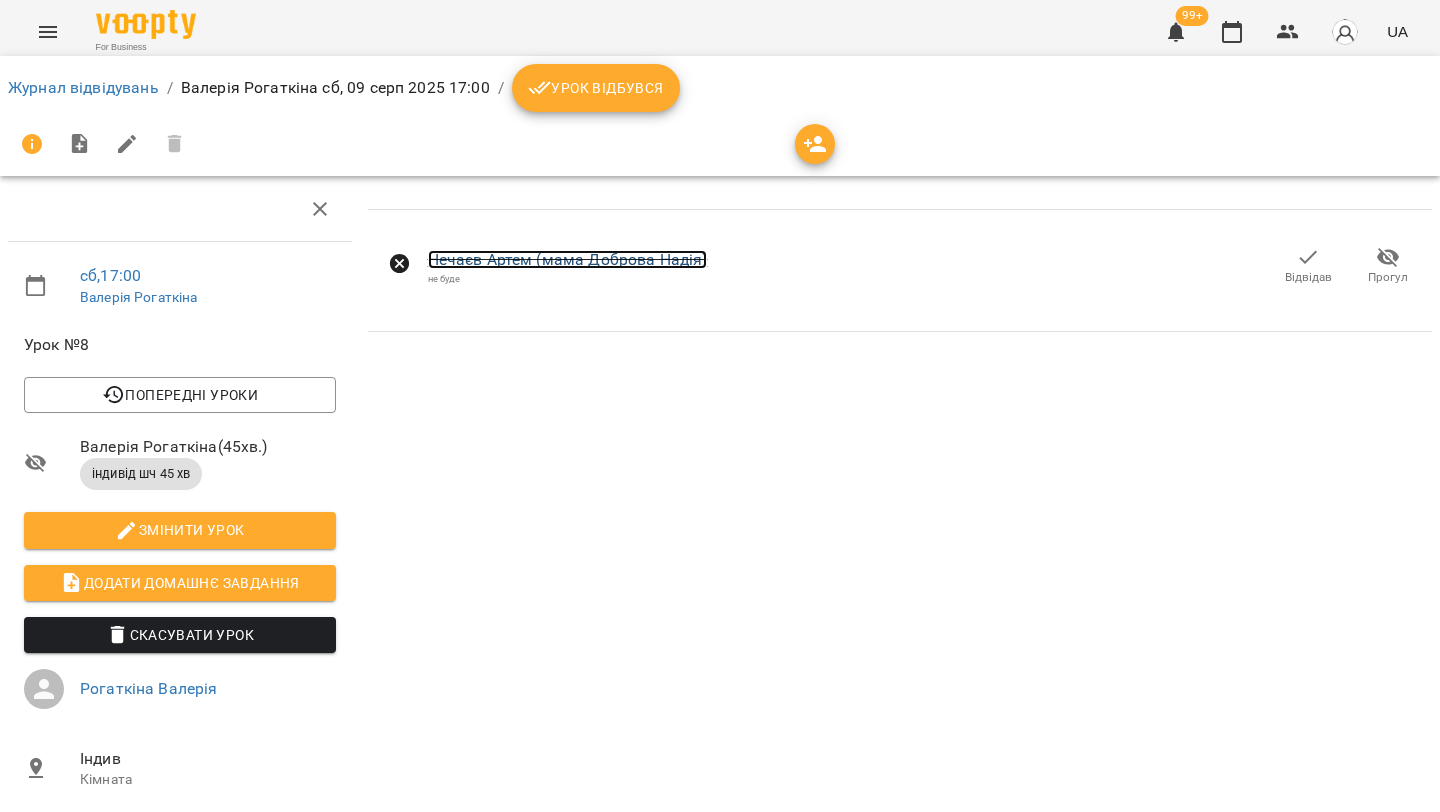 click on "Нечаєв Артем (мама Доброва Надія)" at bounding box center [568, 259] 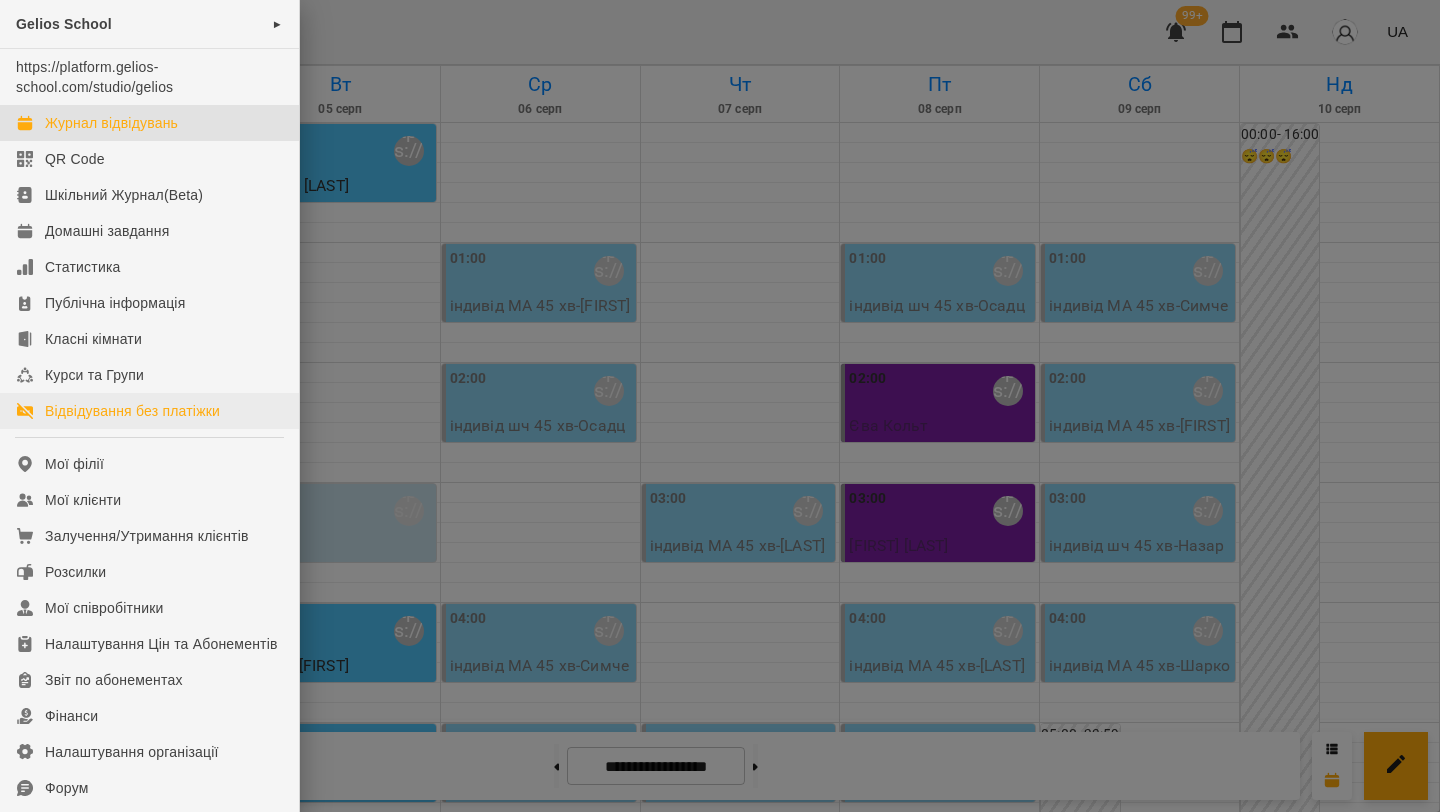 scroll, scrollTop: 0, scrollLeft: 0, axis: both 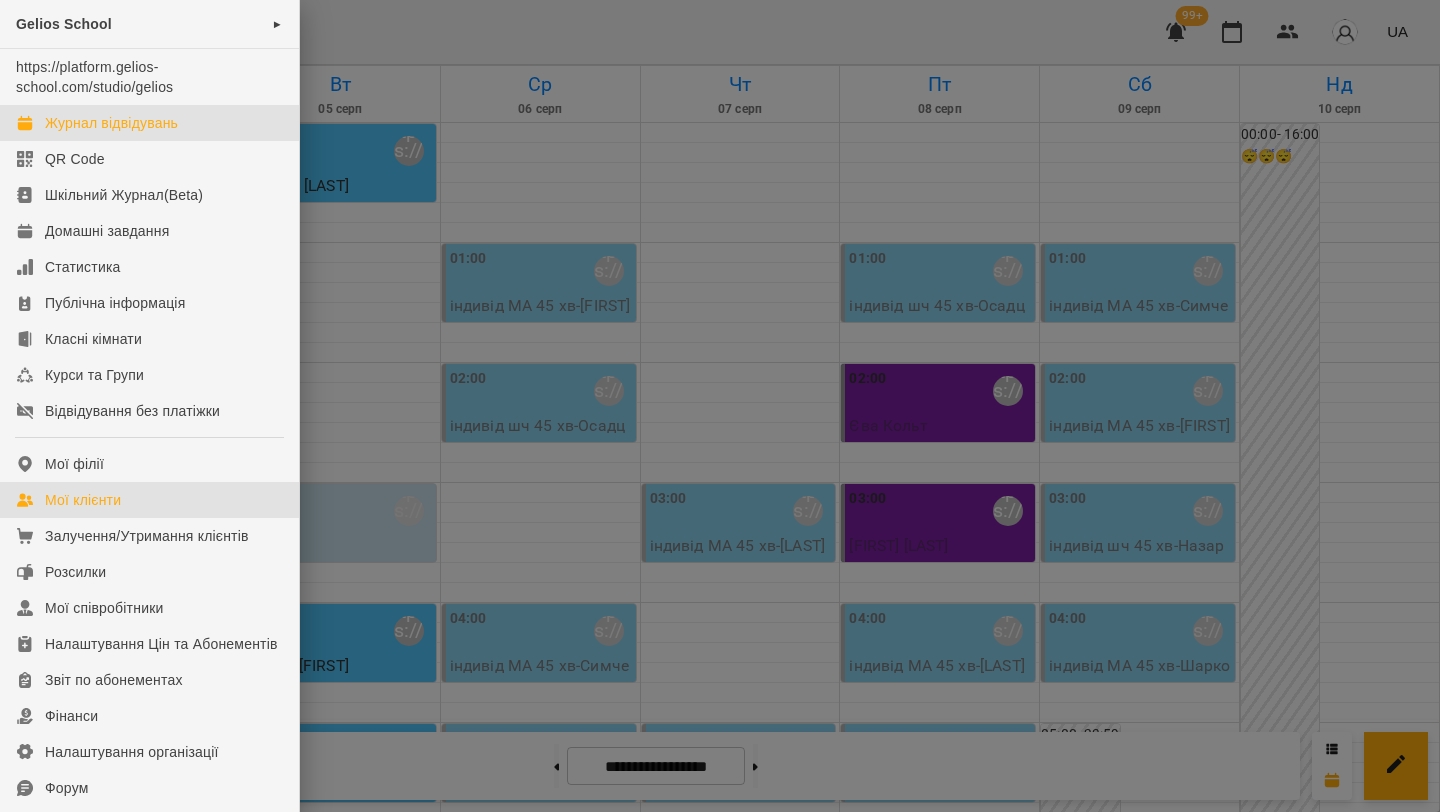 click on "Мої клієнти" at bounding box center [149, 500] 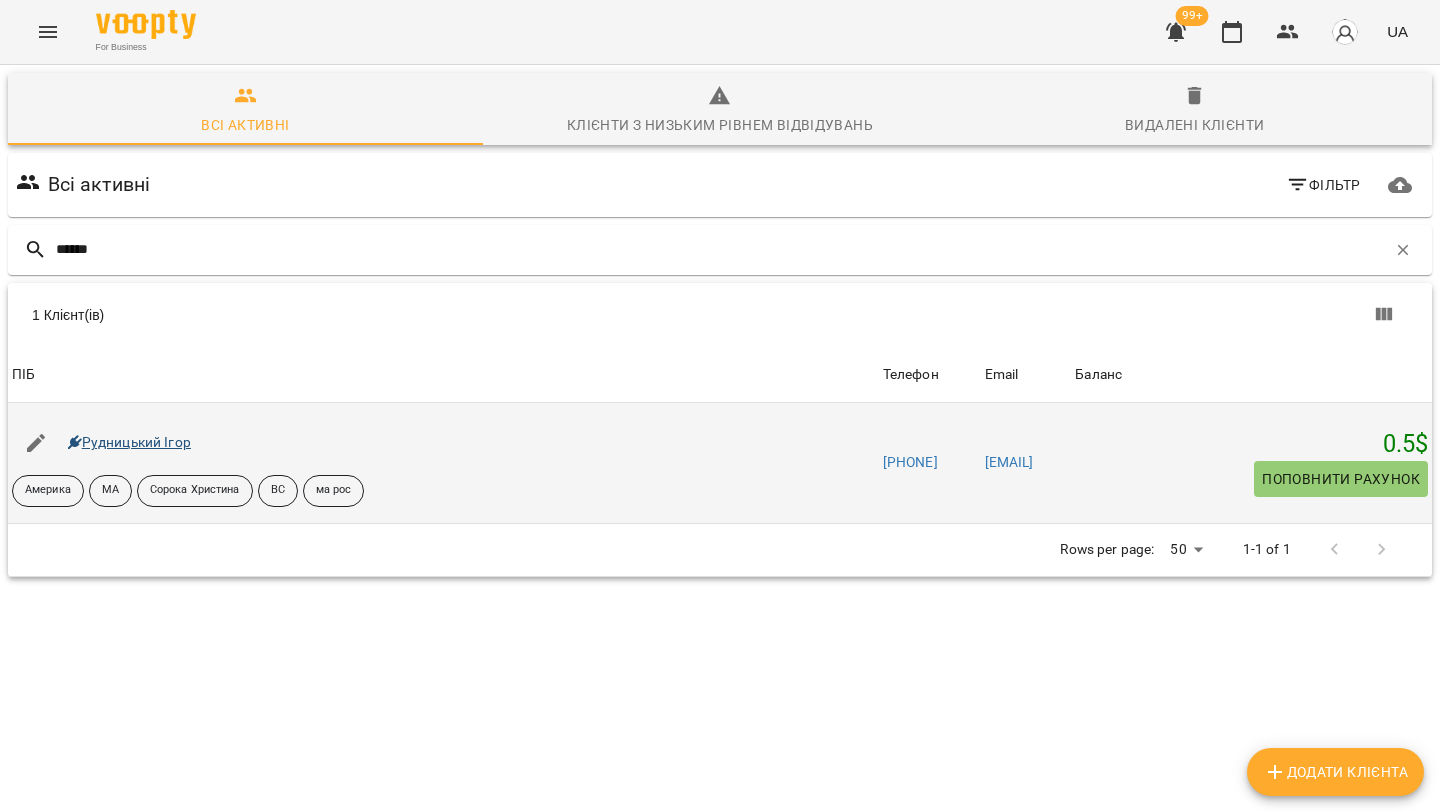 type on "******" 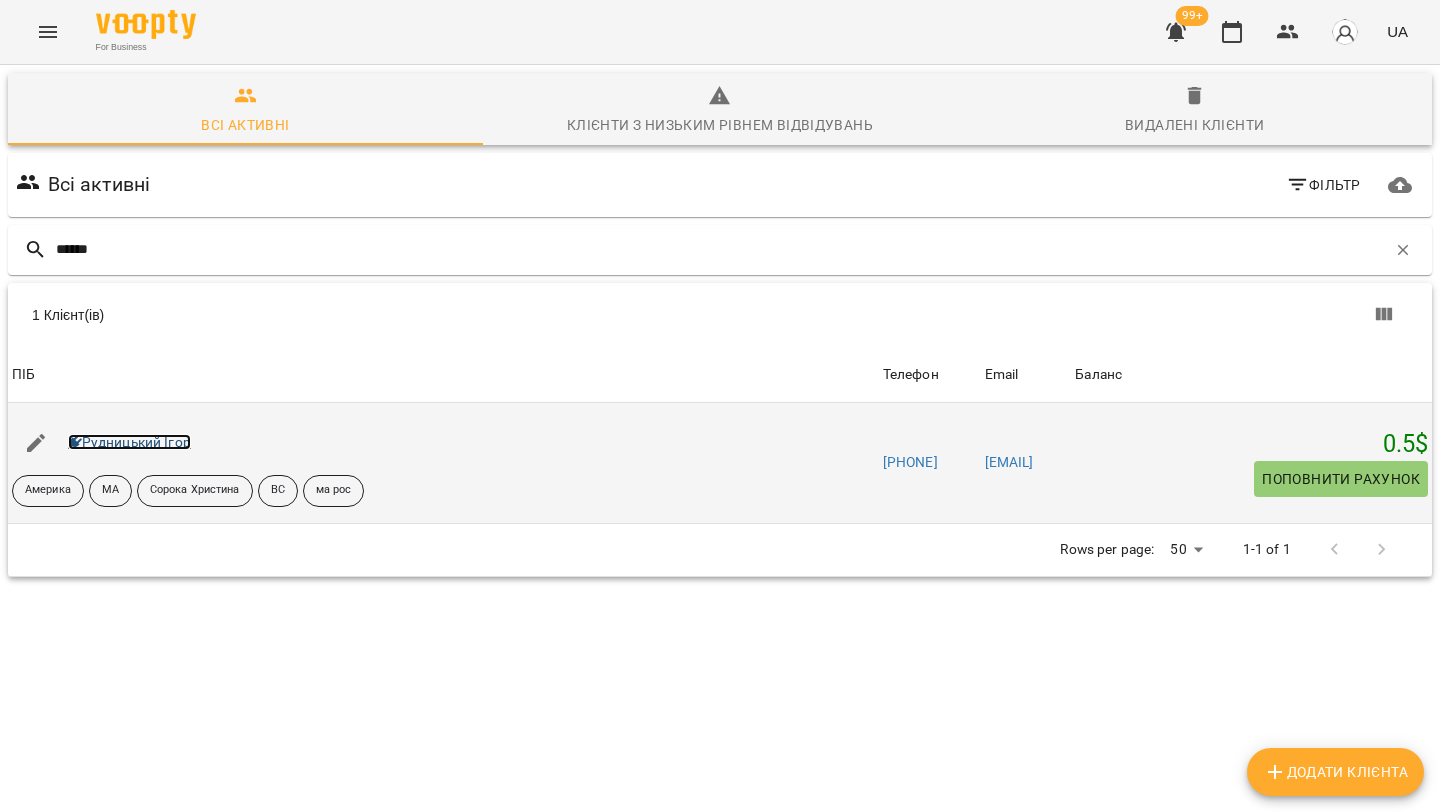 click on "Рудницький Ігор" at bounding box center [129, 442] 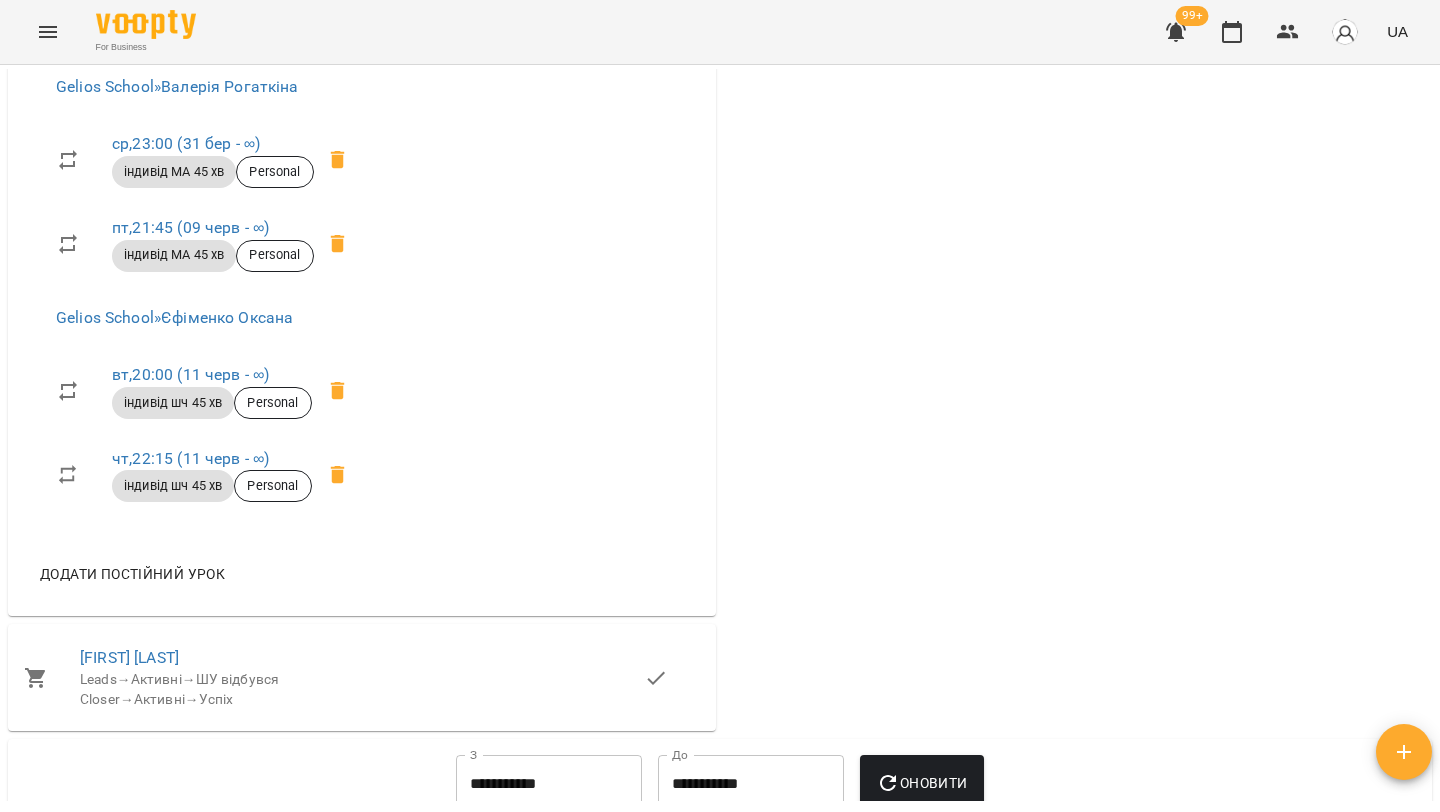 scroll, scrollTop: 1419, scrollLeft: 0, axis: vertical 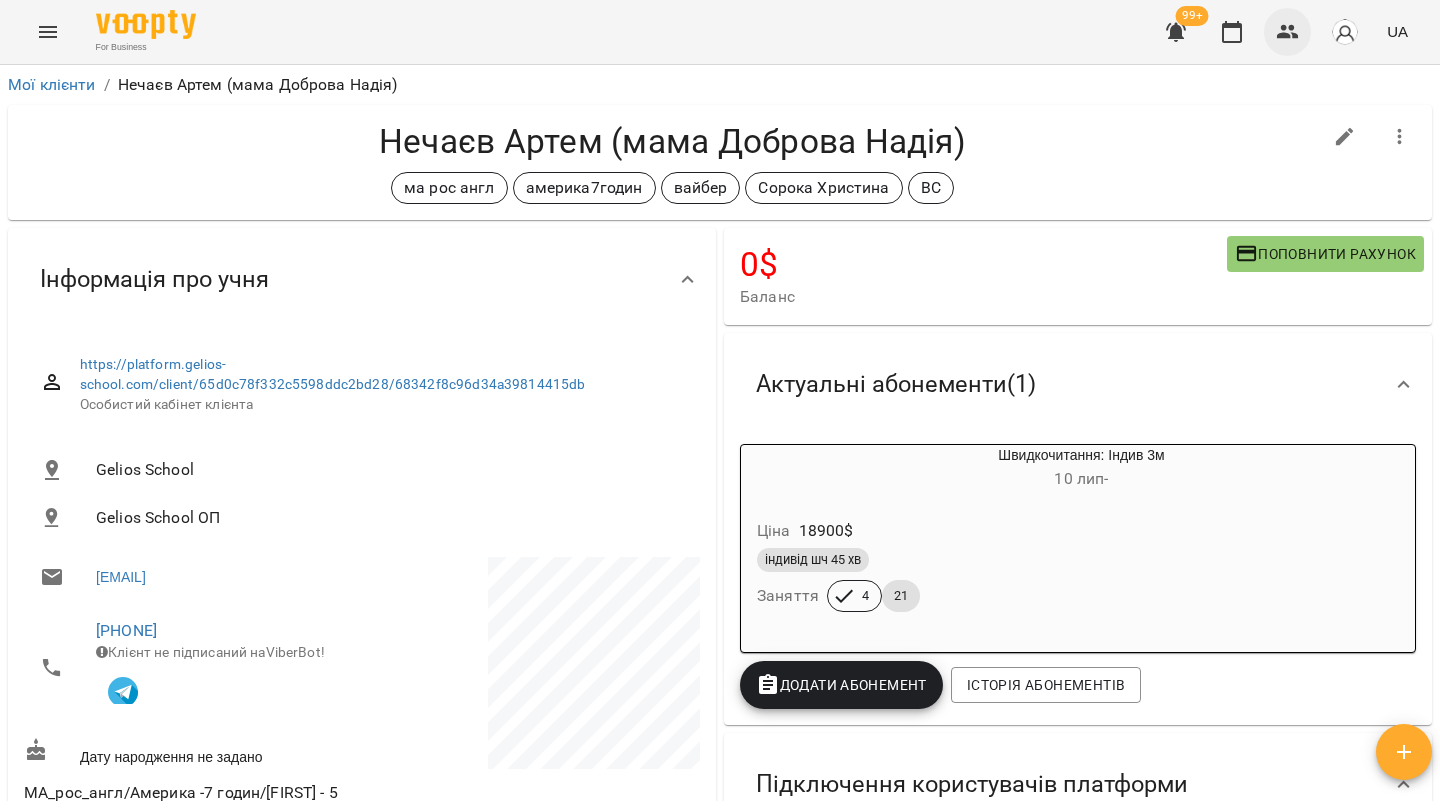 click 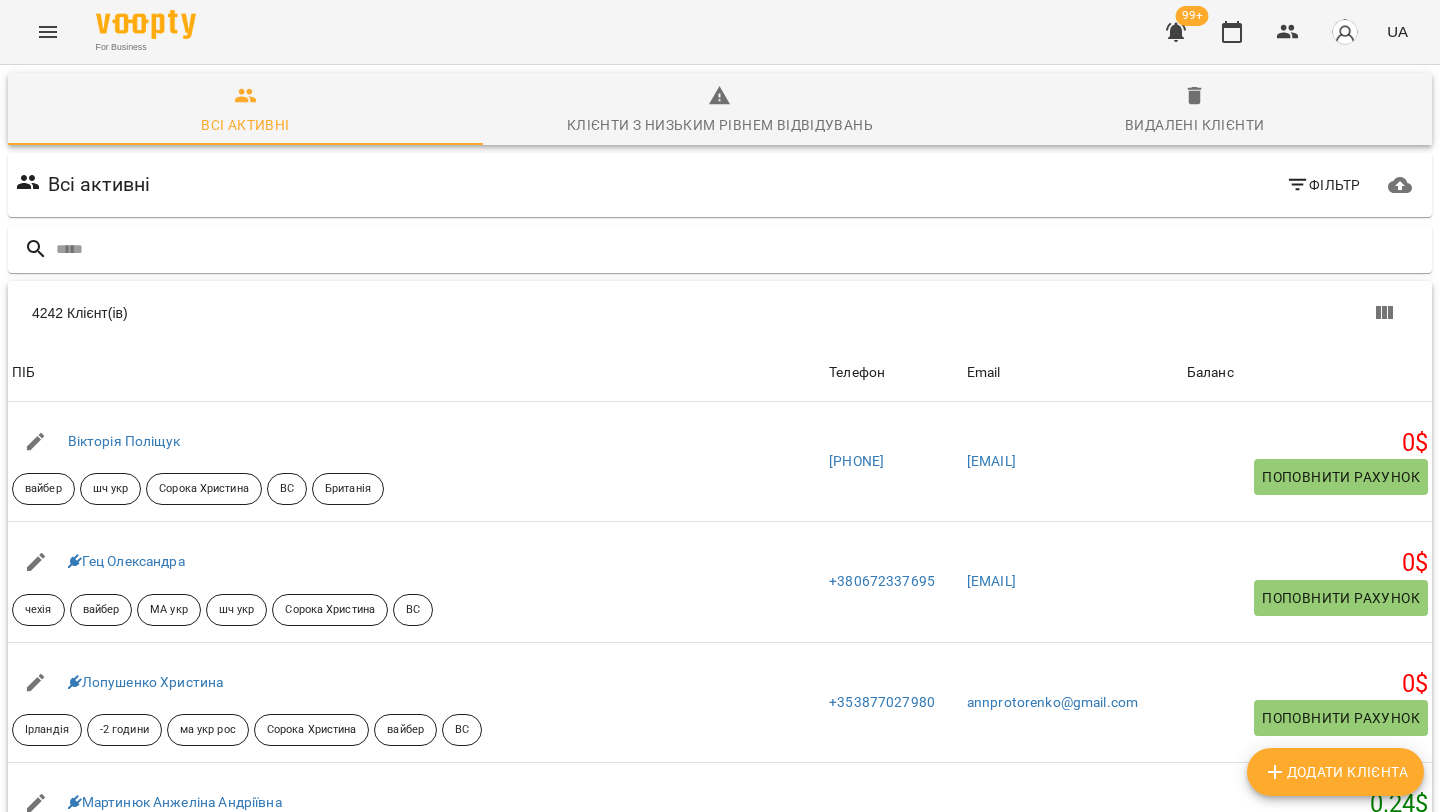 click 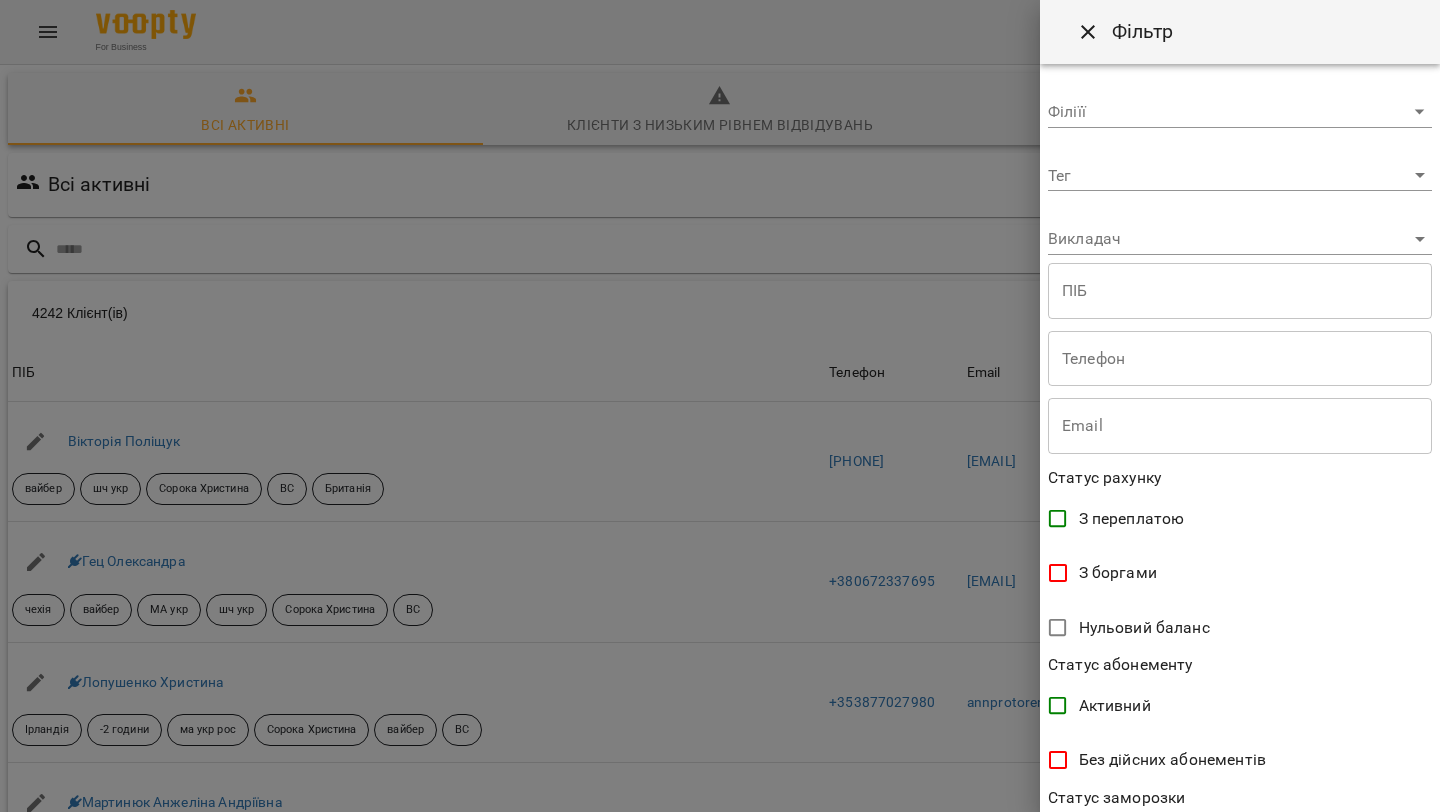 click on "For Business 99+ UA Всі активні Клієнти з низьким рівнем відвідувань Видалені клієнти   Всі активні Фільтр 4242   Клієнт(ів) 4242   Клієнт(ів) ПІБ Телефон Email Баланс ПІБ  [FIRST] [LAST] вайбер шч укр [LAST] [FIRST] ВС Британія Телефон [PHONE] Email [EMAIL] Баланс 0 $ Поповнити рахунок ПІБ  [FIRST] [LAST] чехія вайбер МА укр шч укр [LAST] [FIRST] ВС Телефон [PHONE] Email [EMAIL] Баланс 0 $ Поповнити рахунок ПІБ  [FIRST] [LAST]  Ірландія -2 години ма укр рос [LAST] [FIRST] вайбер ВС Телефон [PHONE] Email [EMAIL] Баланс 0 $ ПІБ ВС" at bounding box center (720, 522) 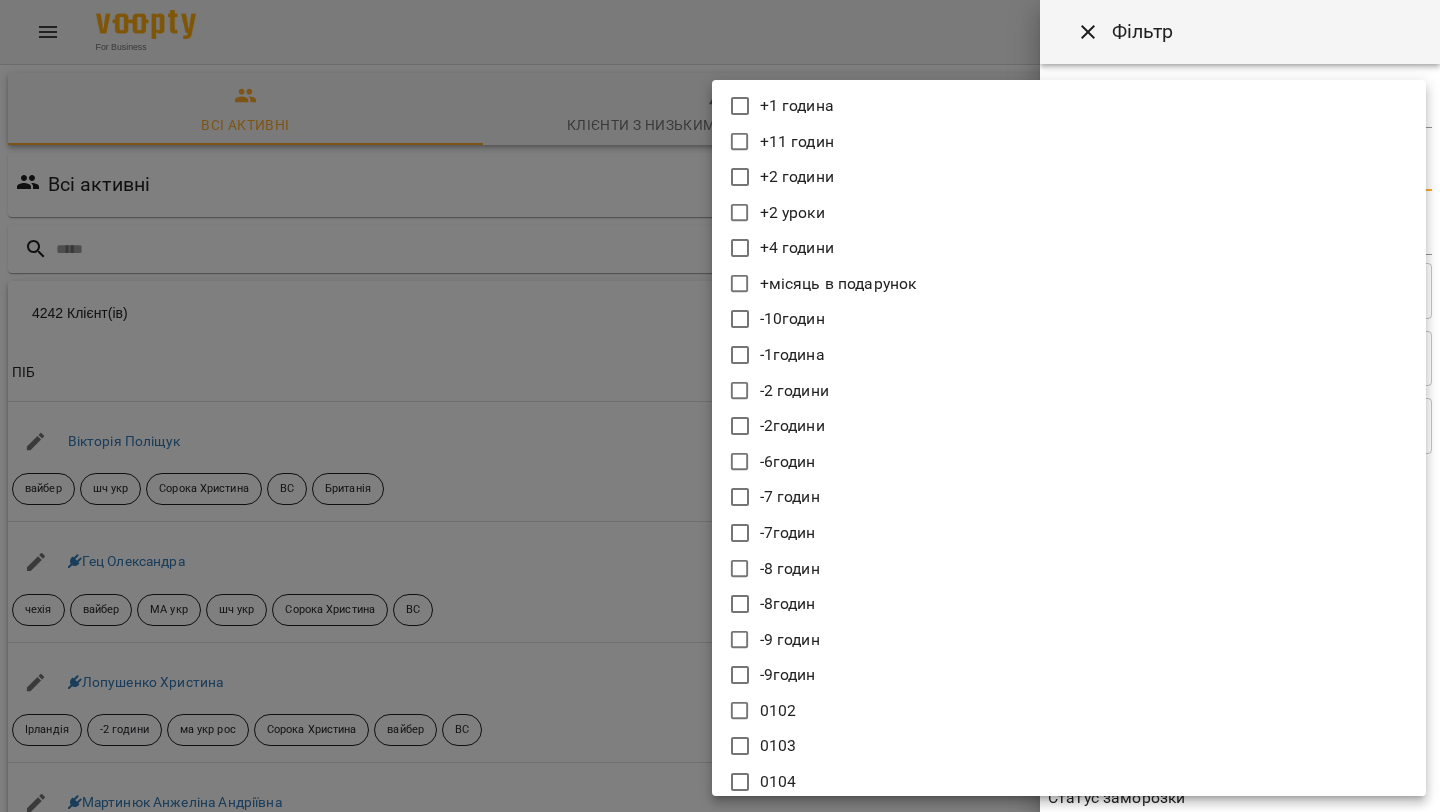 type 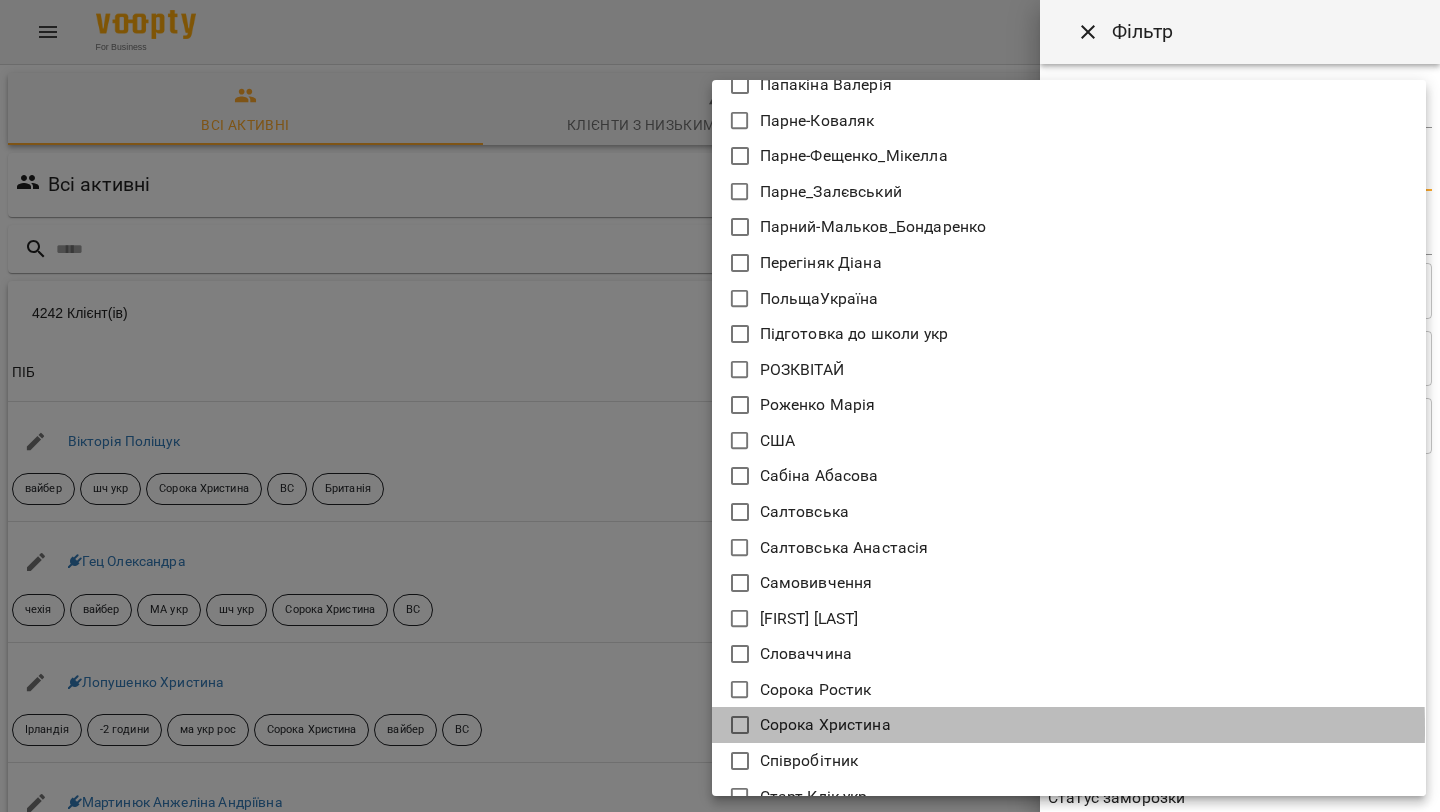 click 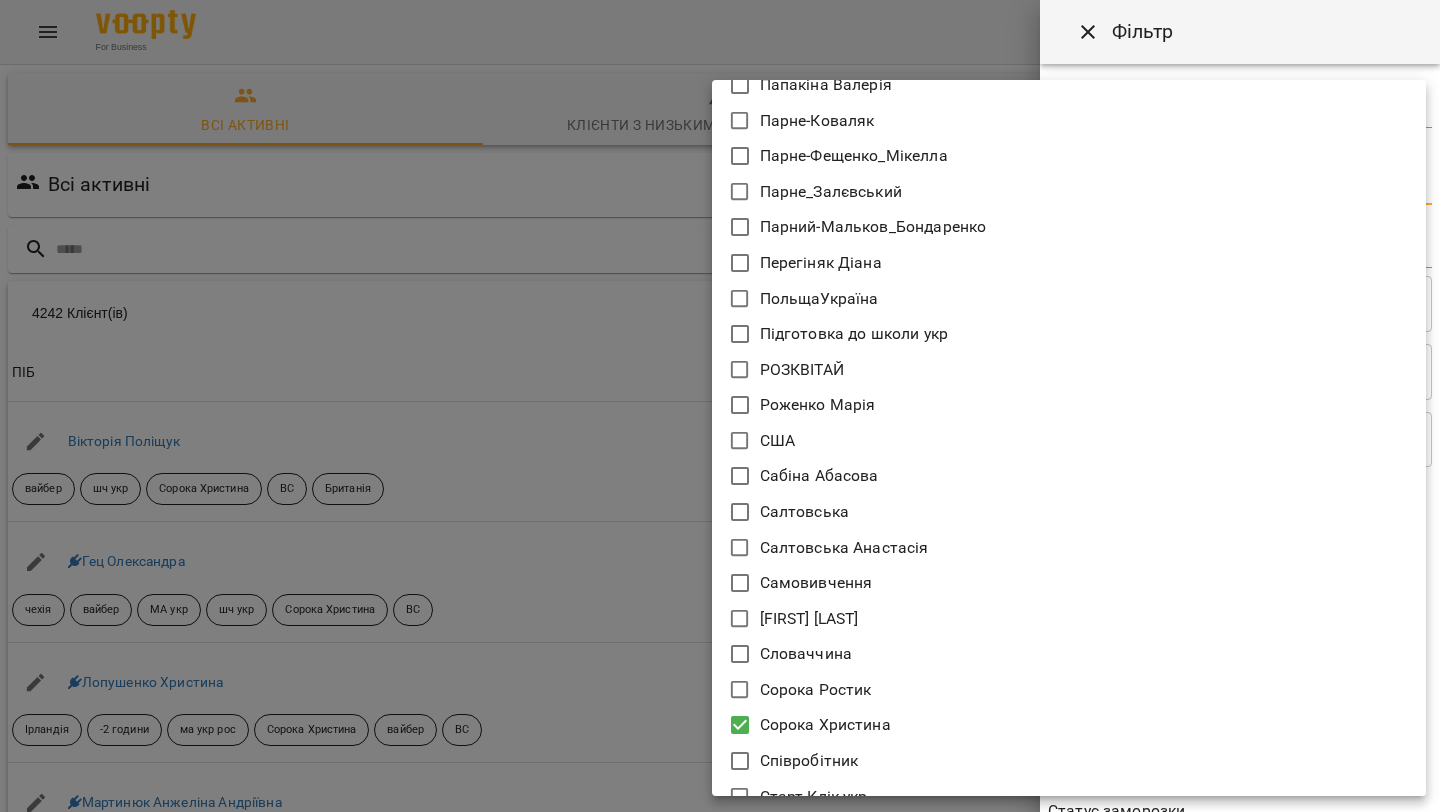 click at bounding box center [720, 406] 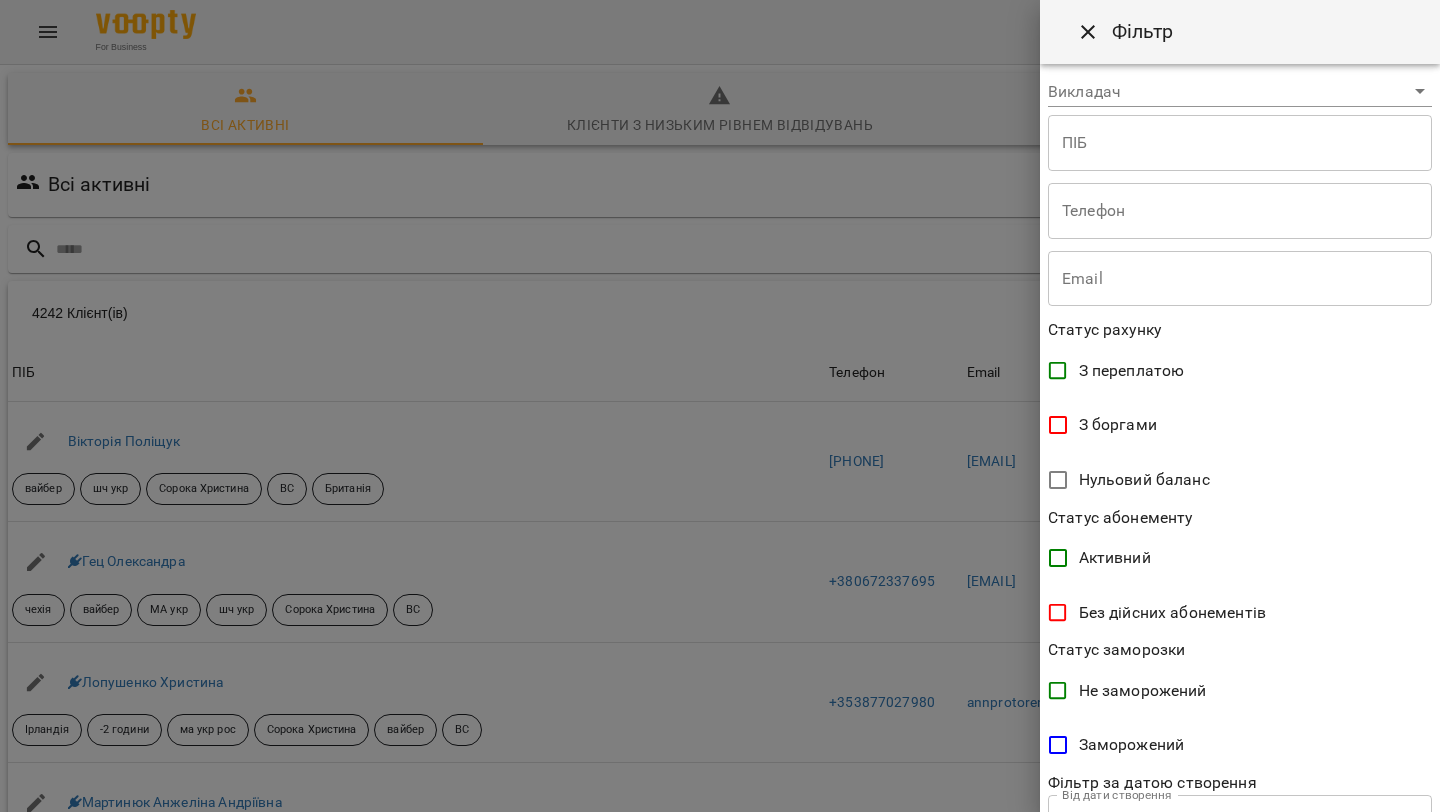 scroll, scrollTop: 315, scrollLeft: 0, axis: vertical 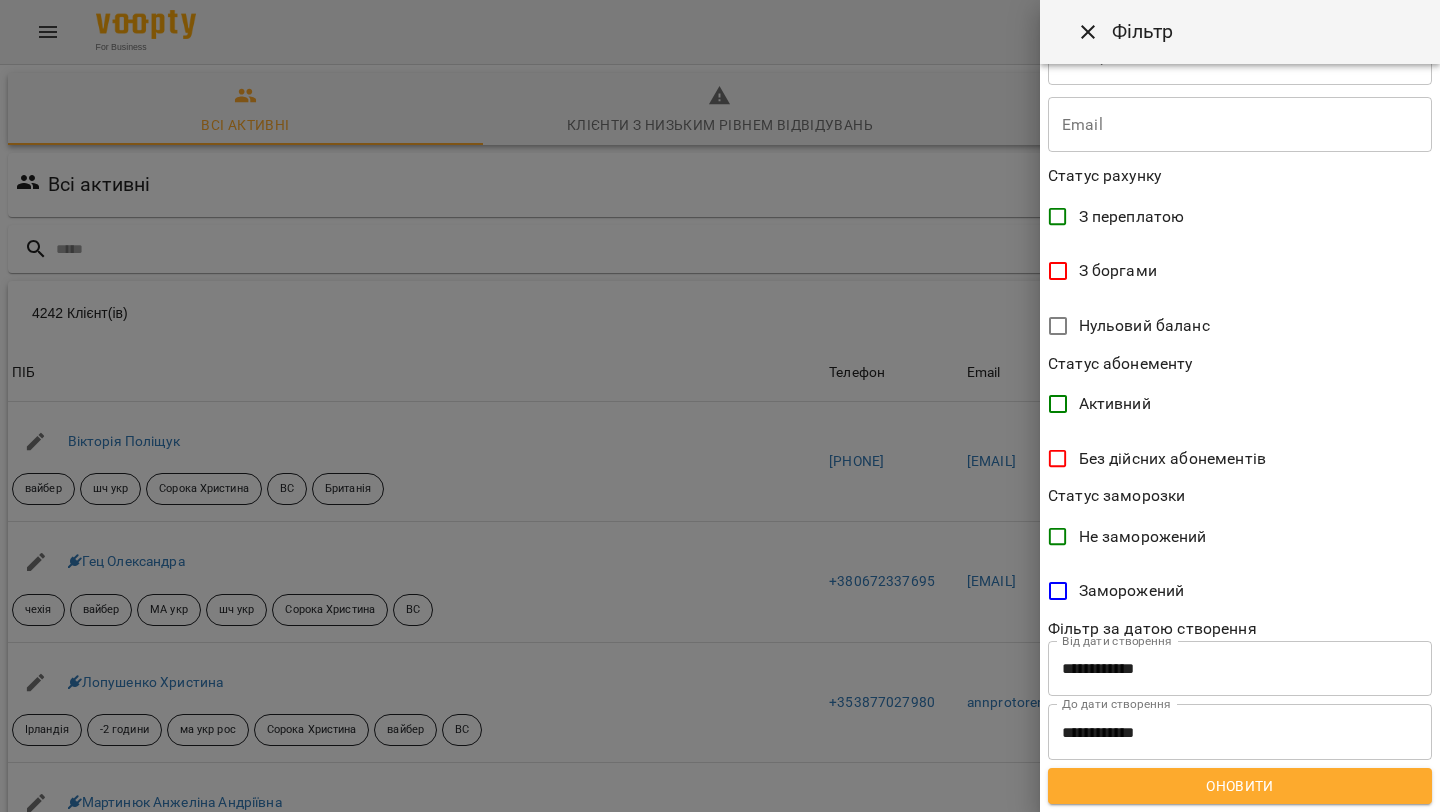 click on "Оновити" at bounding box center (1240, 786) 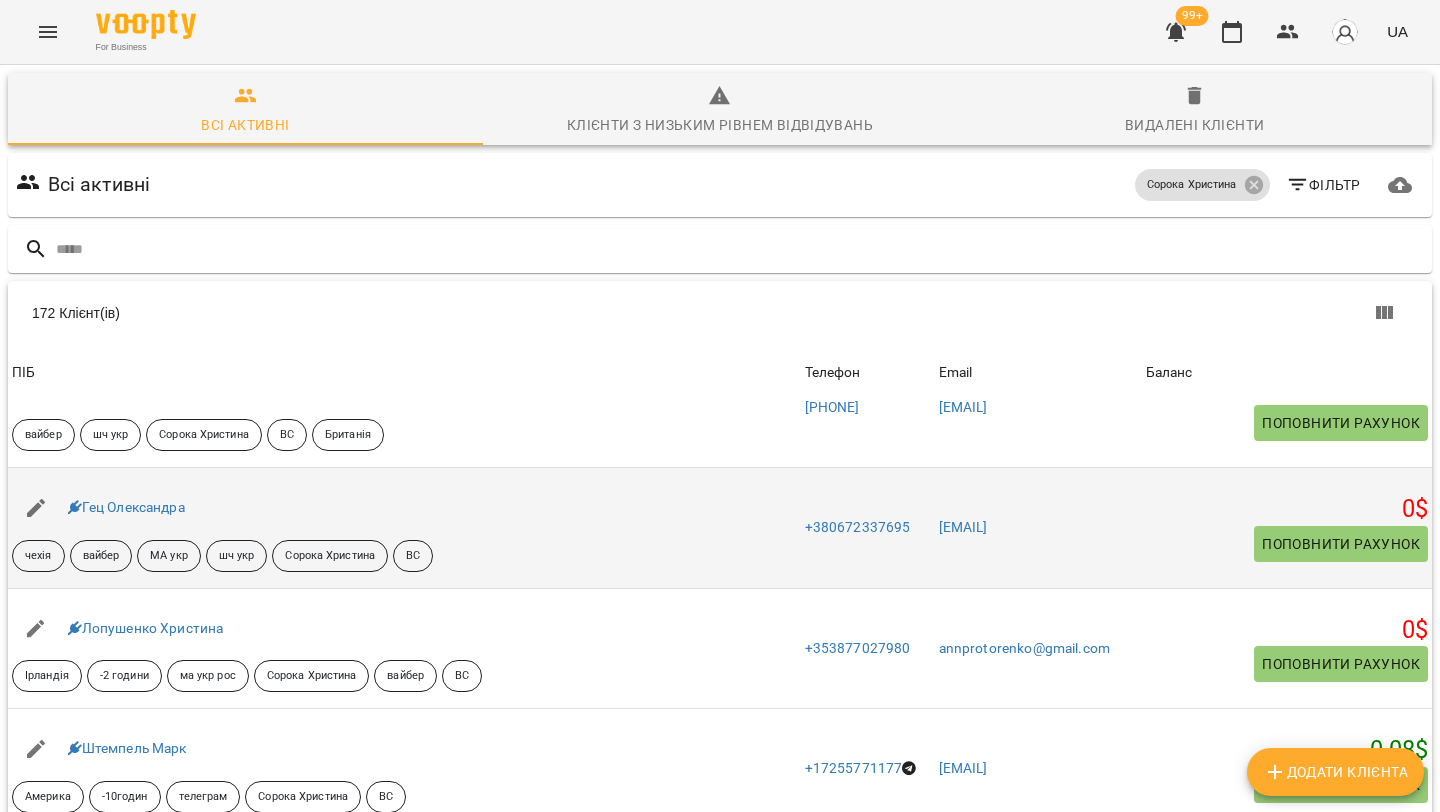scroll, scrollTop: 0, scrollLeft: 0, axis: both 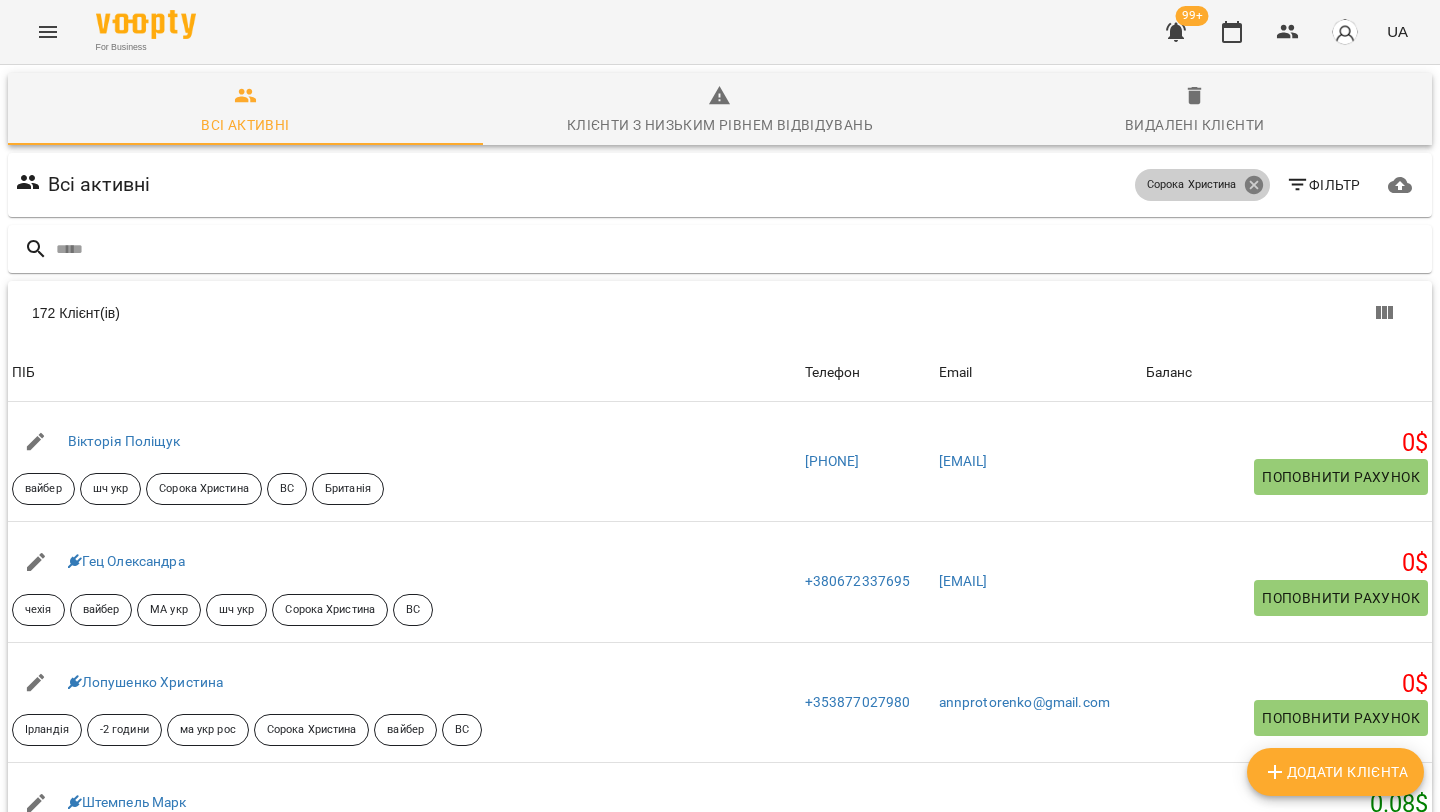click 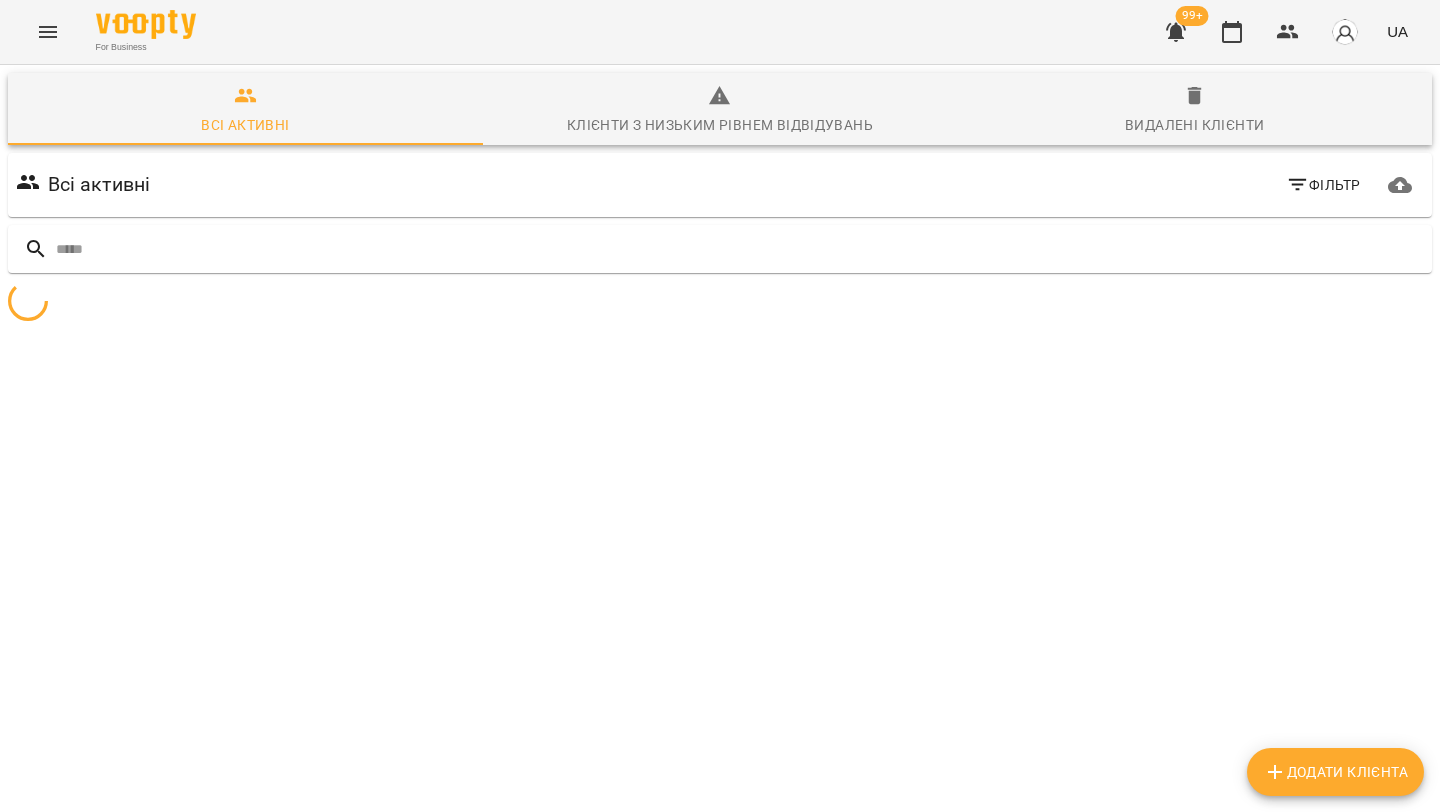 click 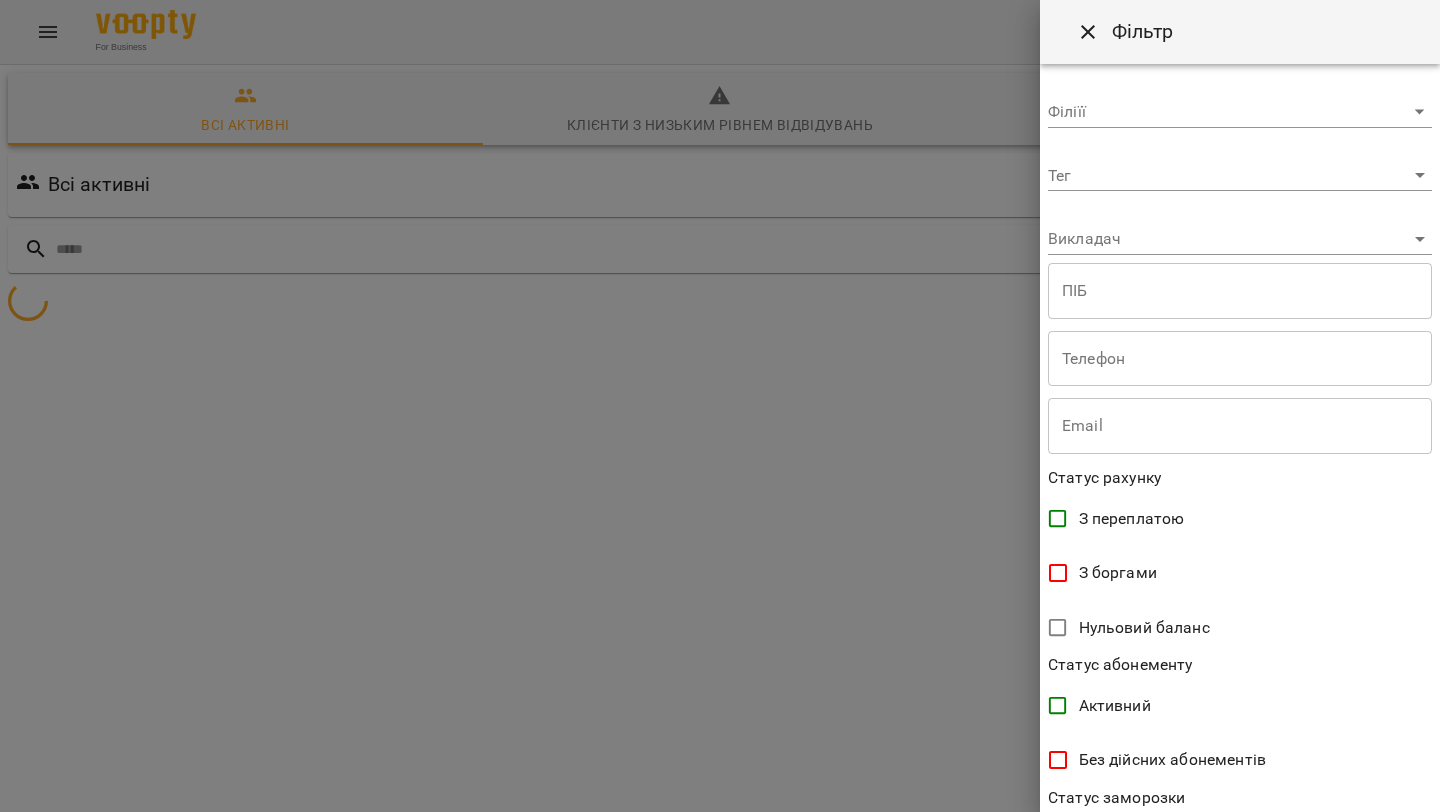 click on "**********" at bounding box center [720, 237] 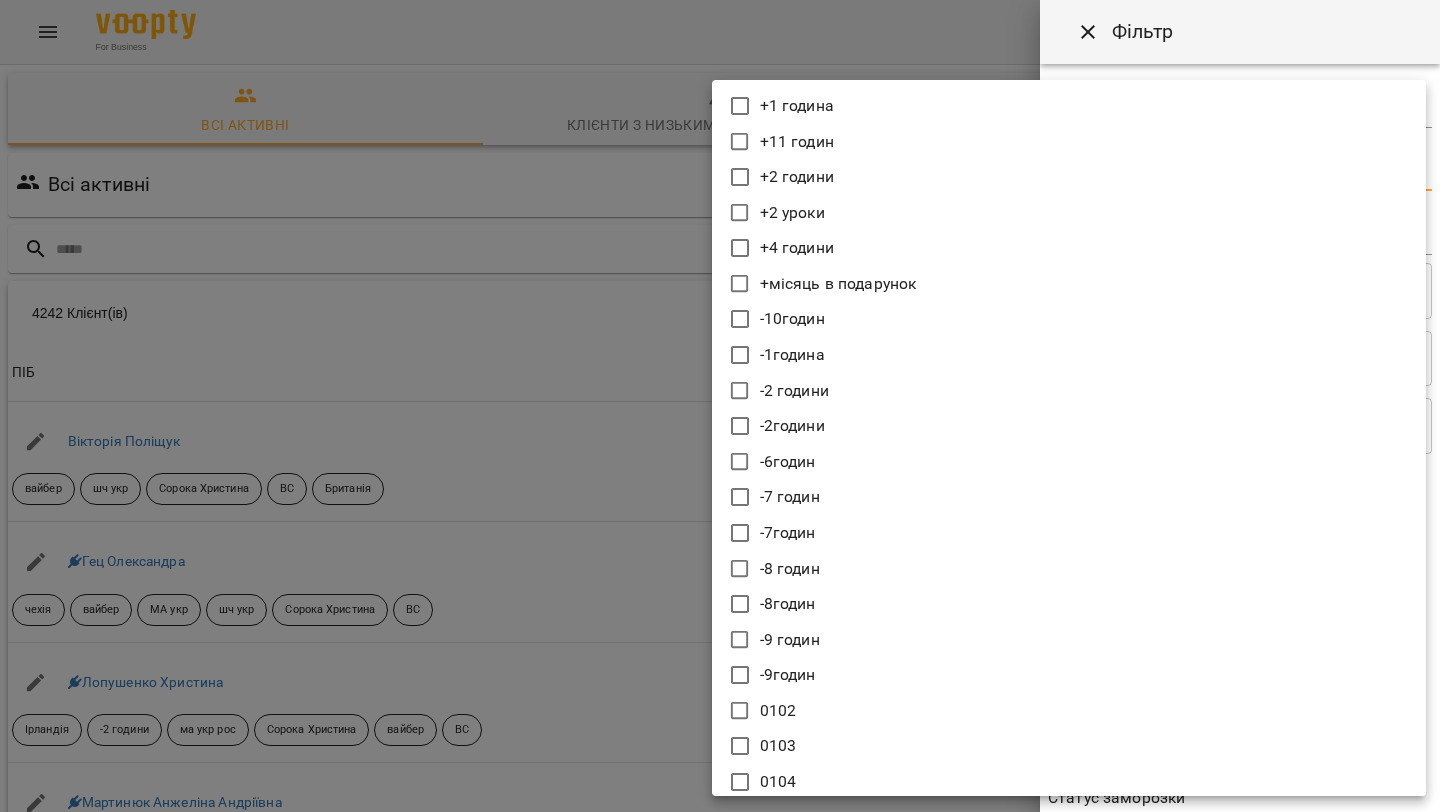 type 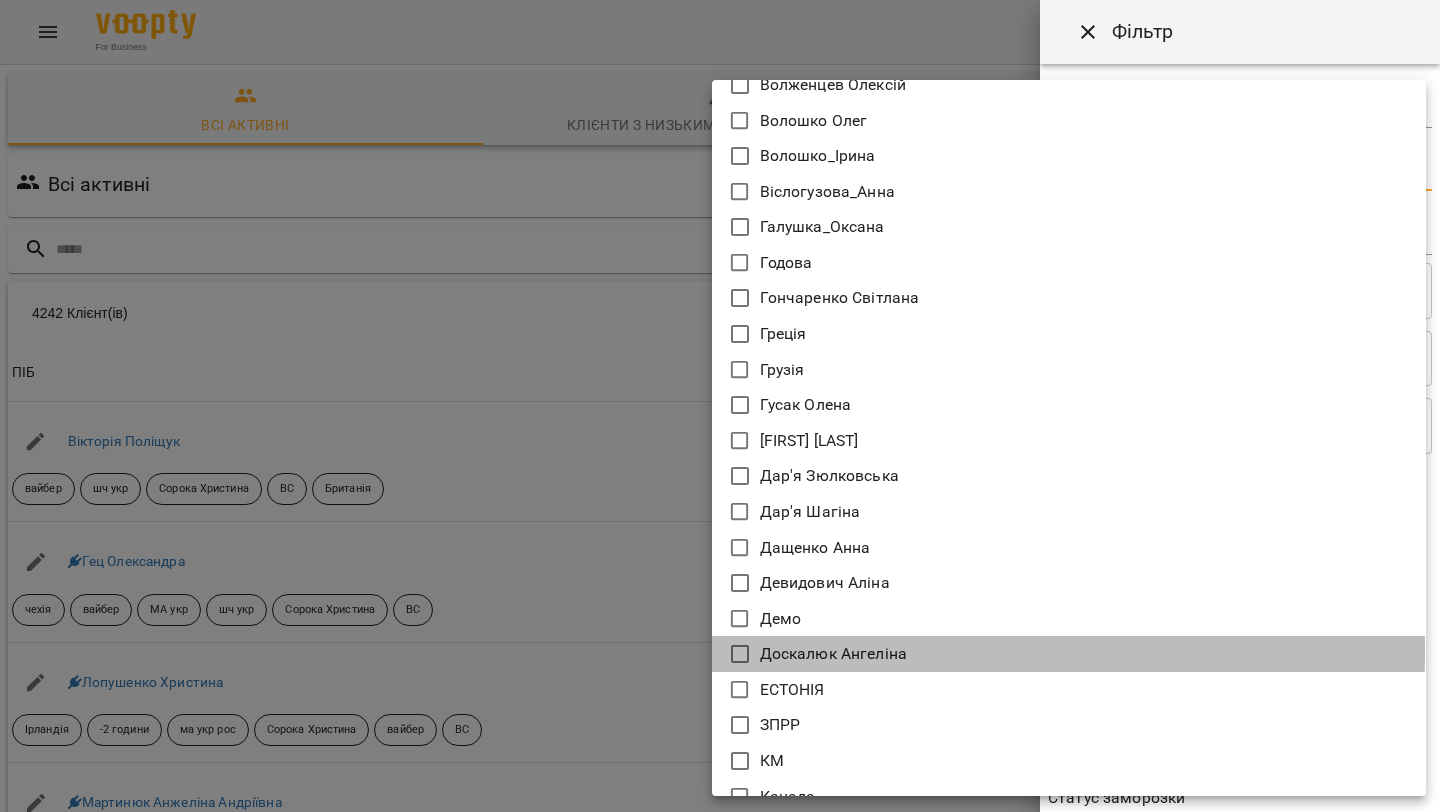 click 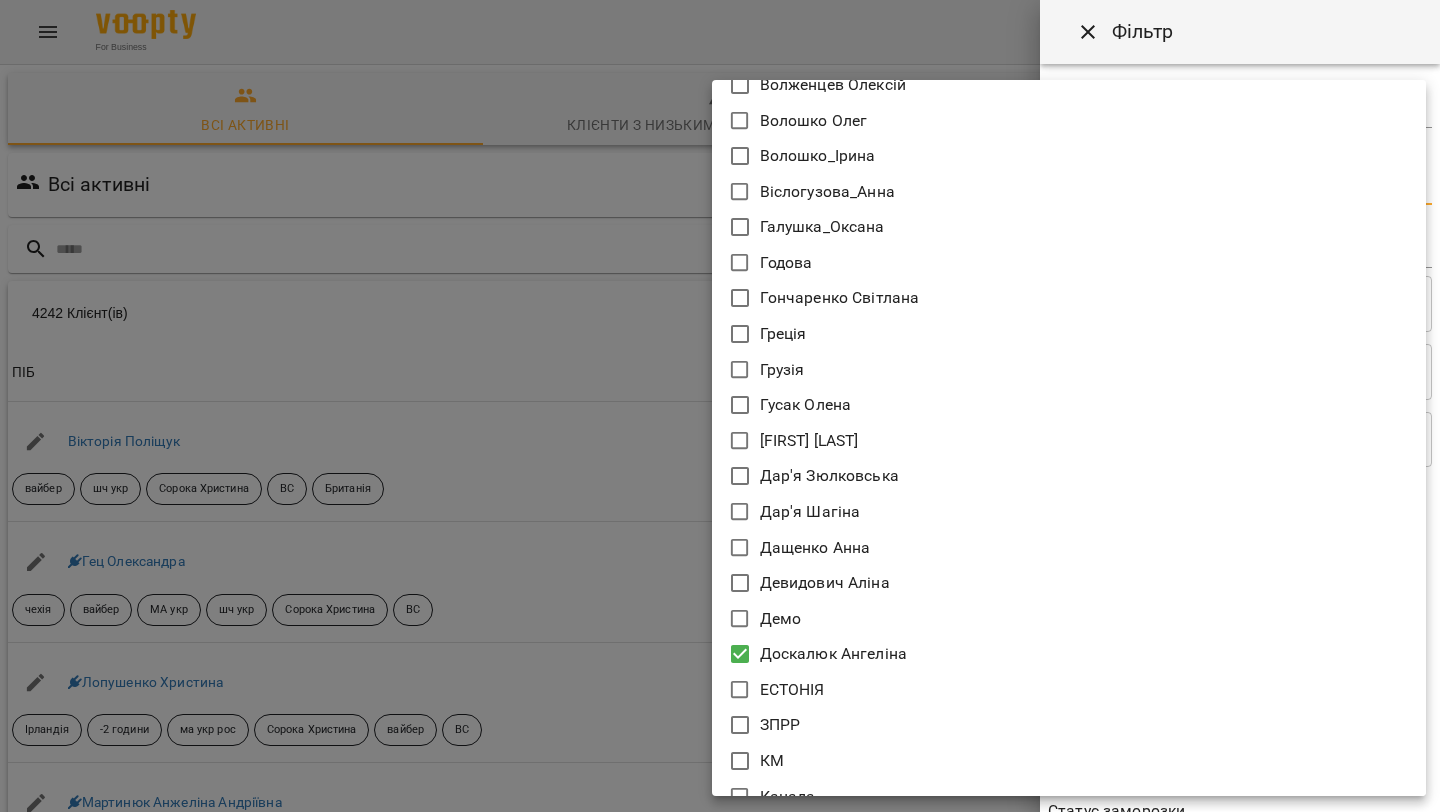 type 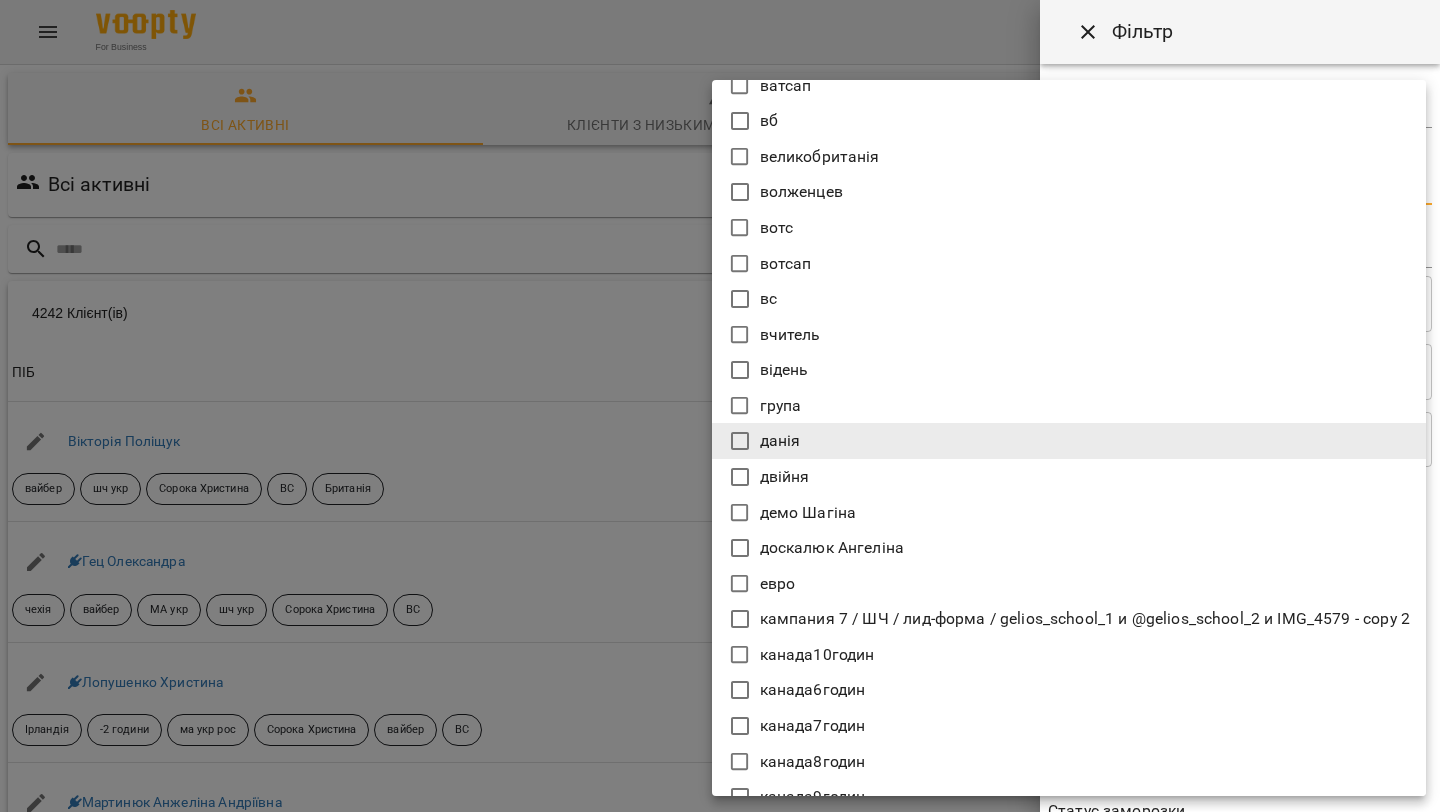 click 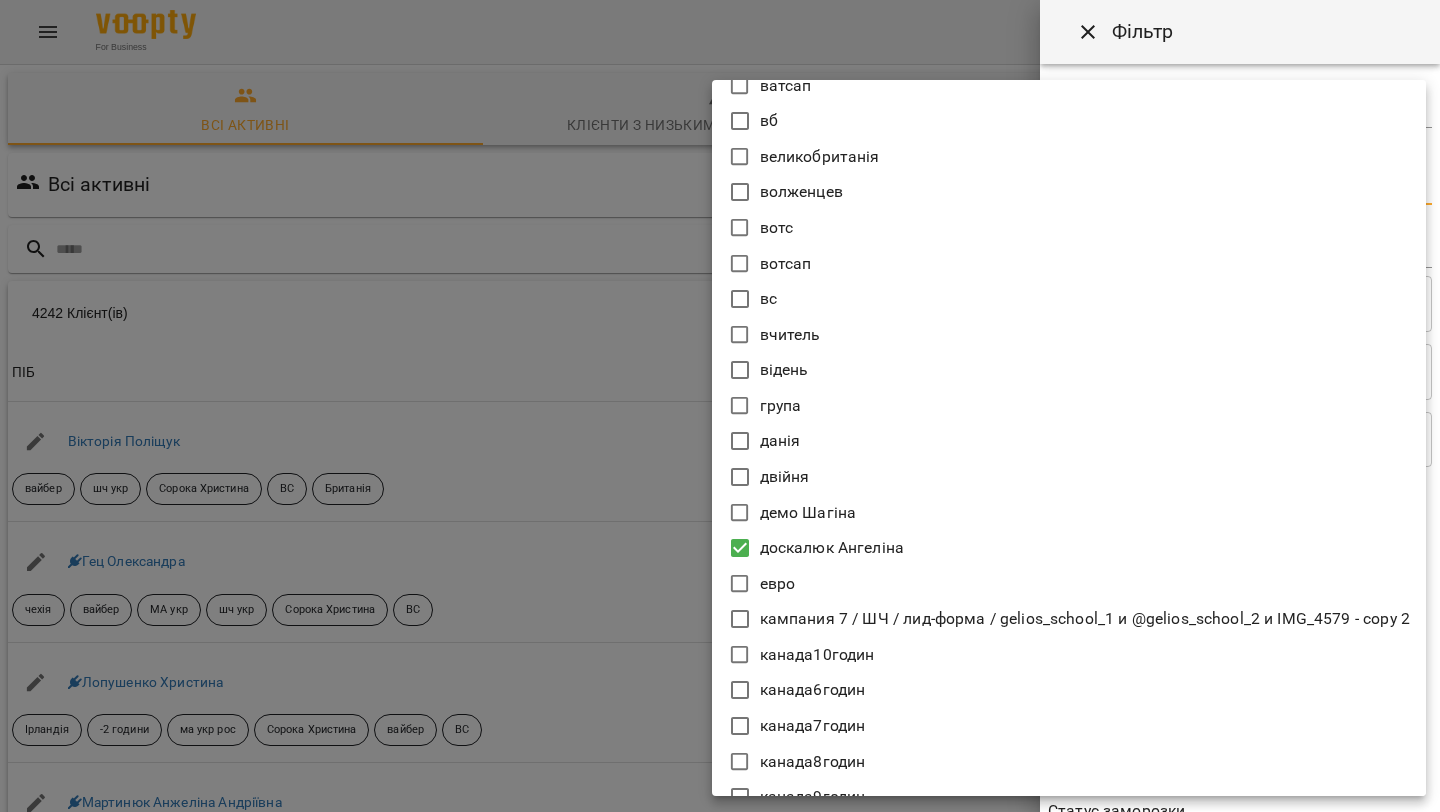 click at bounding box center (720, 406) 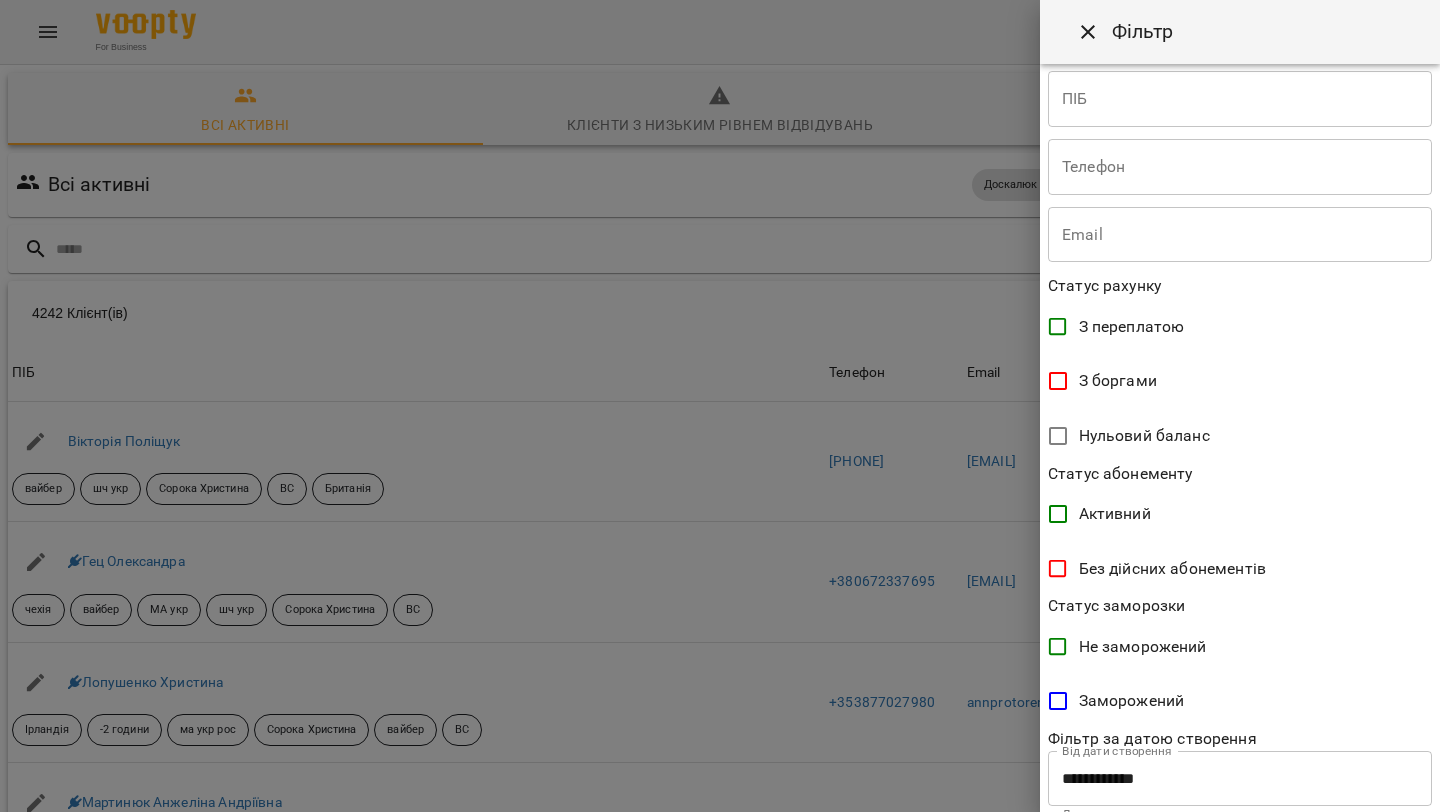 scroll, scrollTop: 315, scrollLeft: 0, axis: vertical 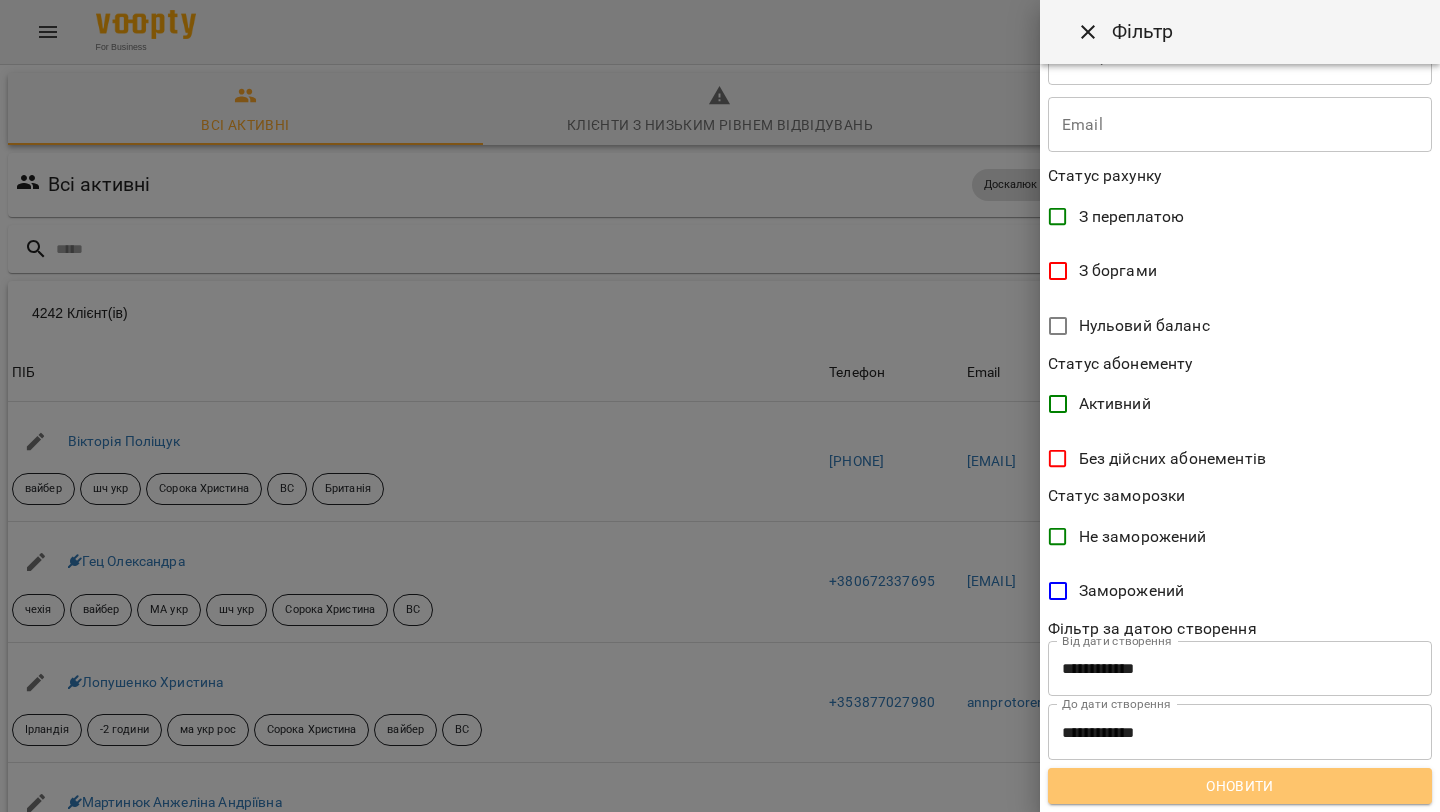 click on "Оновити" at bounding box center [1240, 786] 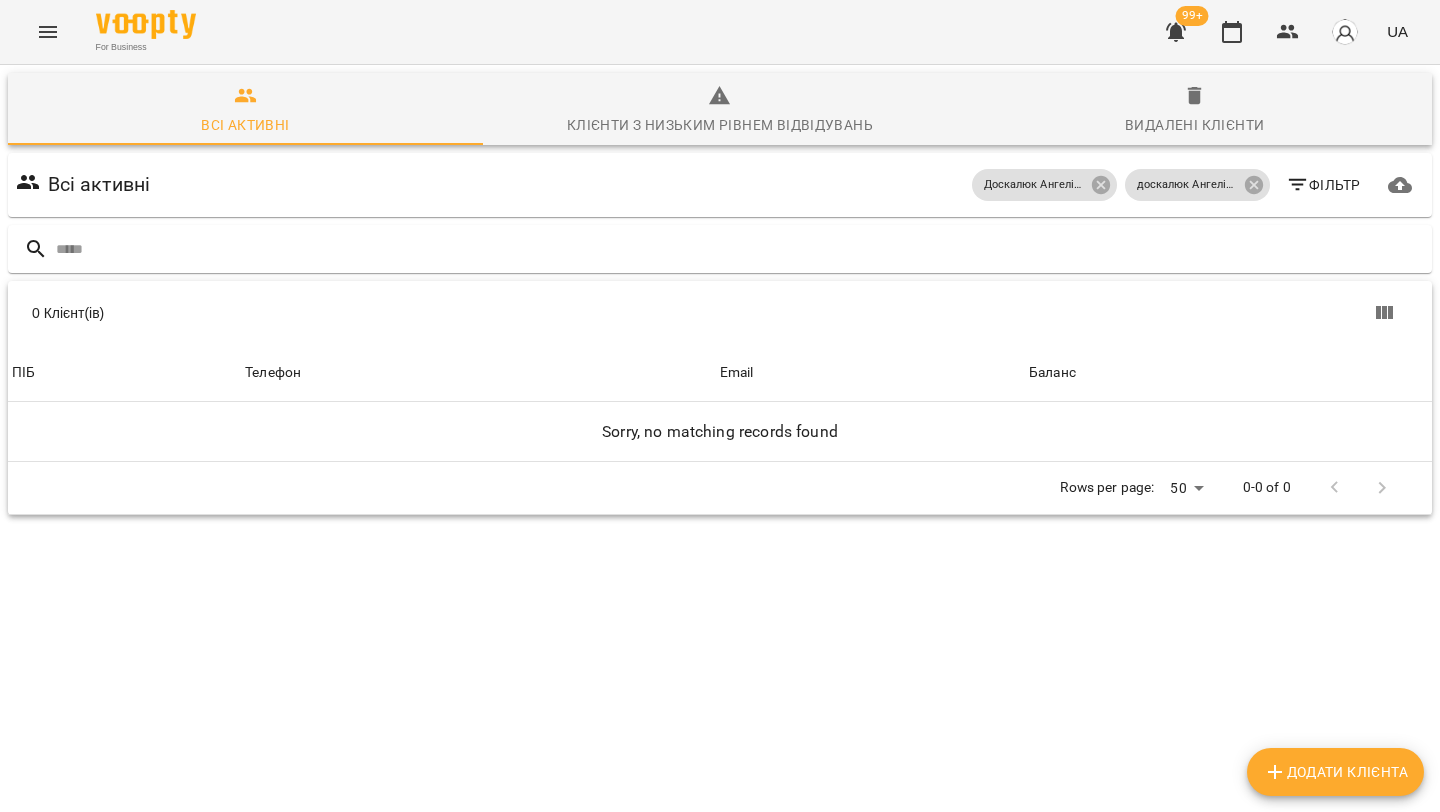 click on "Фільтр" at bounding box center (1323, 185) 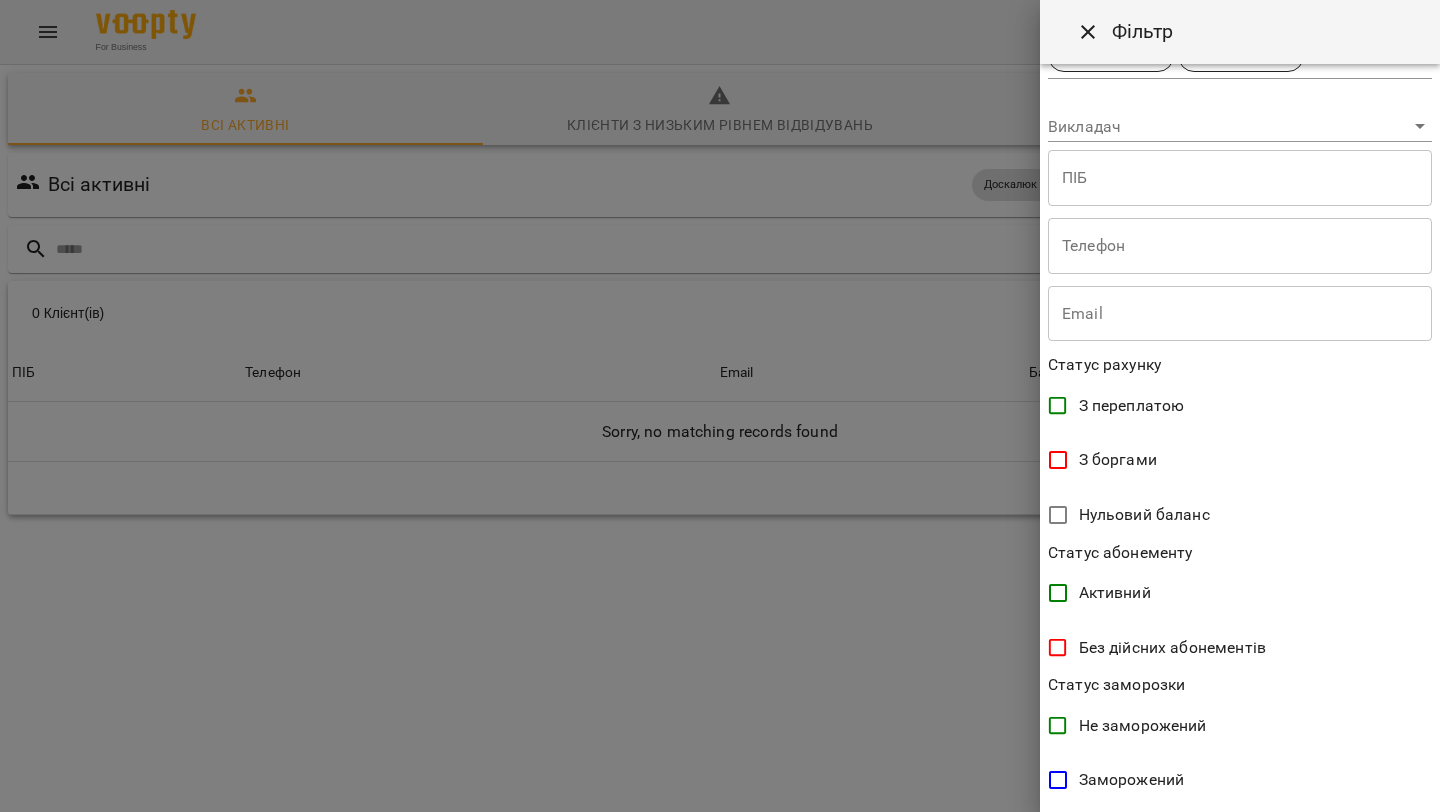 scroll, scrollTop: 0, scrollLeft: 0, axis: both 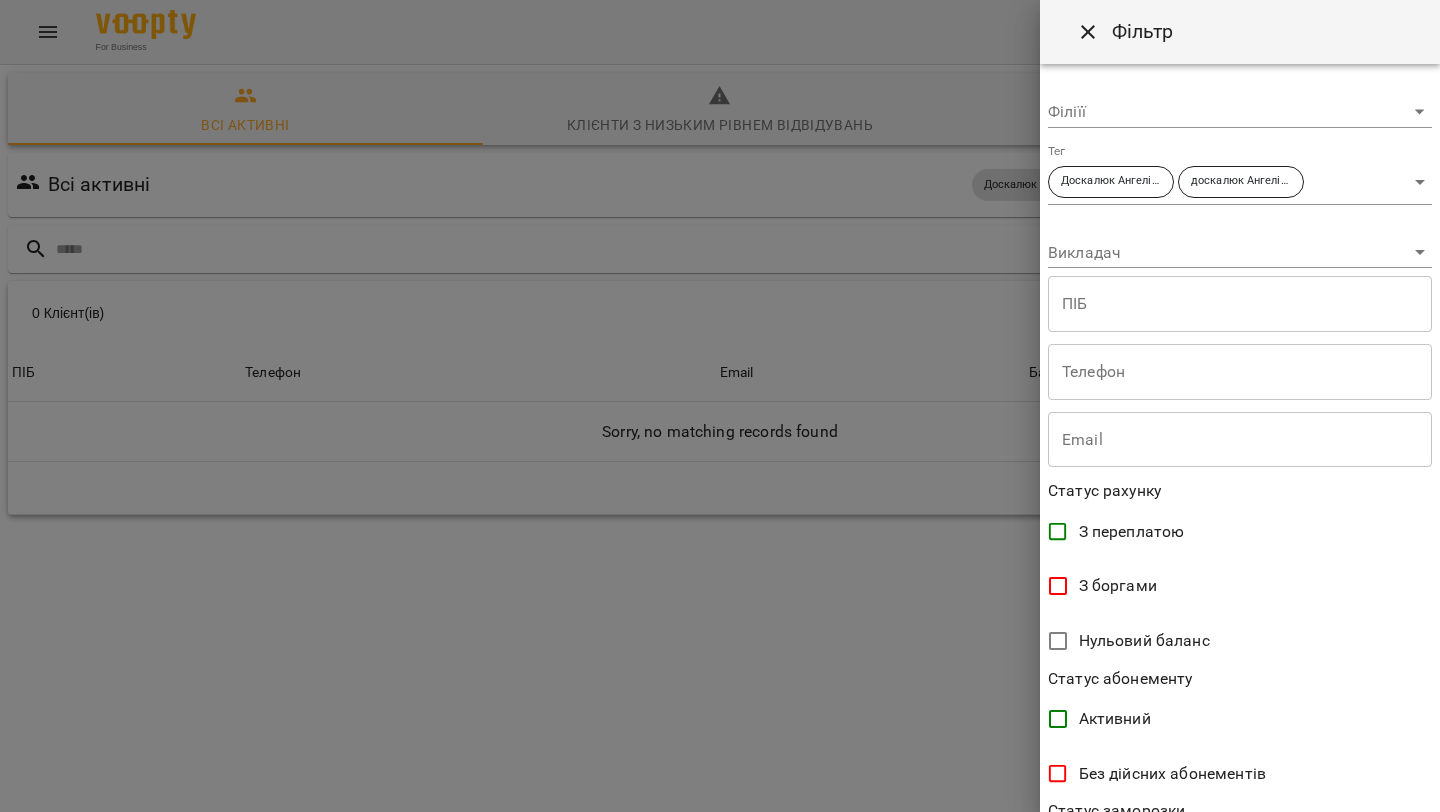 click on "**********" at bounding box center [720, 331] 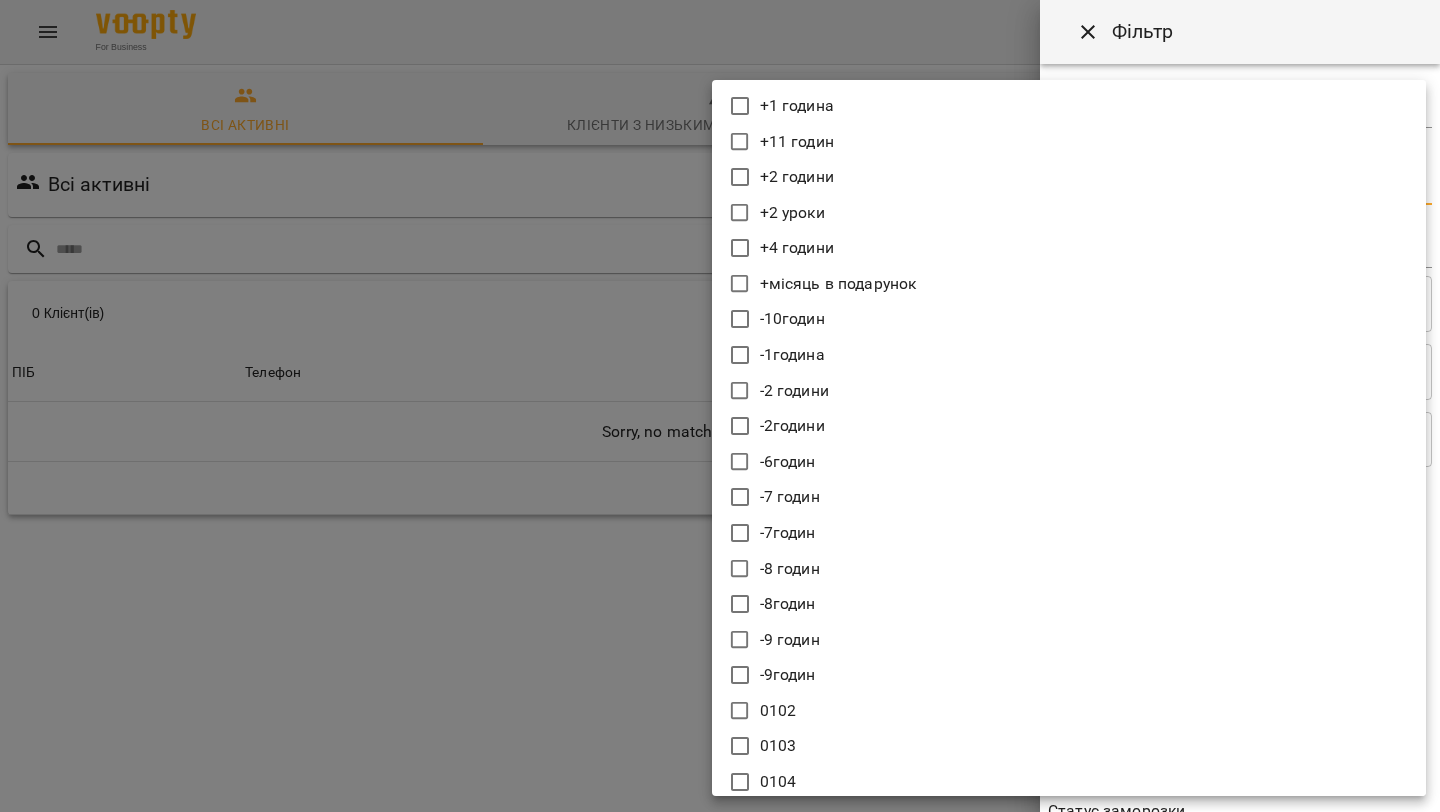 type 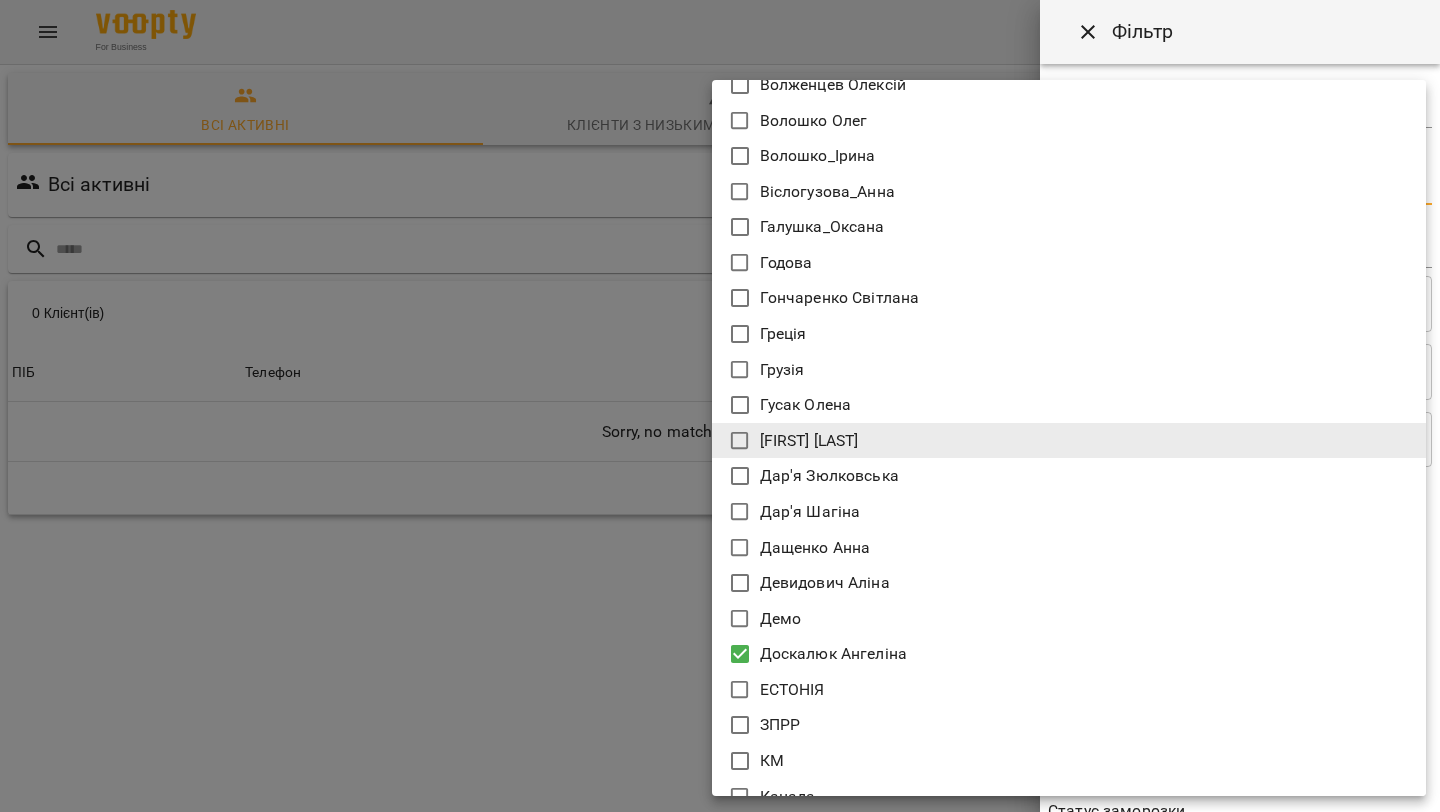 type 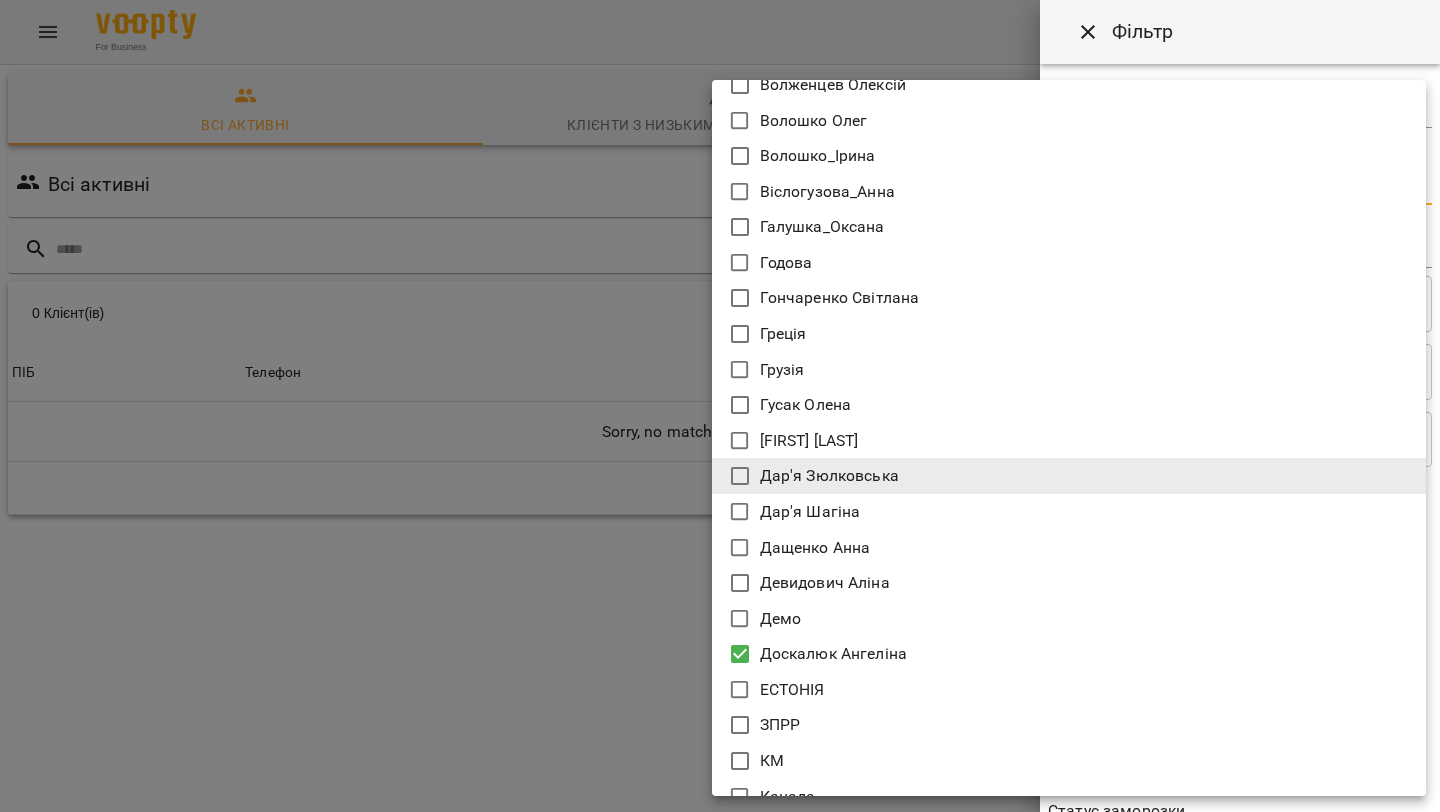 type 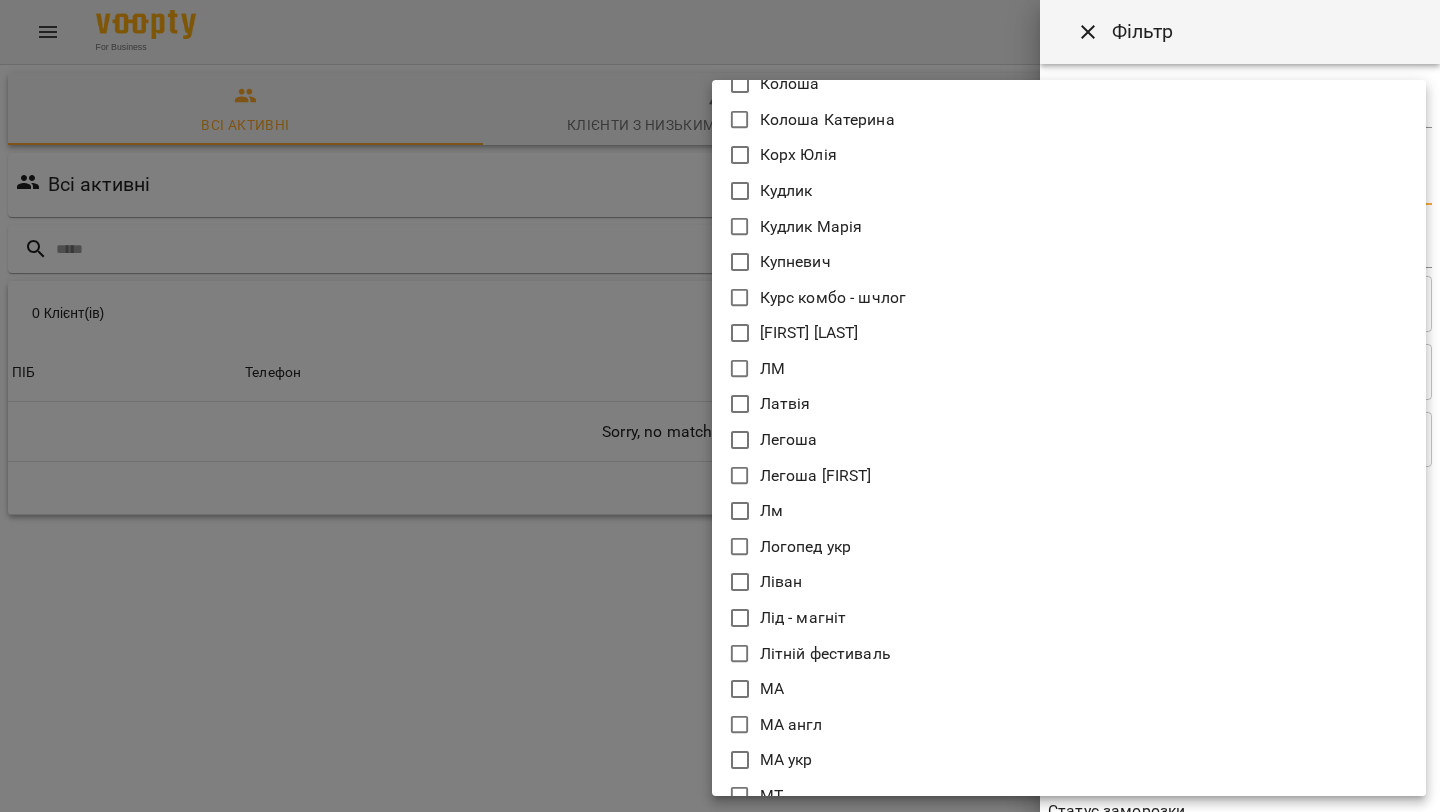 type 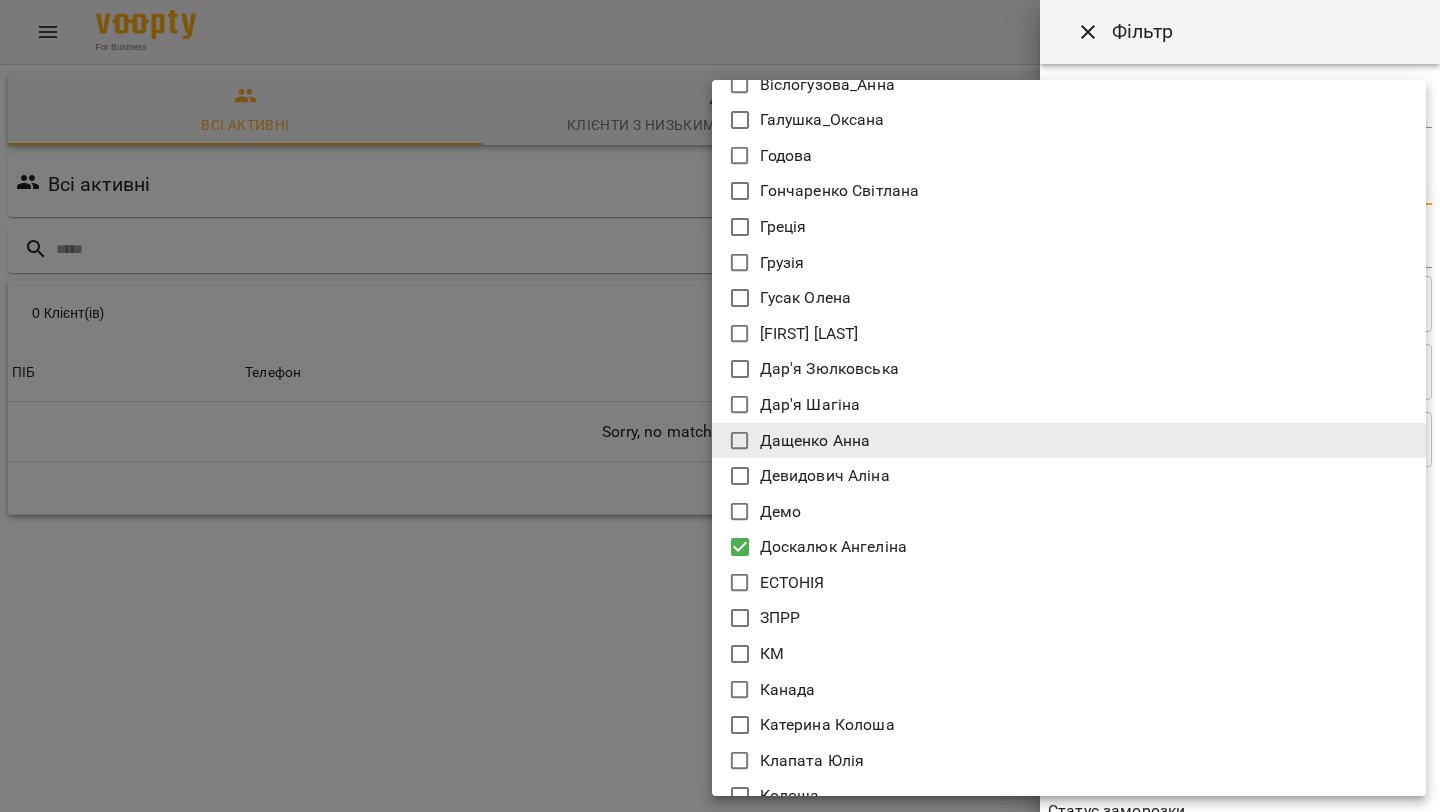 type 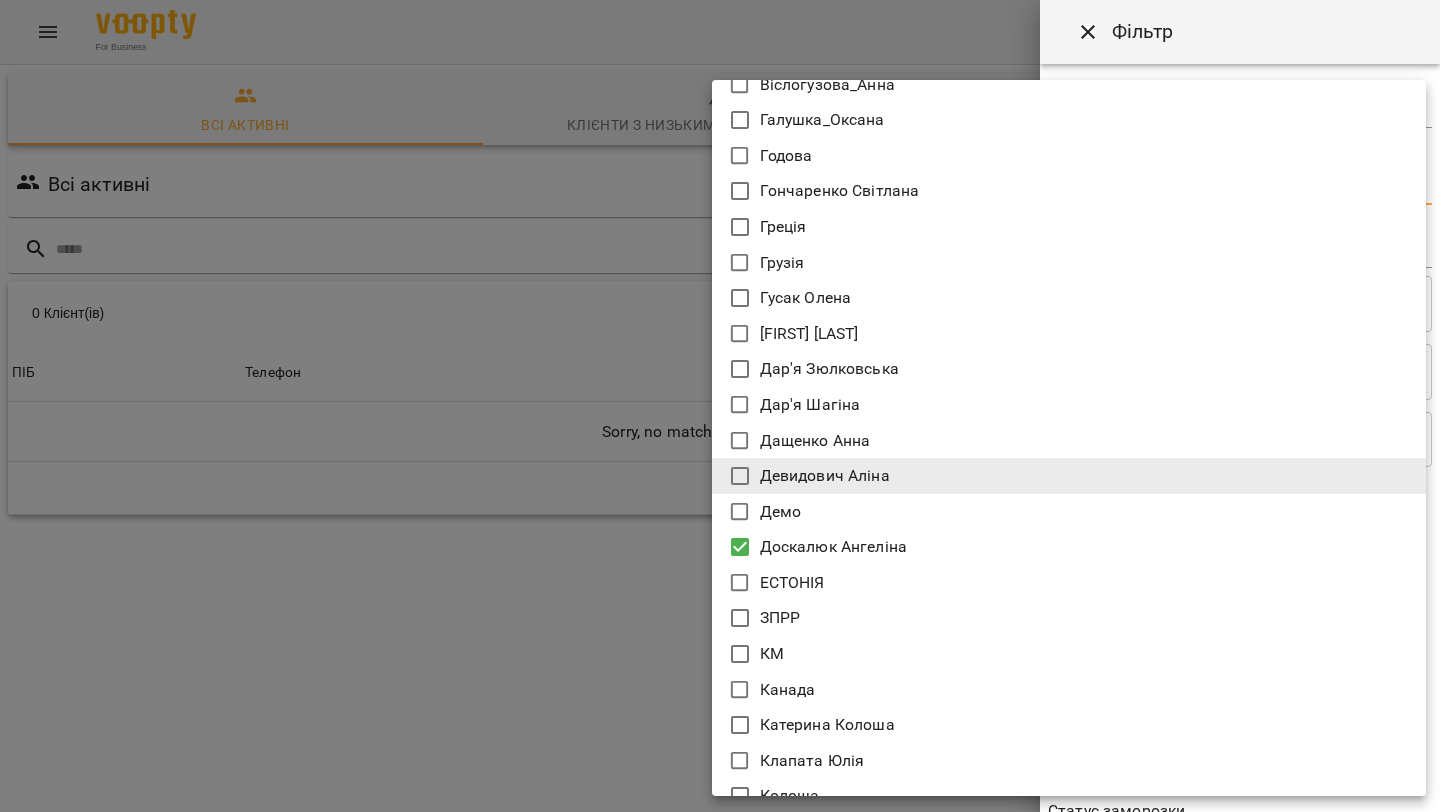 type 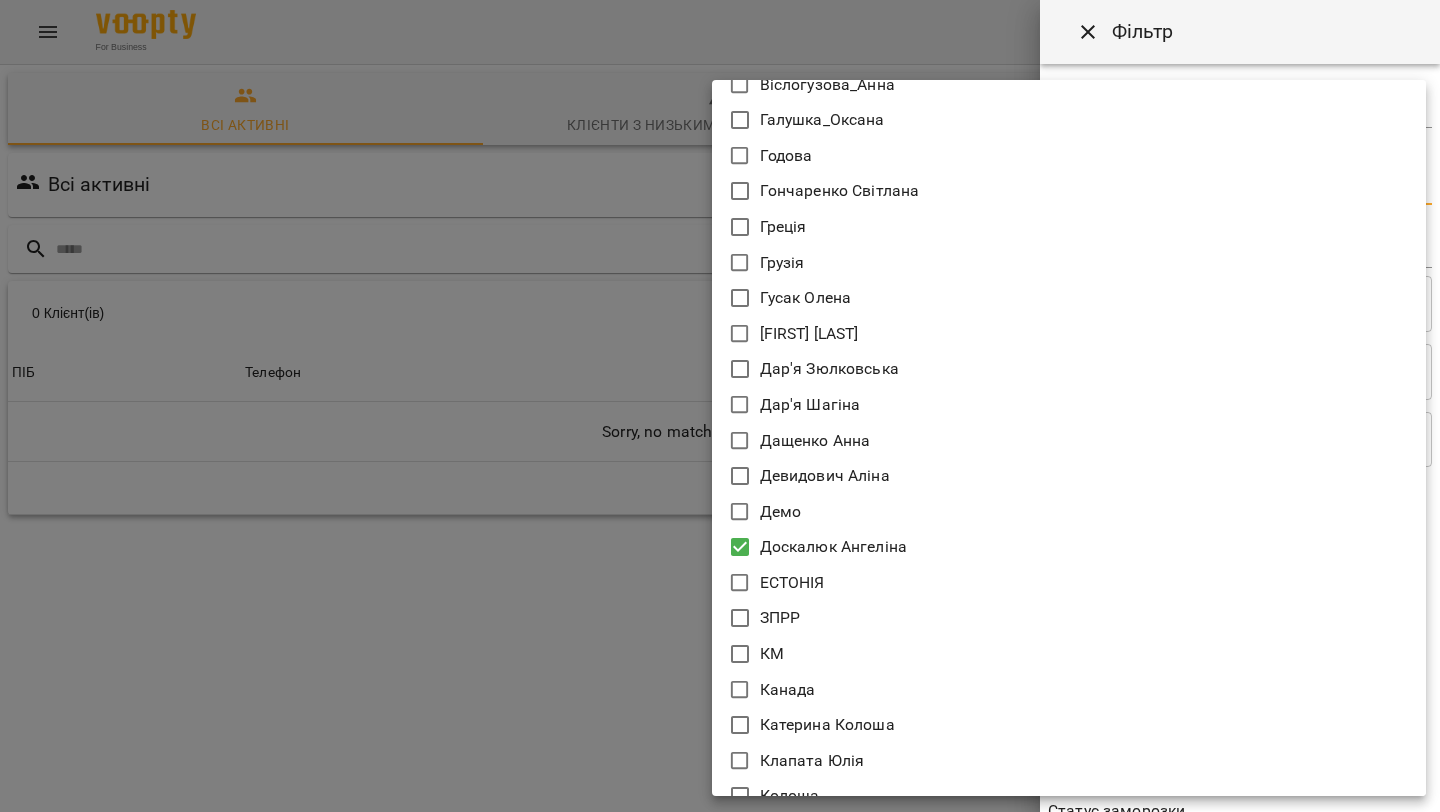 click at bounding box center (720, 406) 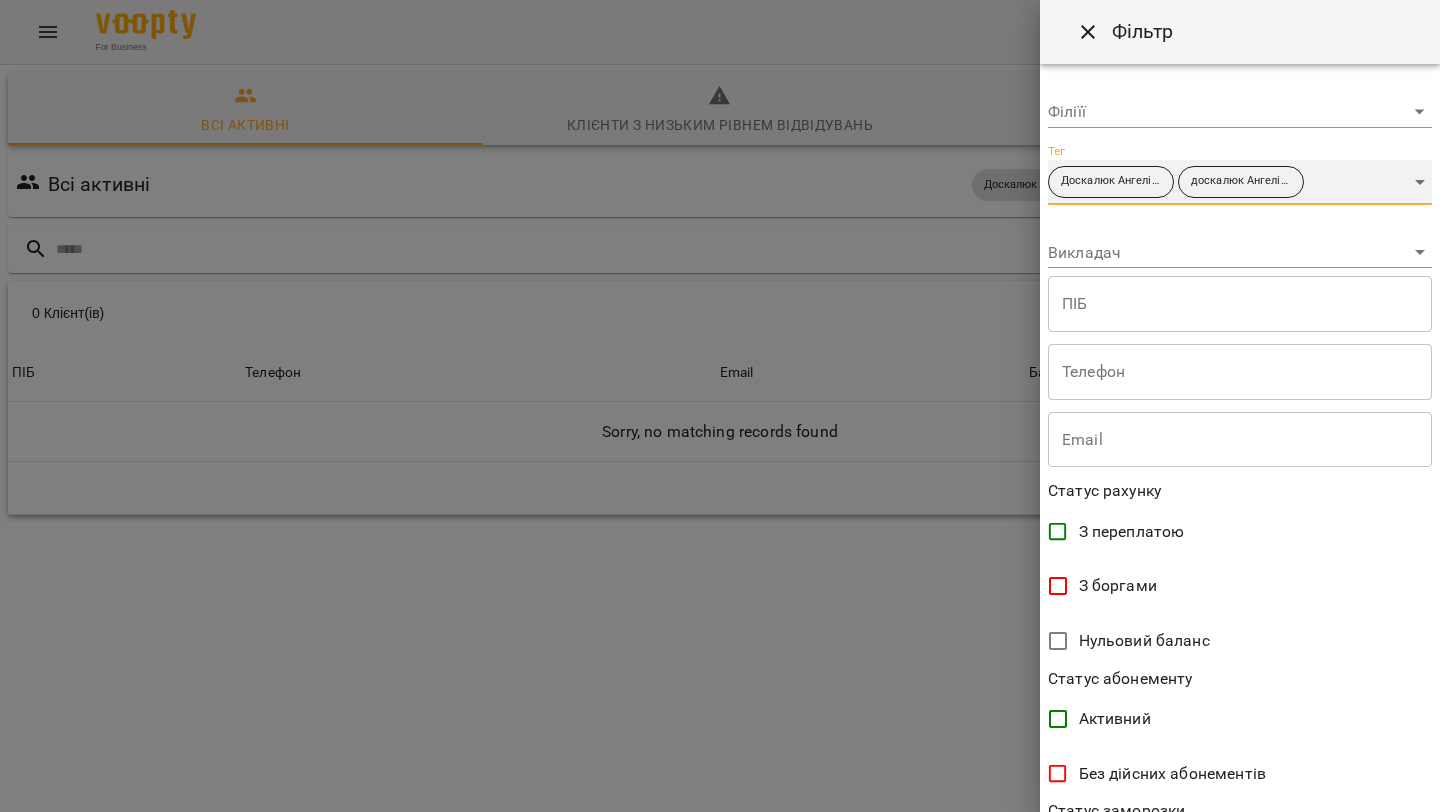 click on "доскалюк Ангеліна" at bounding box center (1241, 181) 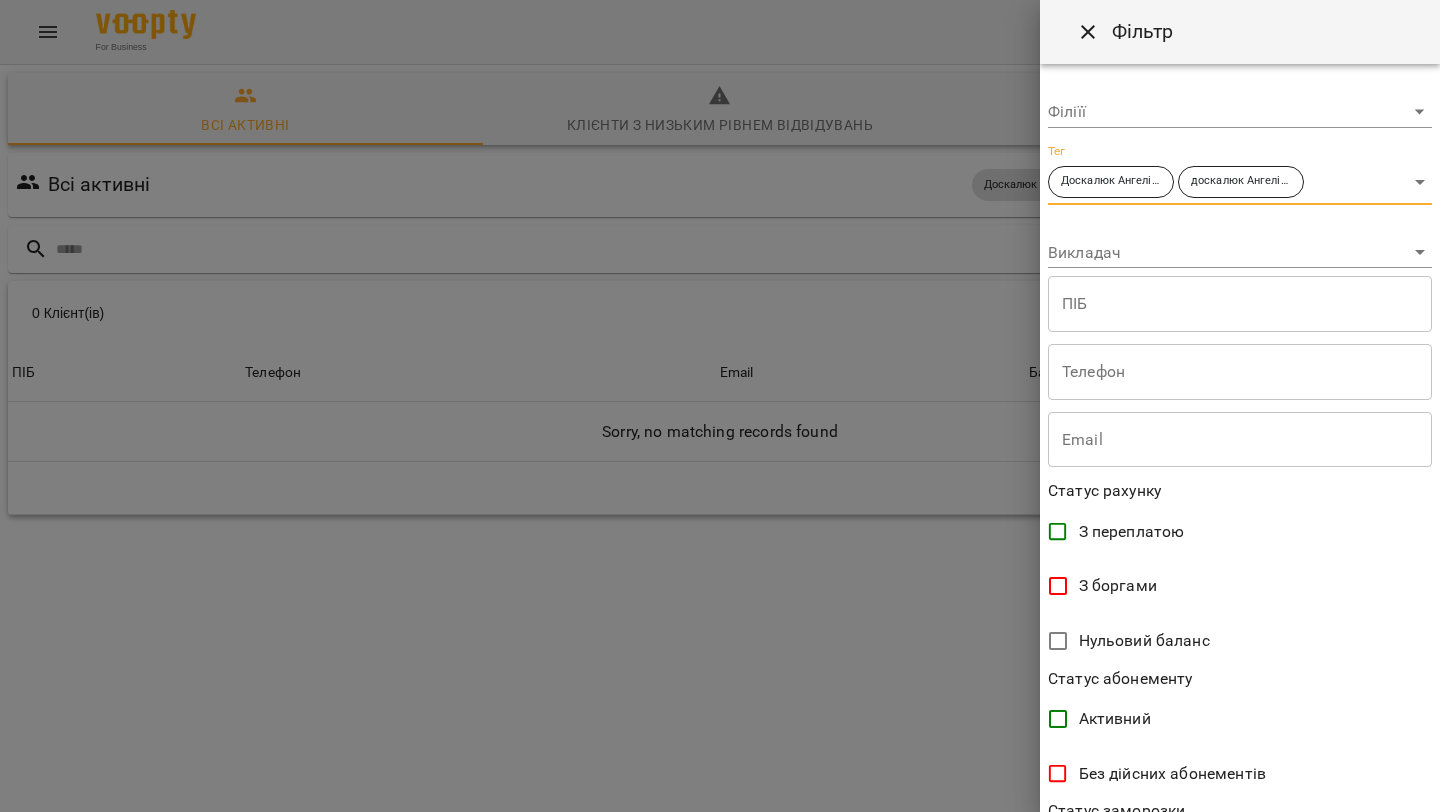 click on "**********" at bounding box center [720, 331] 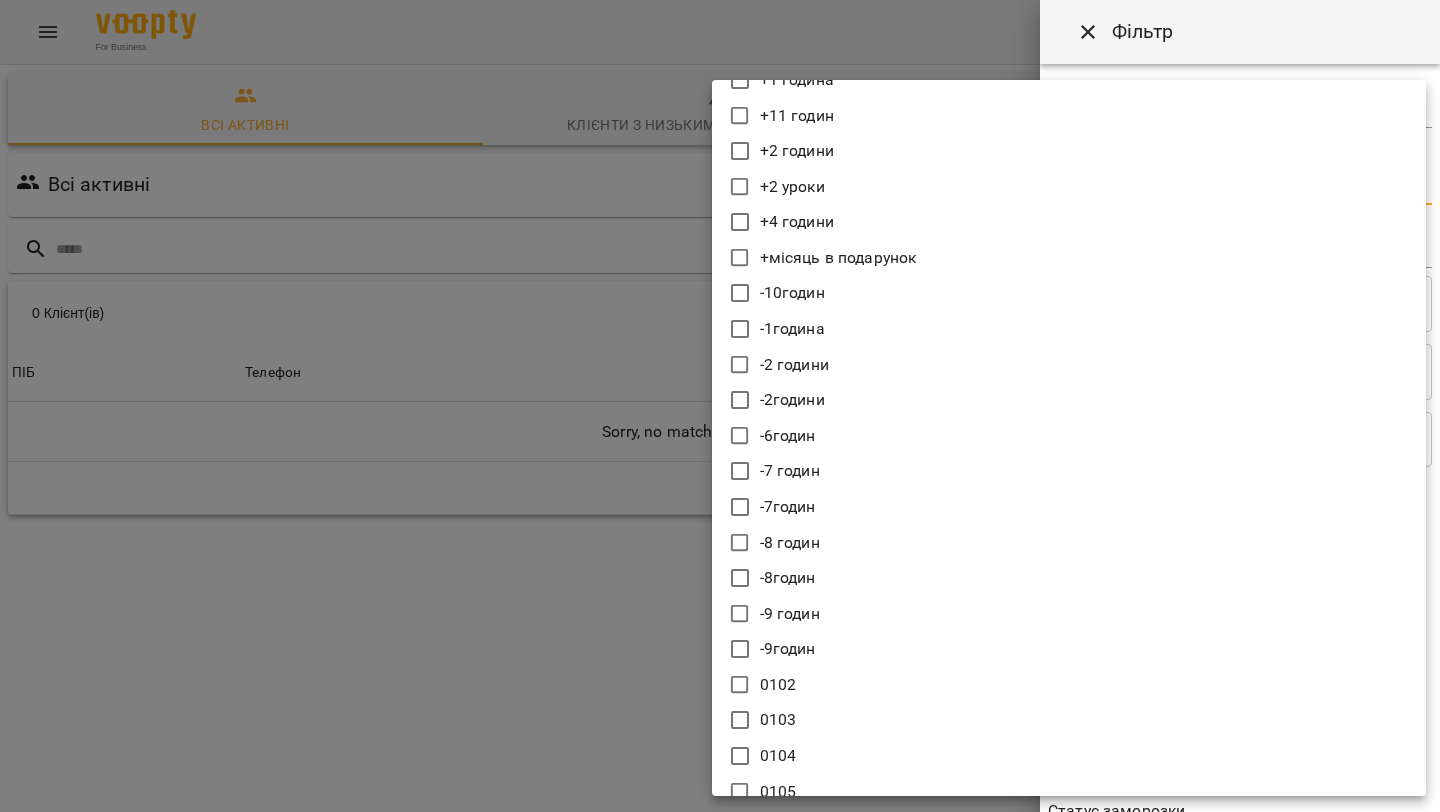 type 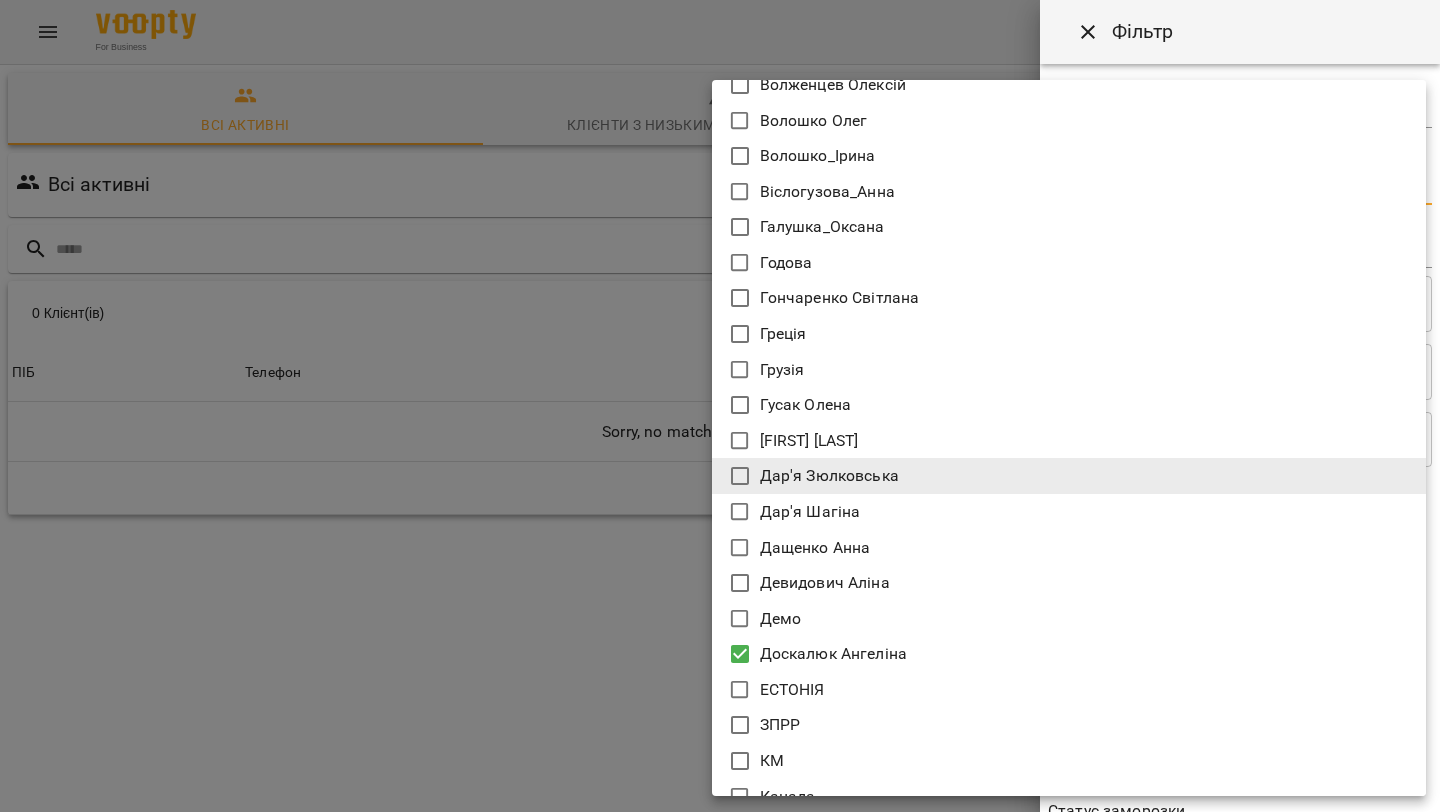 type 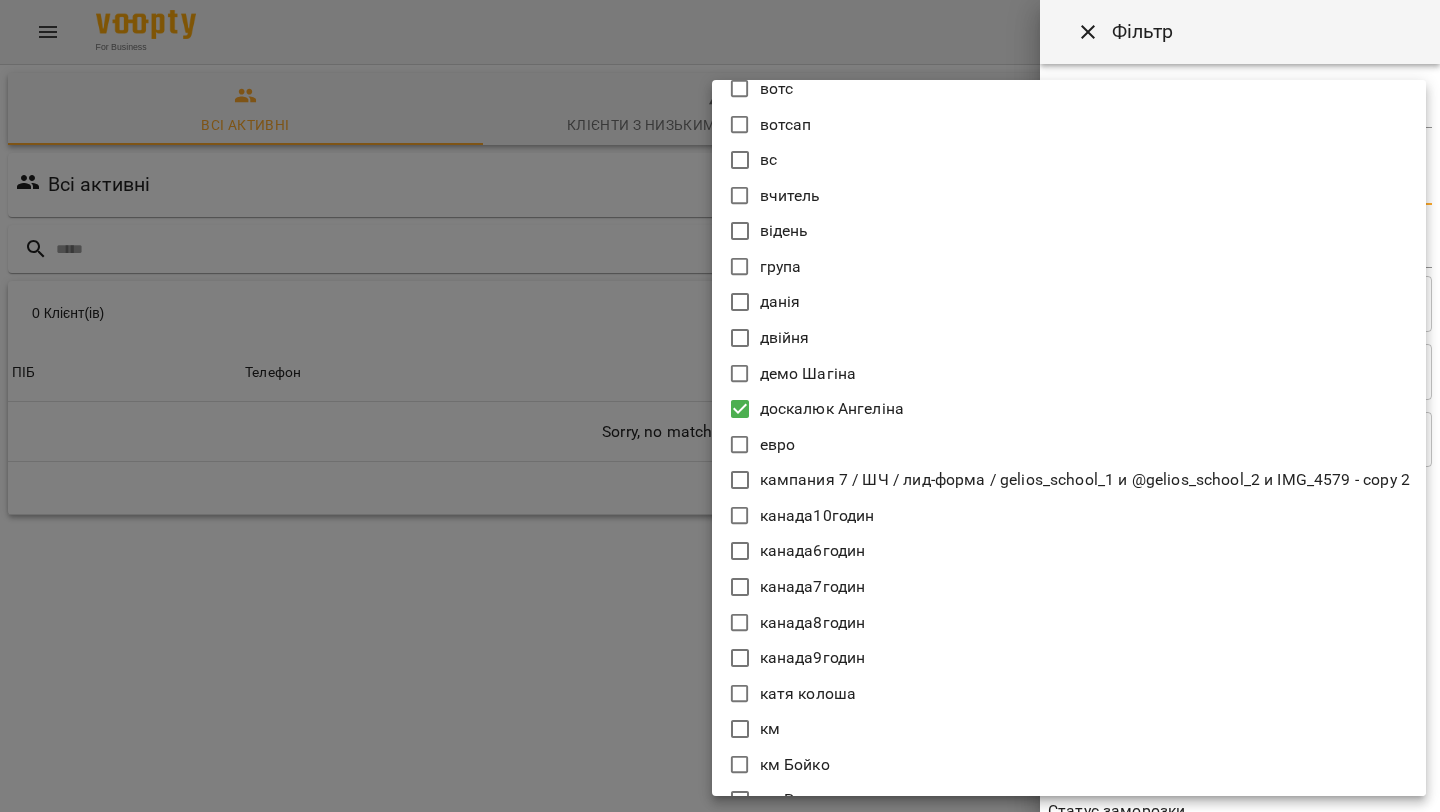 scroll, scrollTop: 14740, scrollLeft: 0, axis: vertical 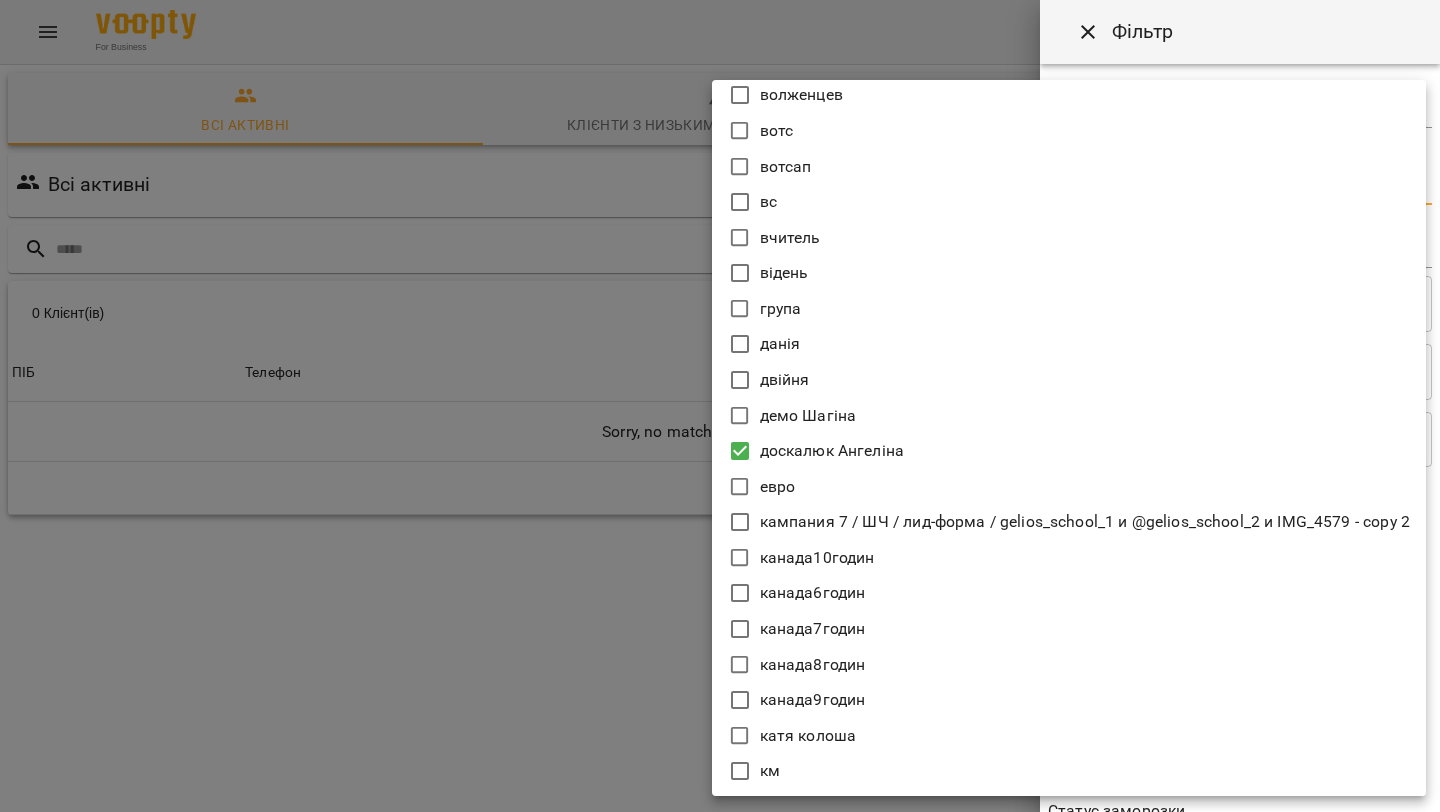 click 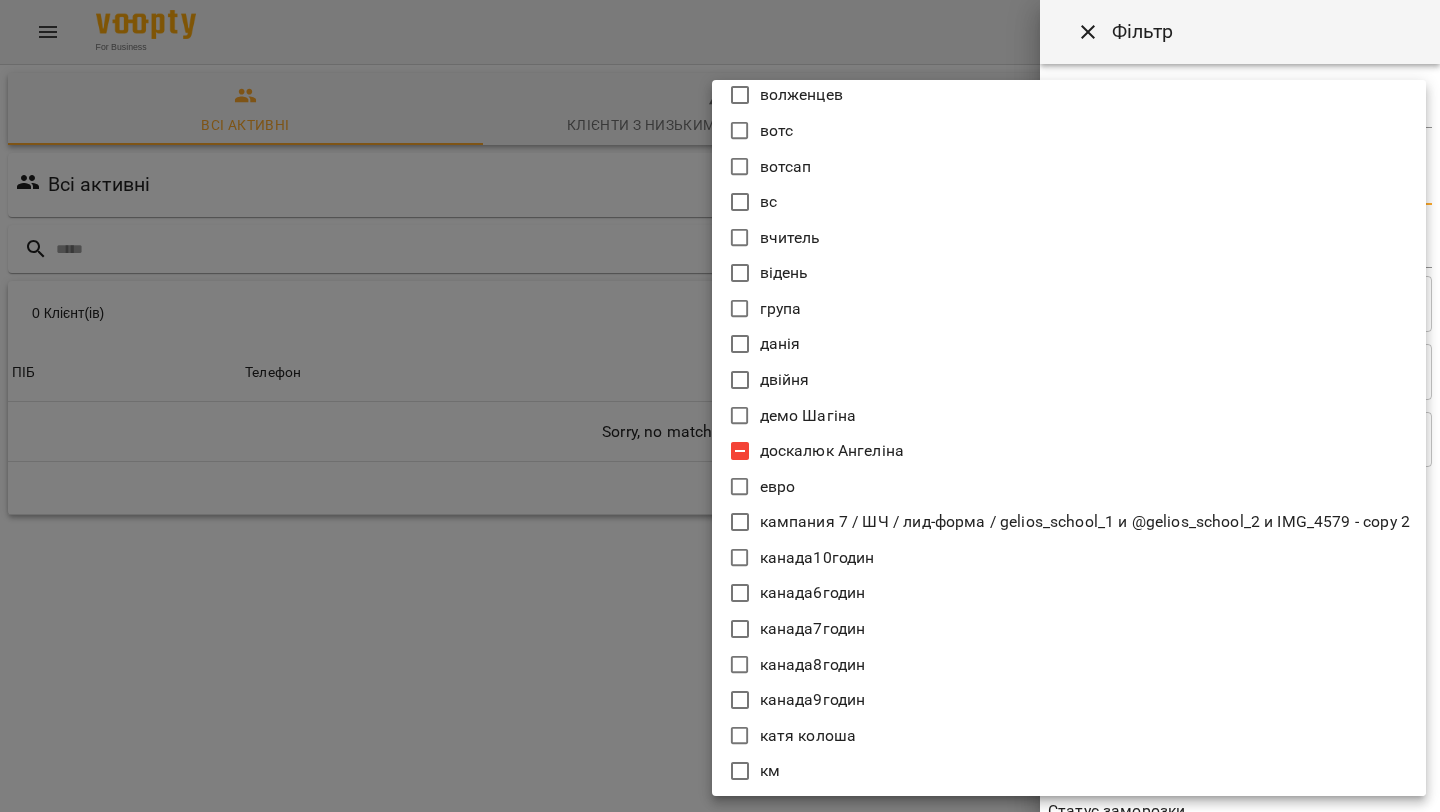 click at bounding box center (720, 406) 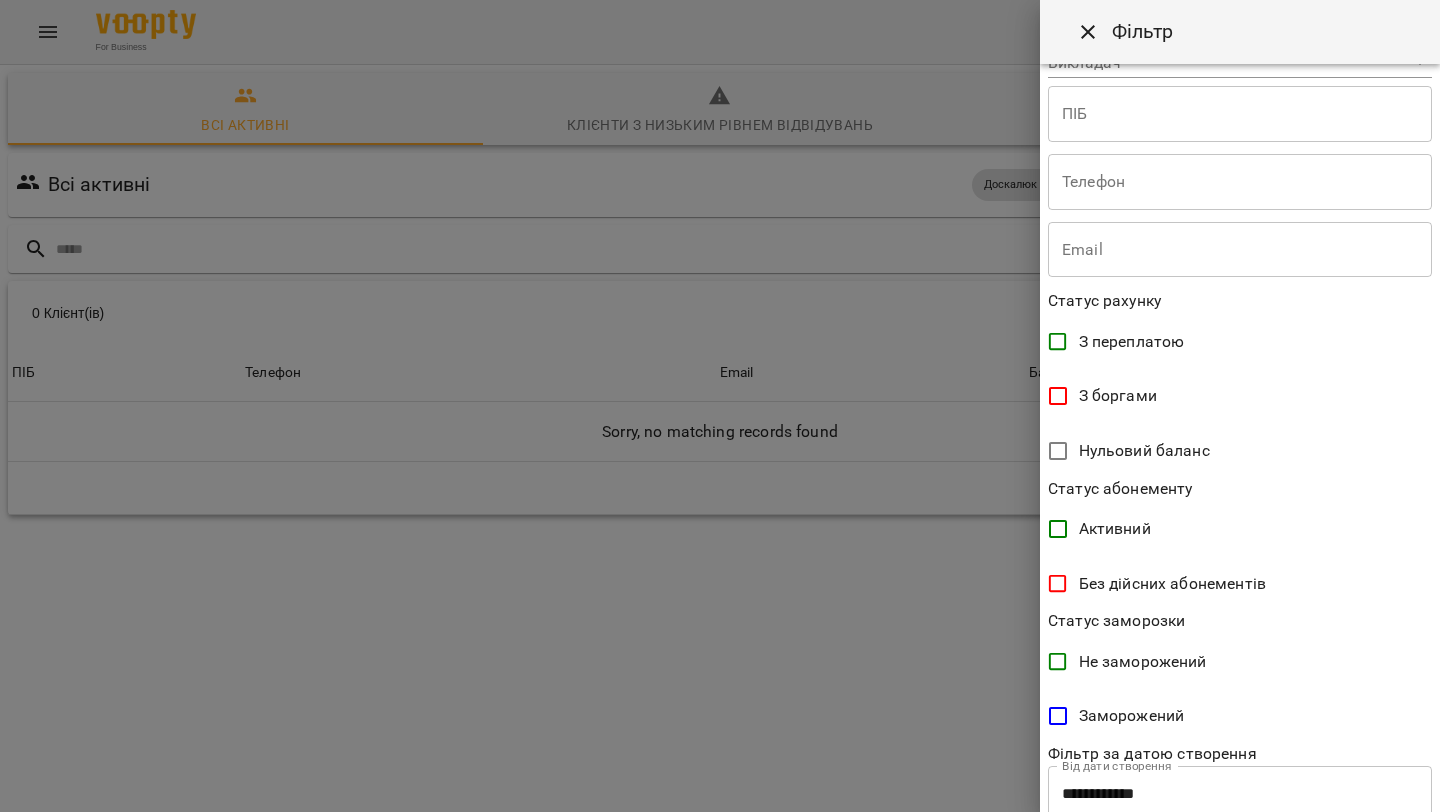 scroll, scrollTop: 315, scrollLeft: 0, axis: vertical 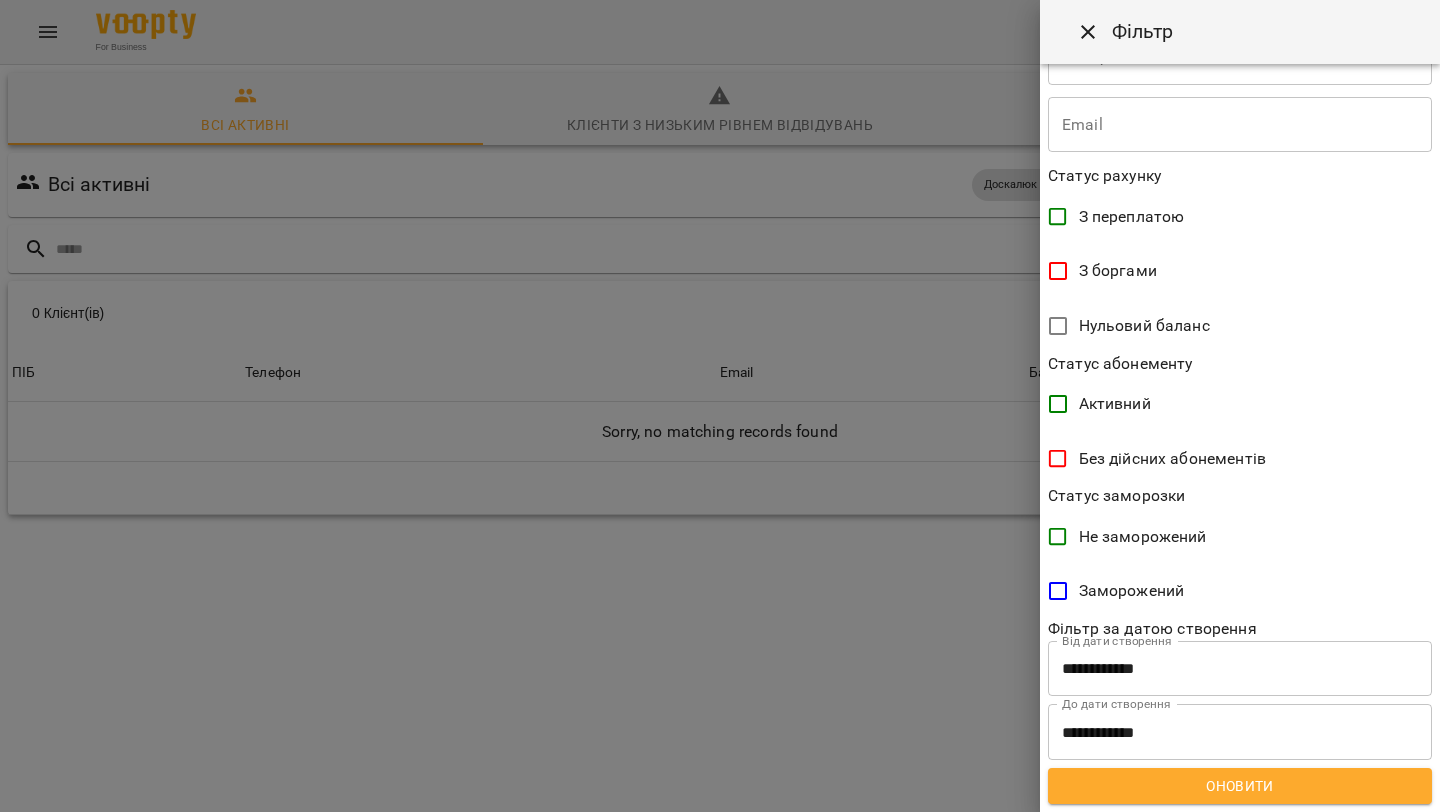click on "Оновити" at bounding box center [1240, 786] 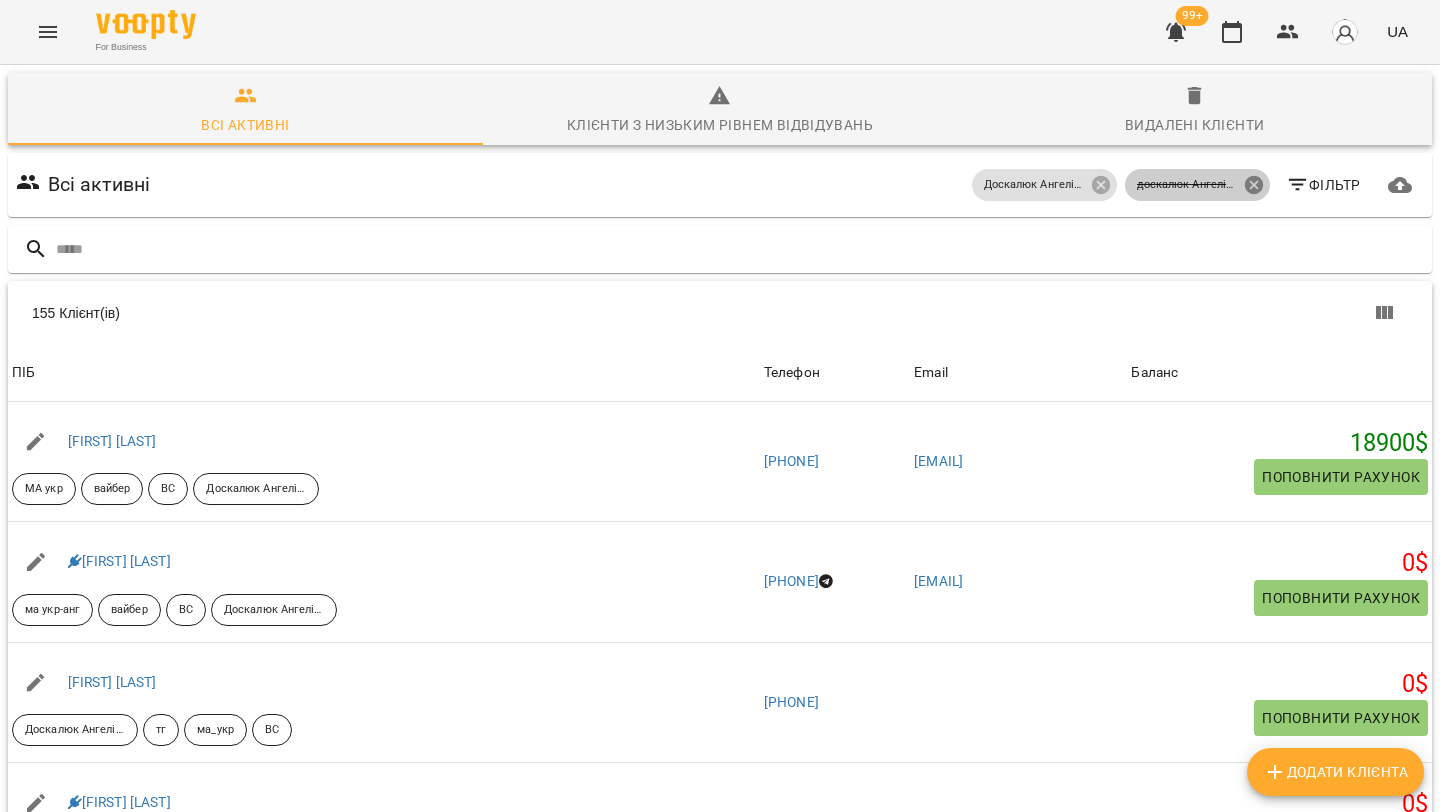 click 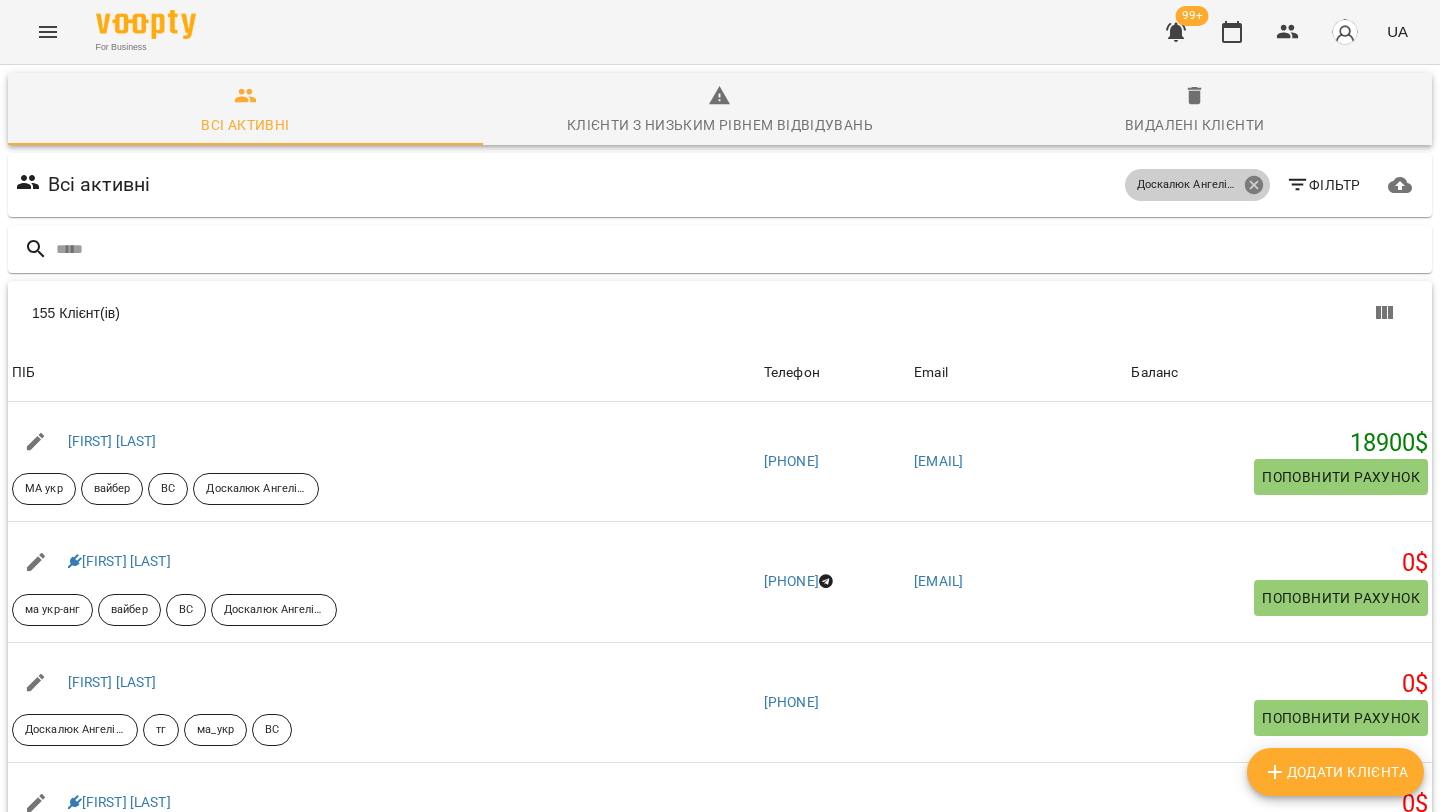 click 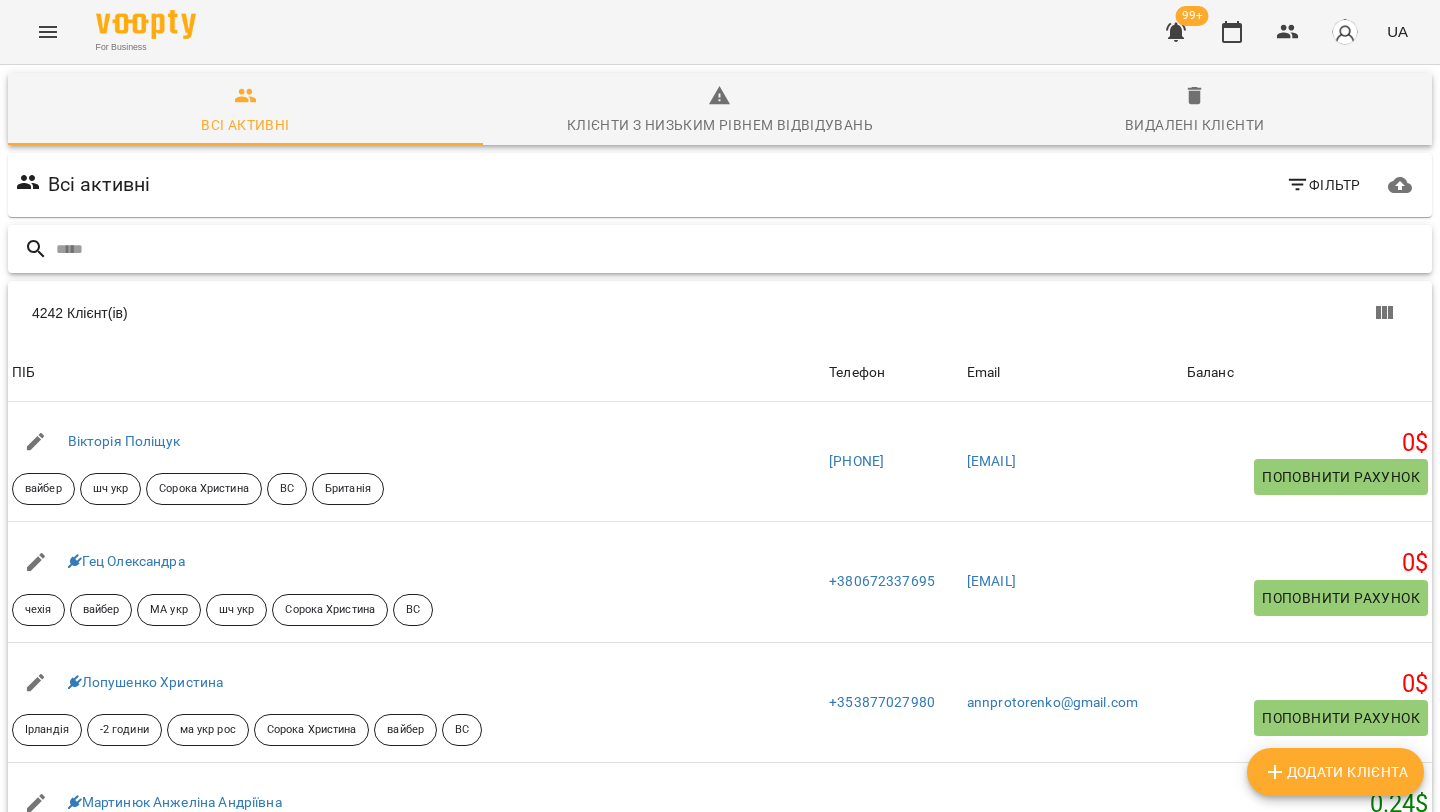 click at bounding box center (740, 249) 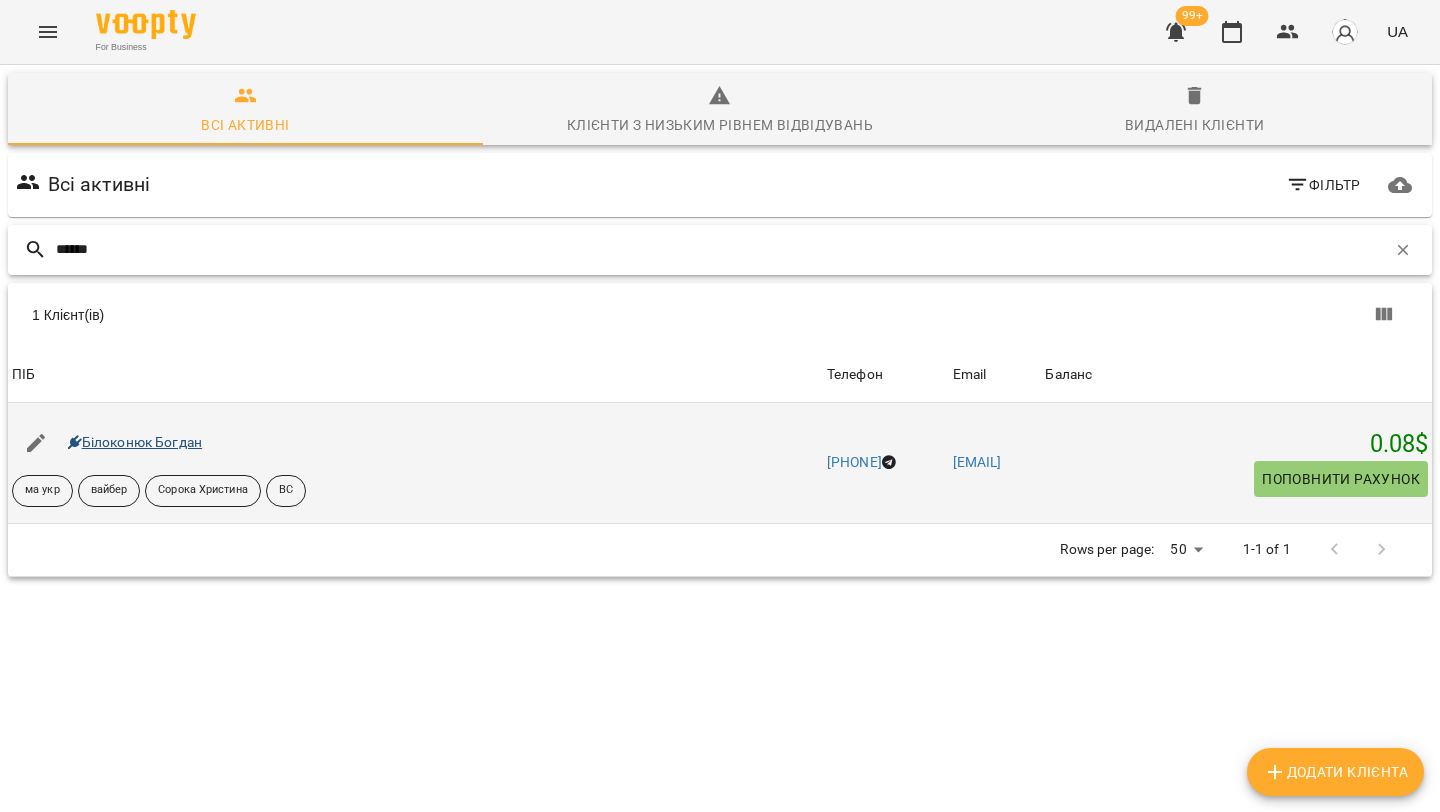 type on "******" 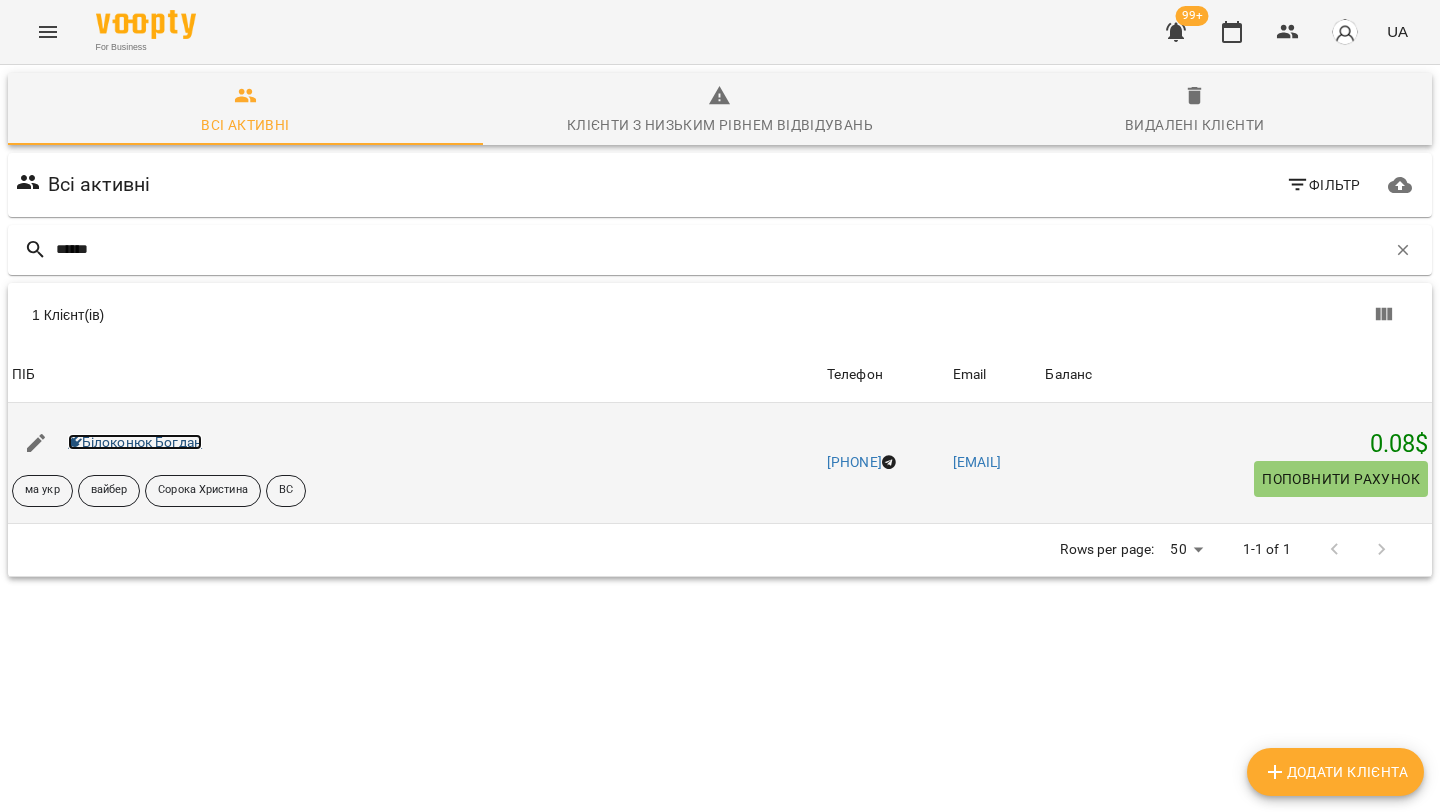 click on "Білоконюк Богдан" at bounding box center (135, 442) 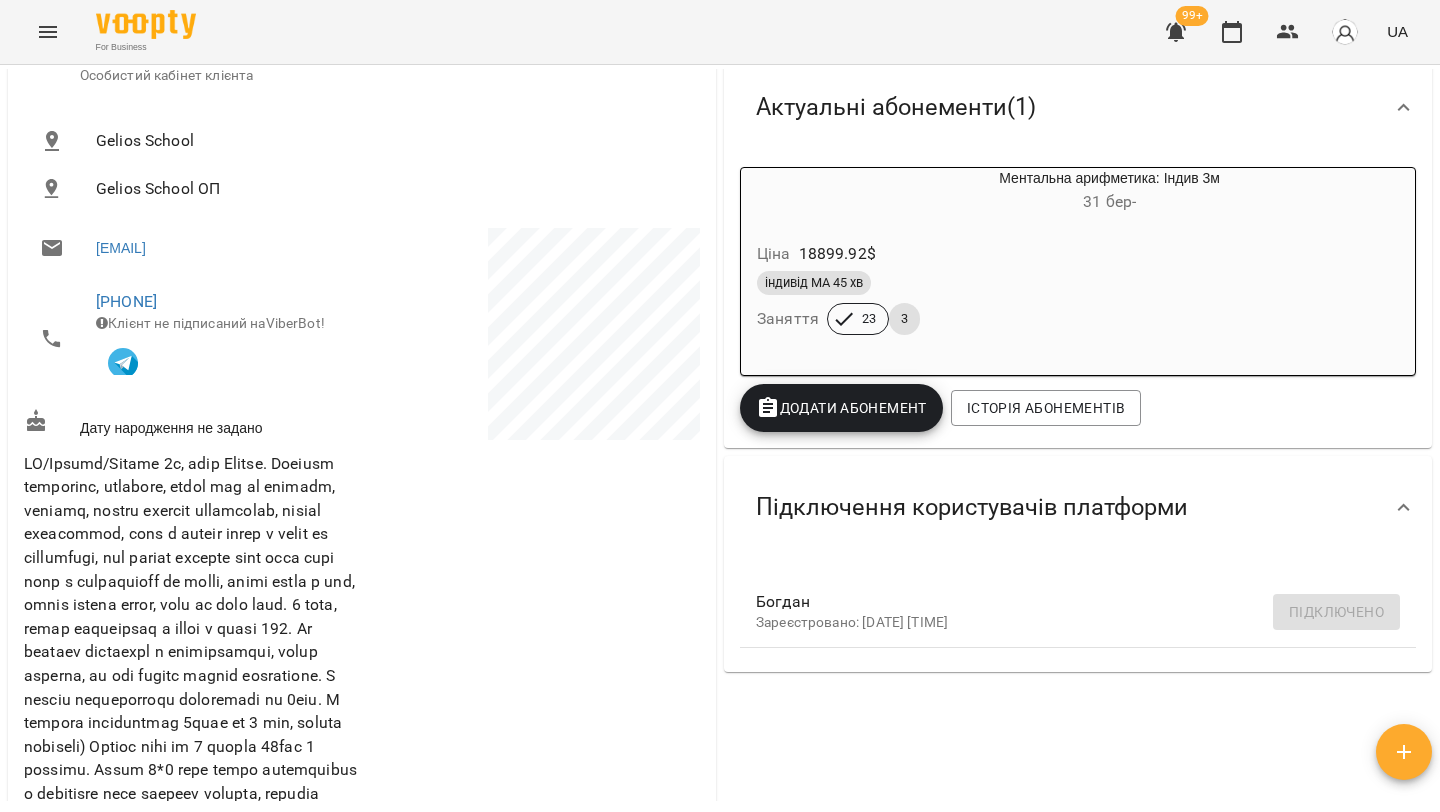 scroll, scrollTop: 0, scrollLeft: 0, axis: both 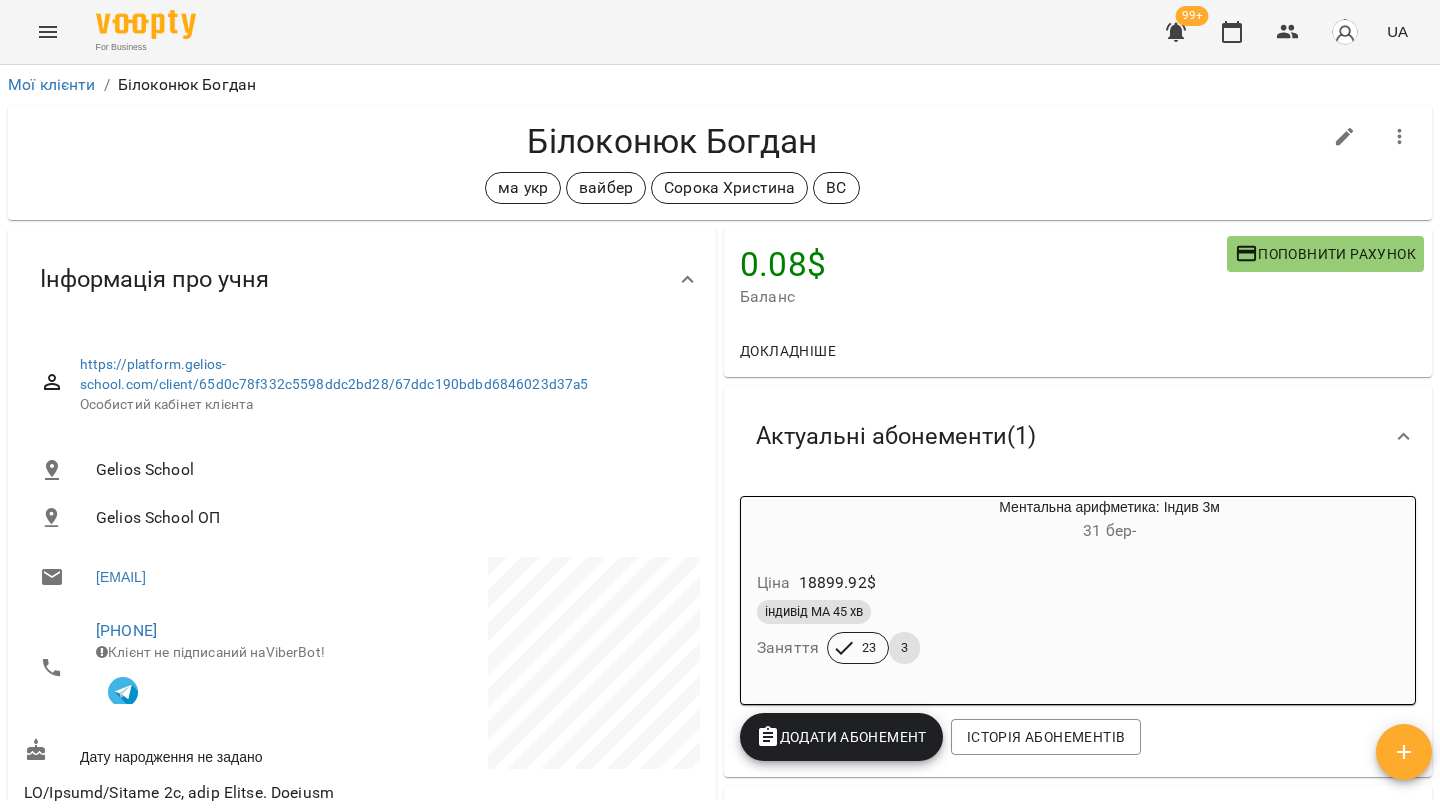 click 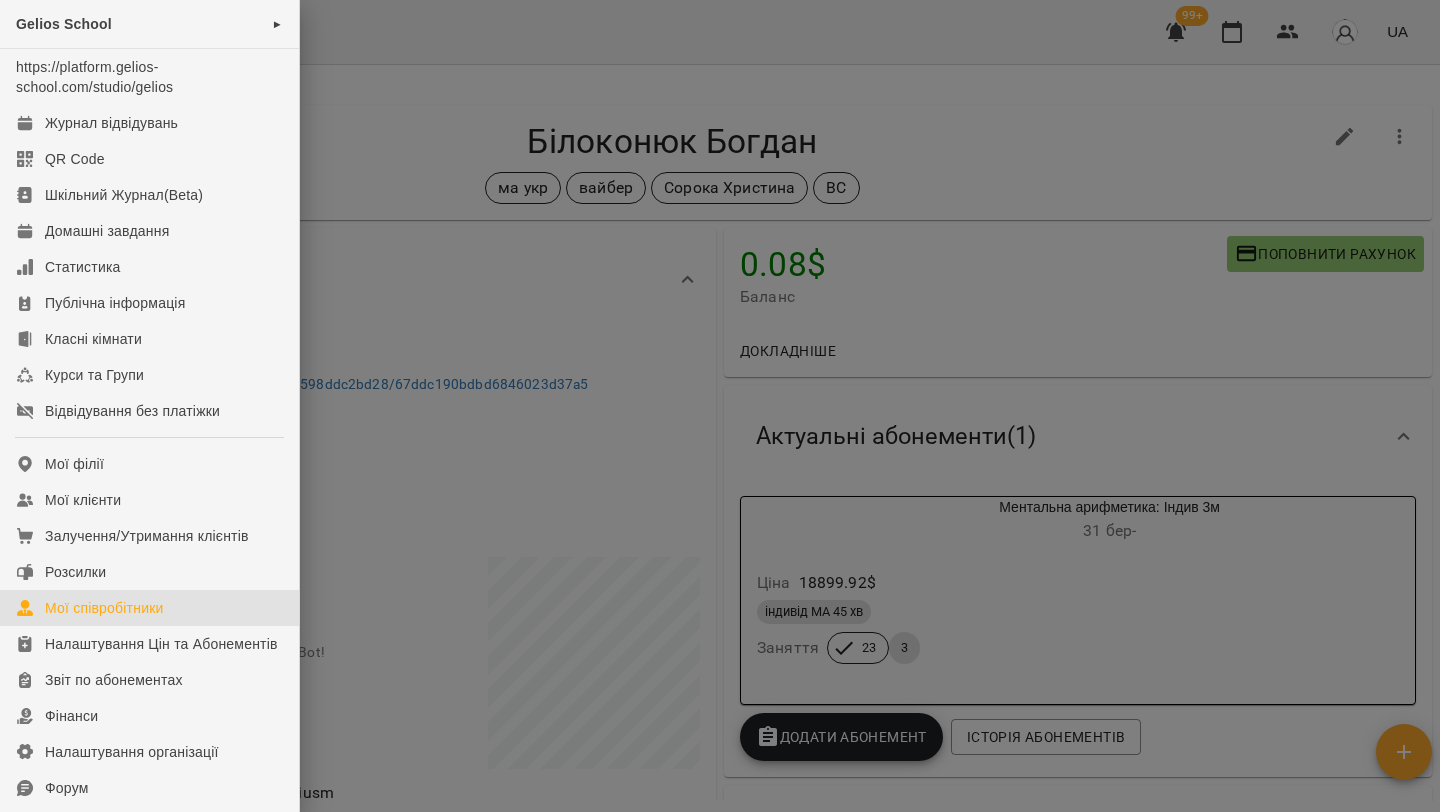 click on "Мої співробітники" at bounding box center [104, 608] 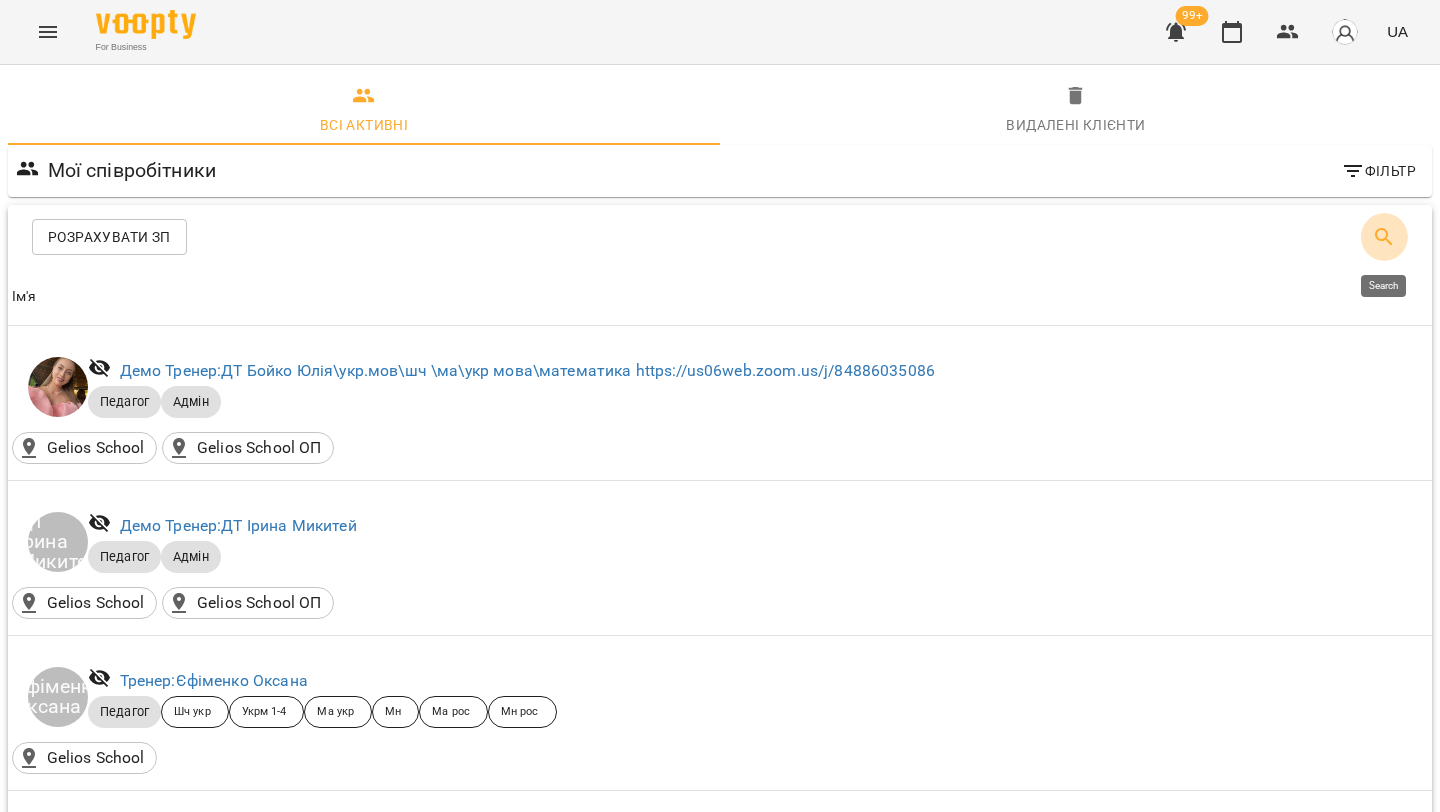 click 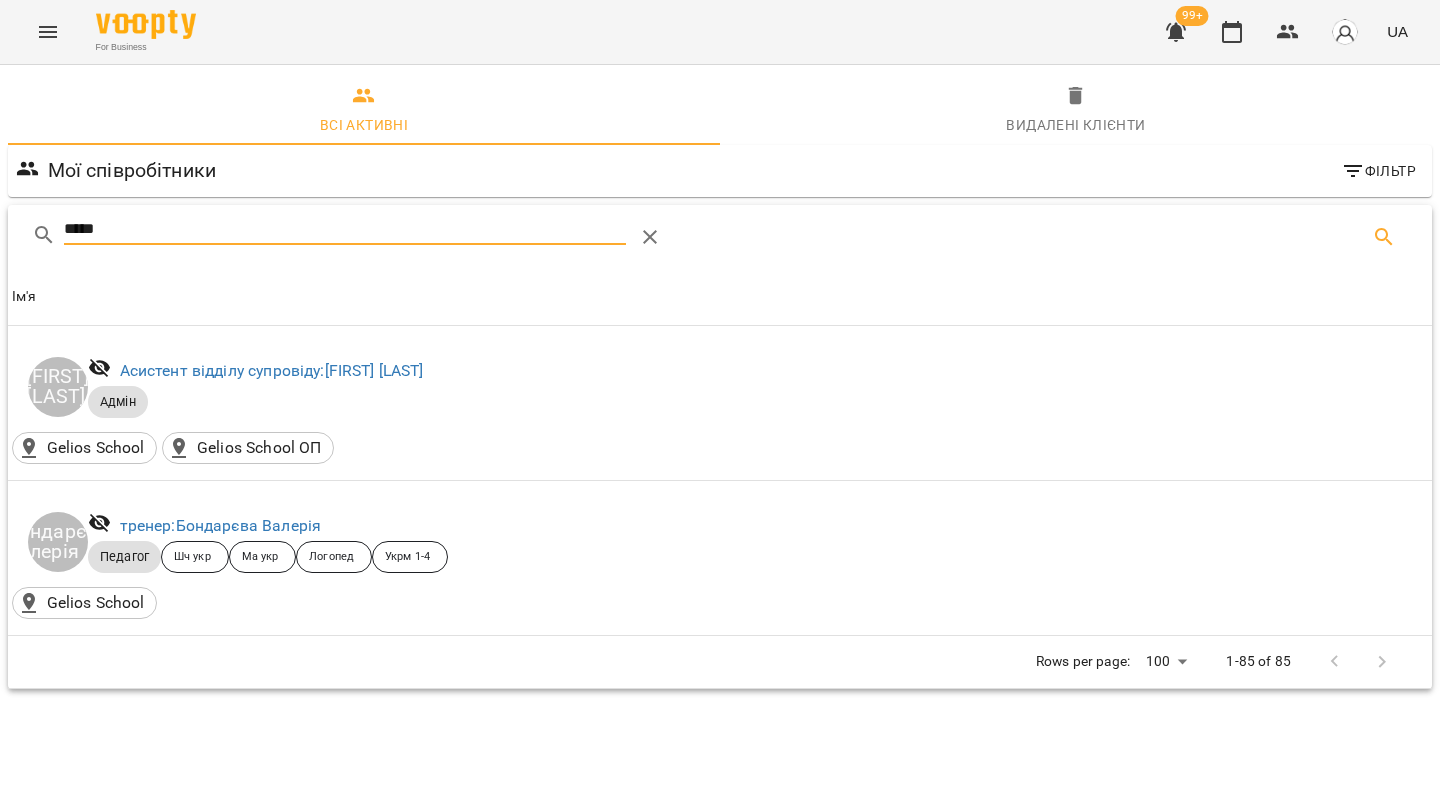 type on "*****" 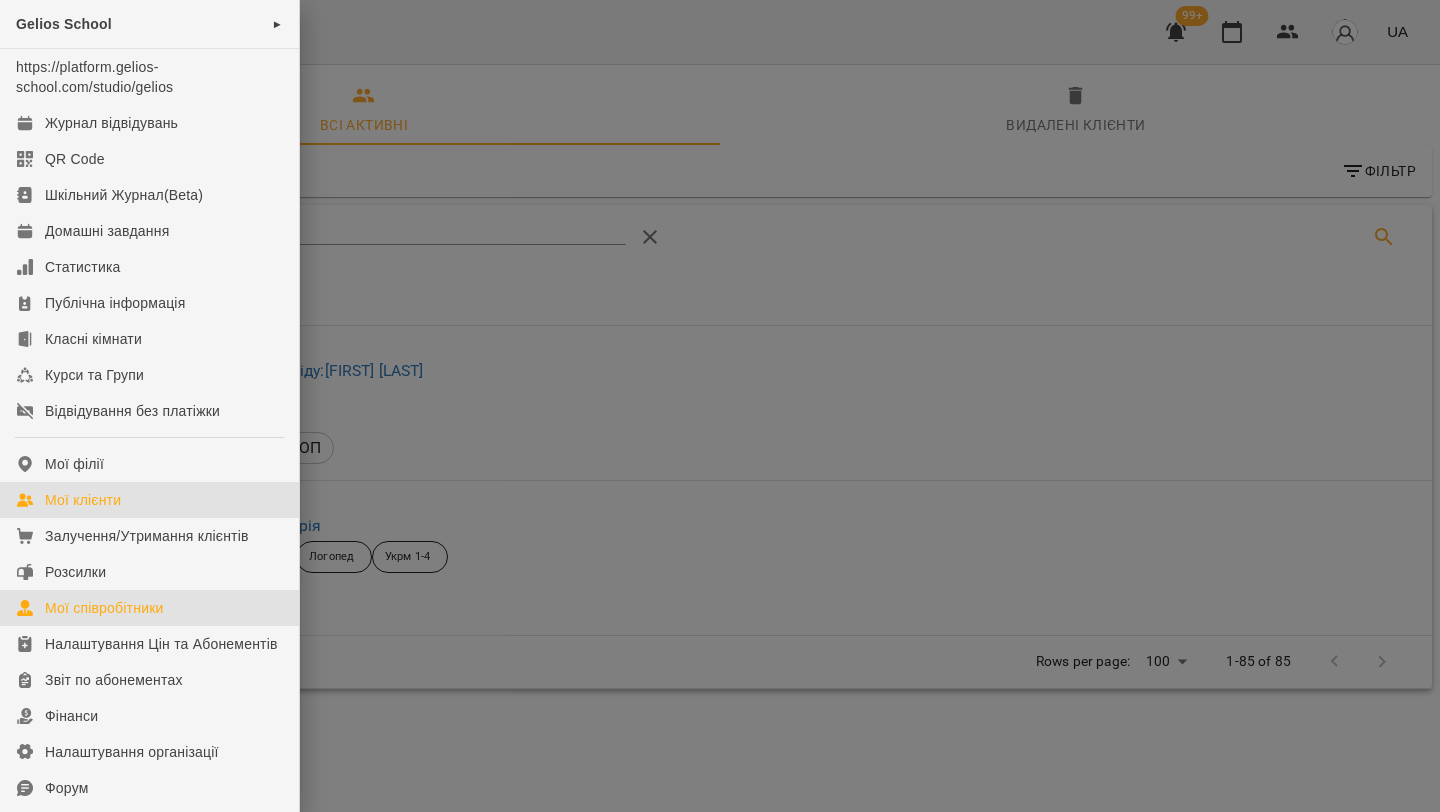 click on "Мої клієнти" at bounding box center (149, 500) 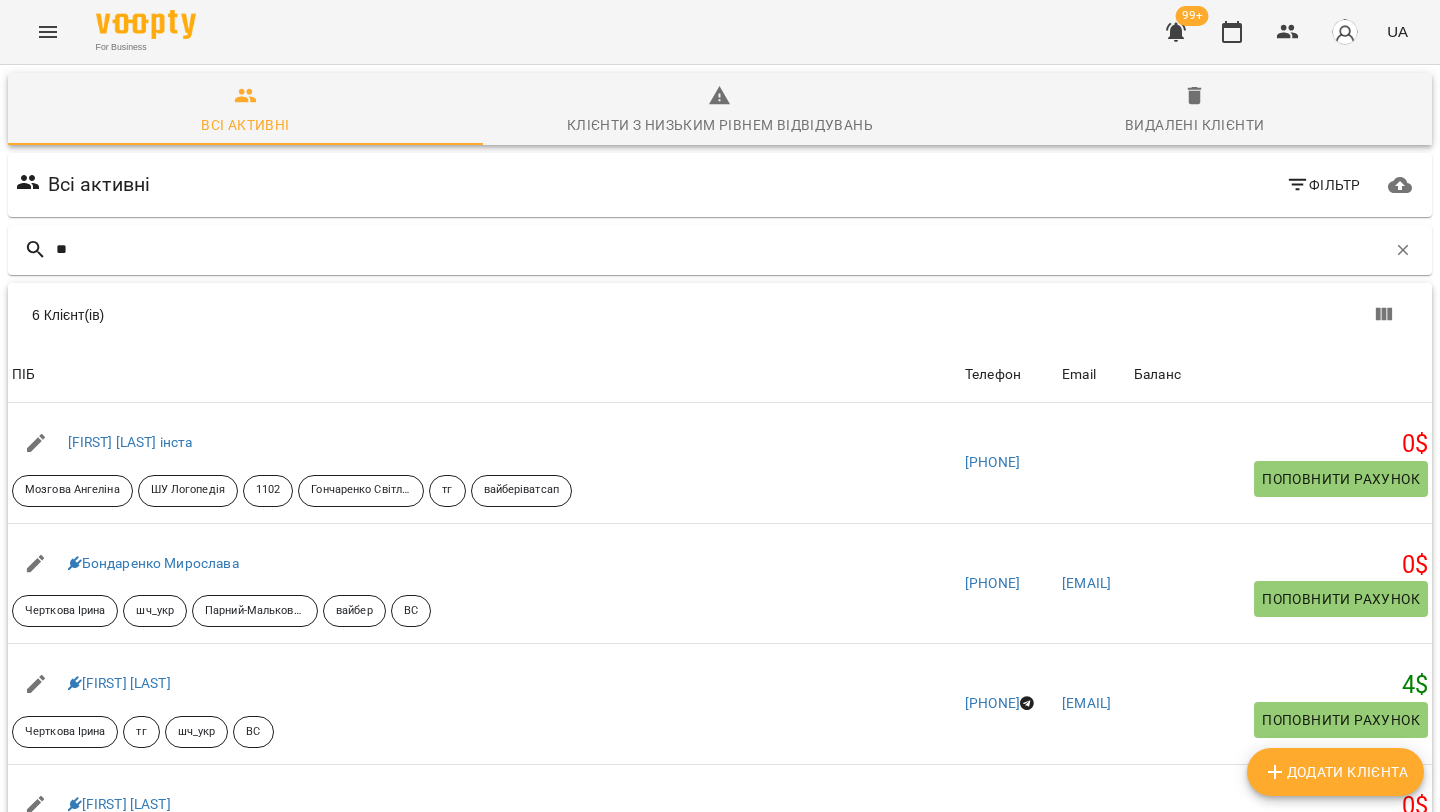 type on "*" 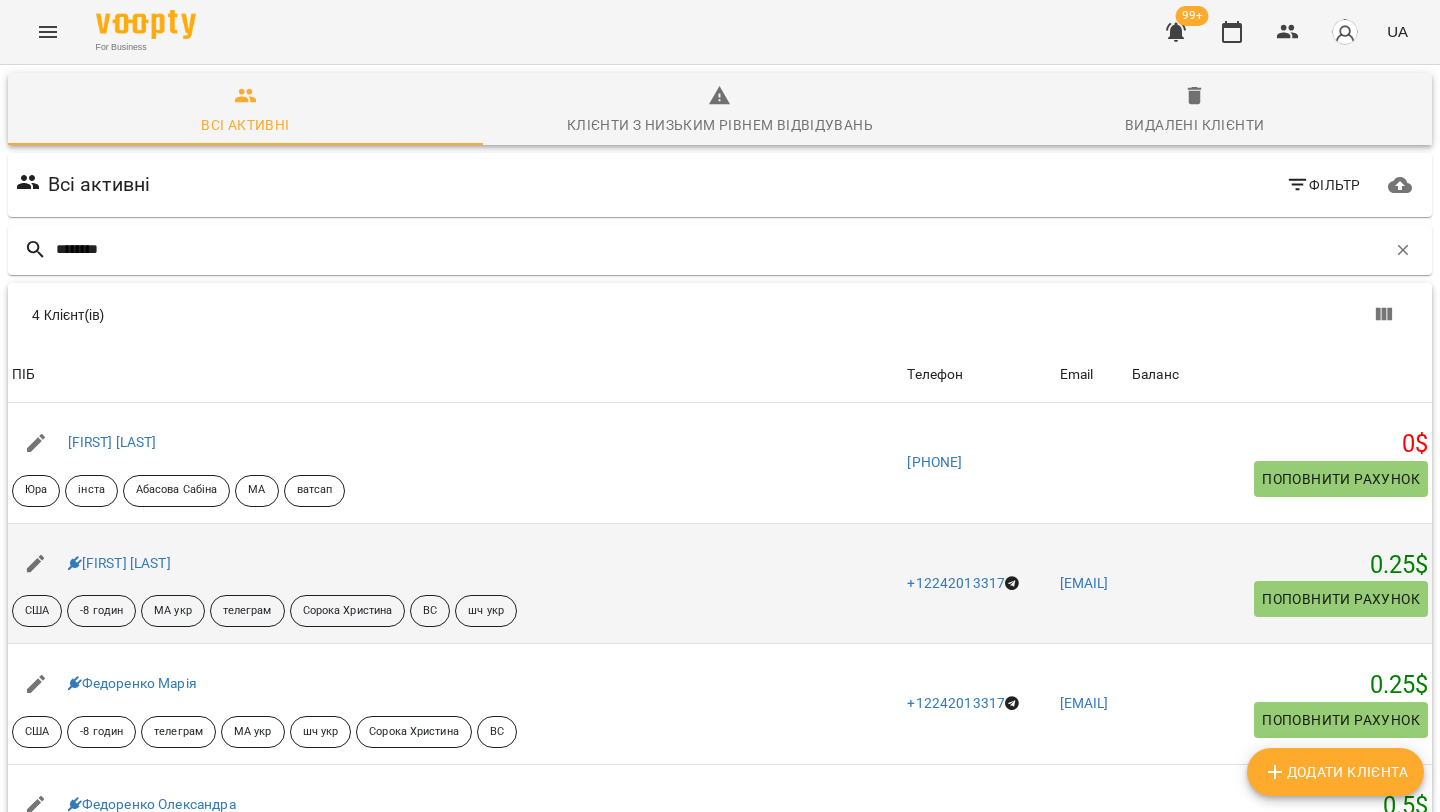 scroll, scrollTop: 40, scrollLeft: 0, axis: vertical 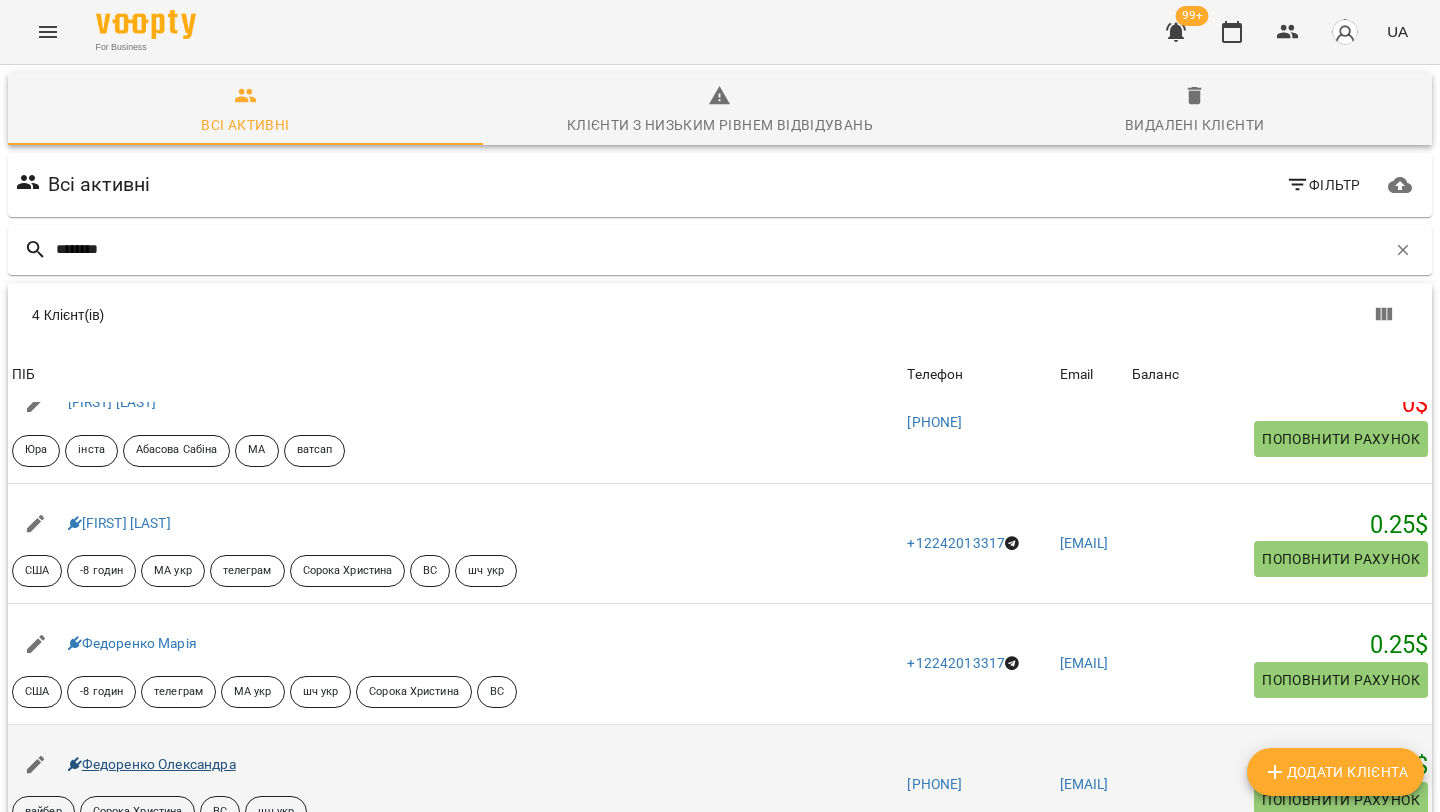 type on "********" 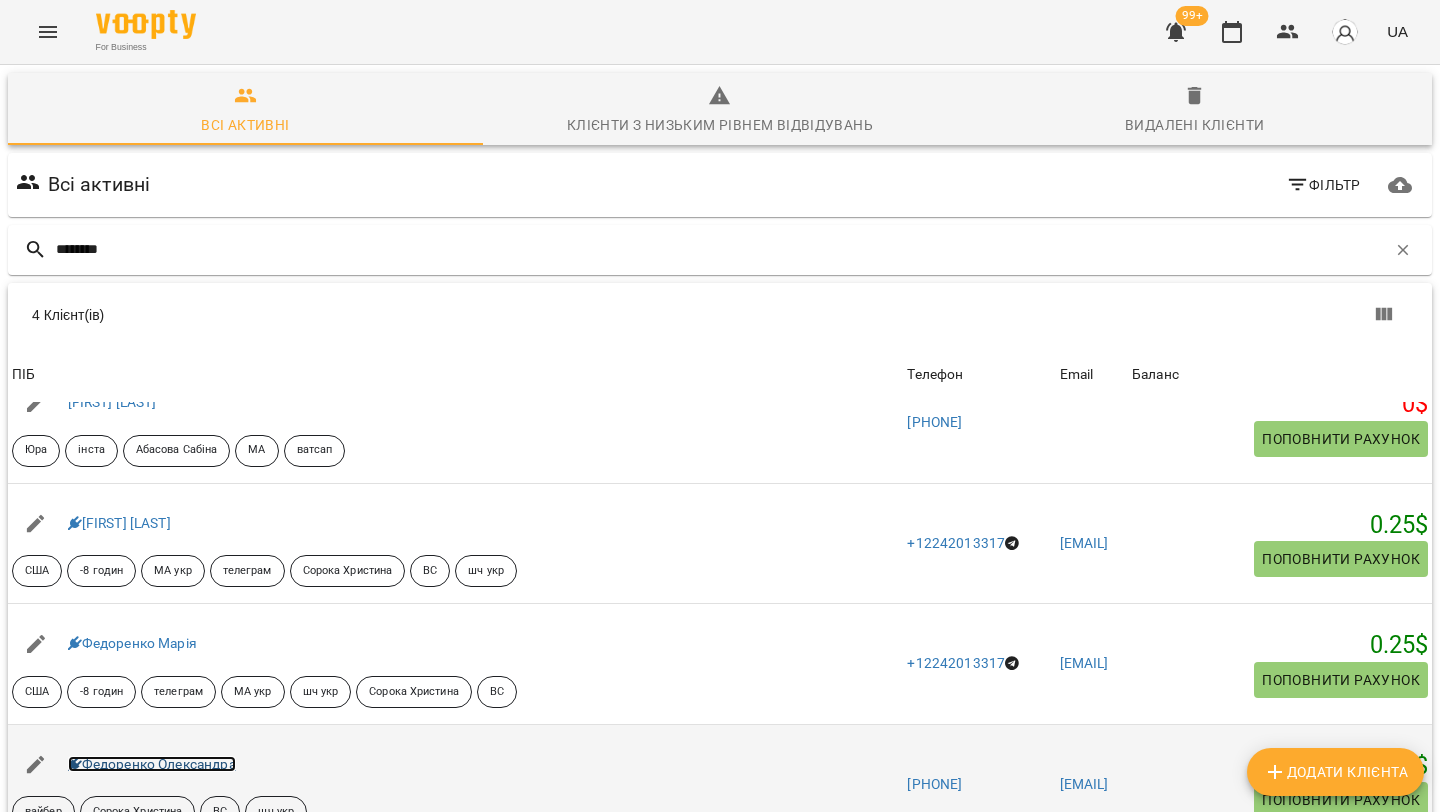 click on "Федоренко Олександра" at bounding box center (152, 764) 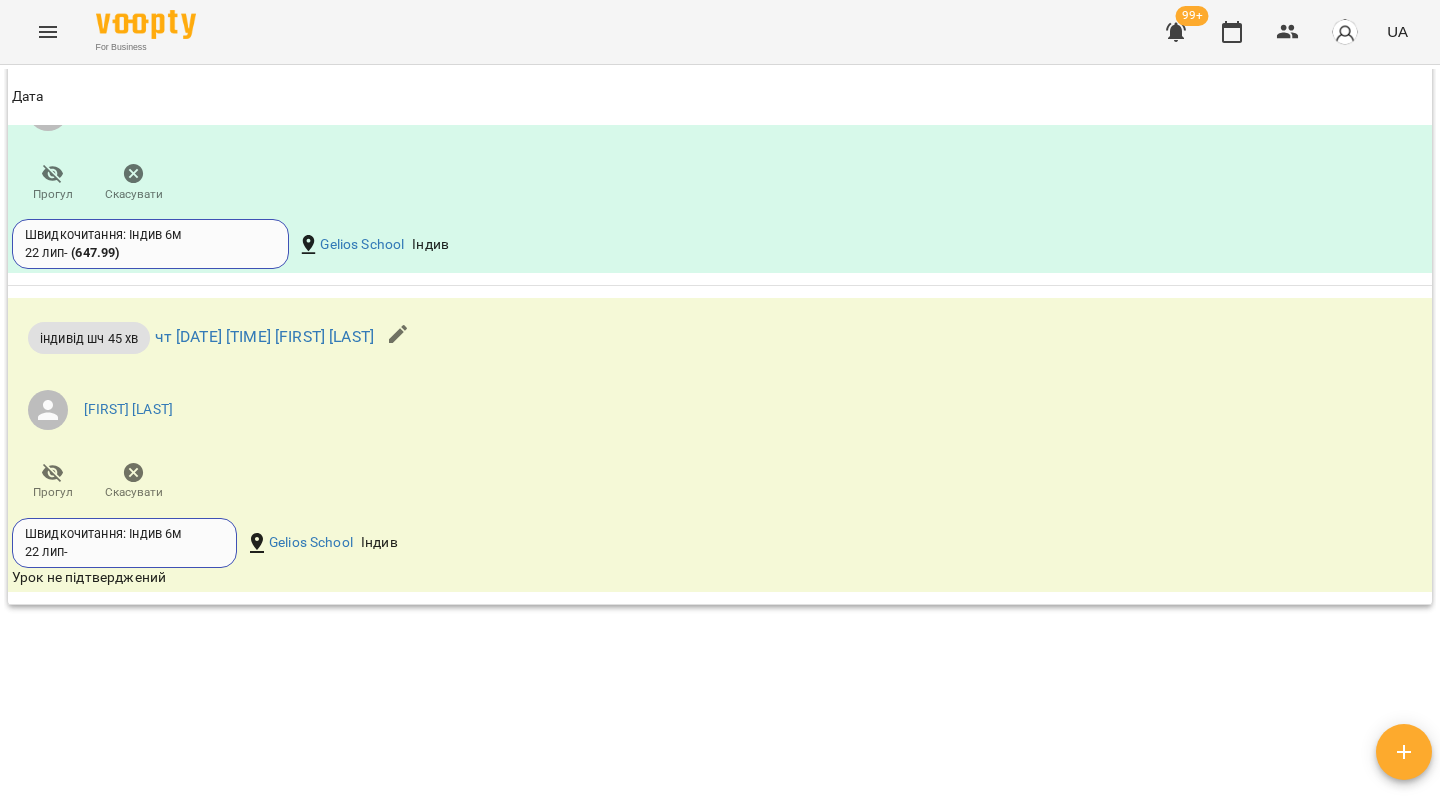 scroll, scrollTop: 2799, scrollLeft: 0, axis: vertical 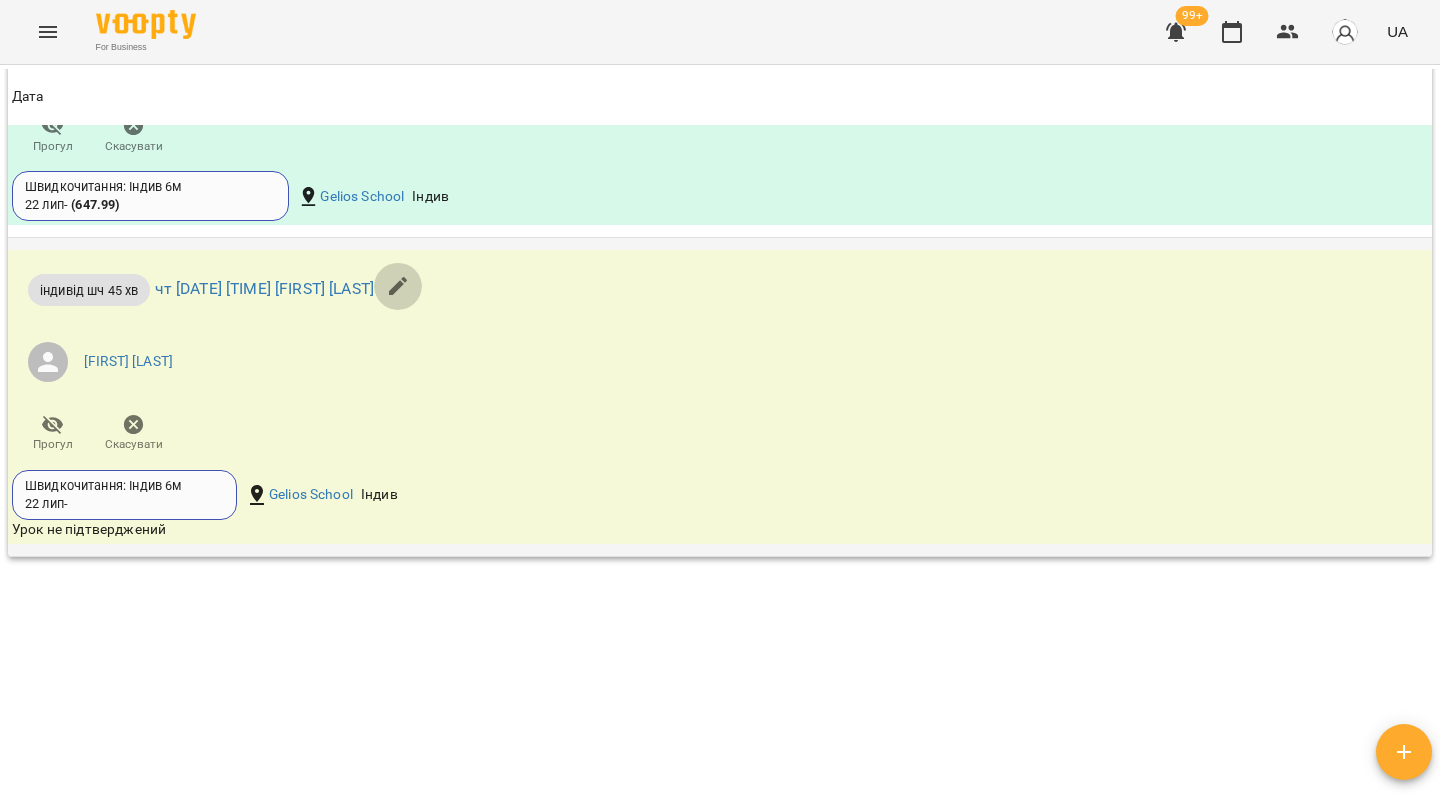 click 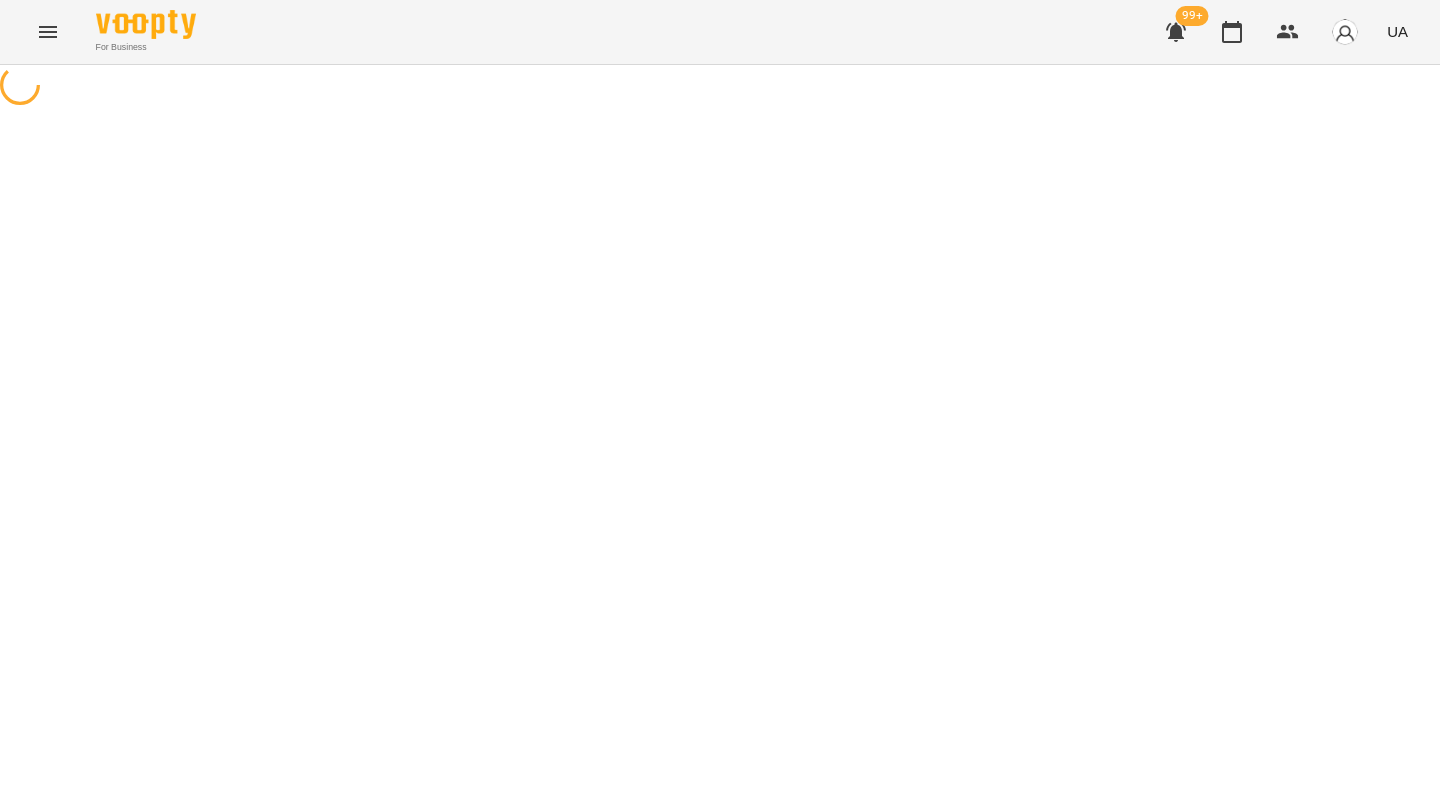 select on "**********" 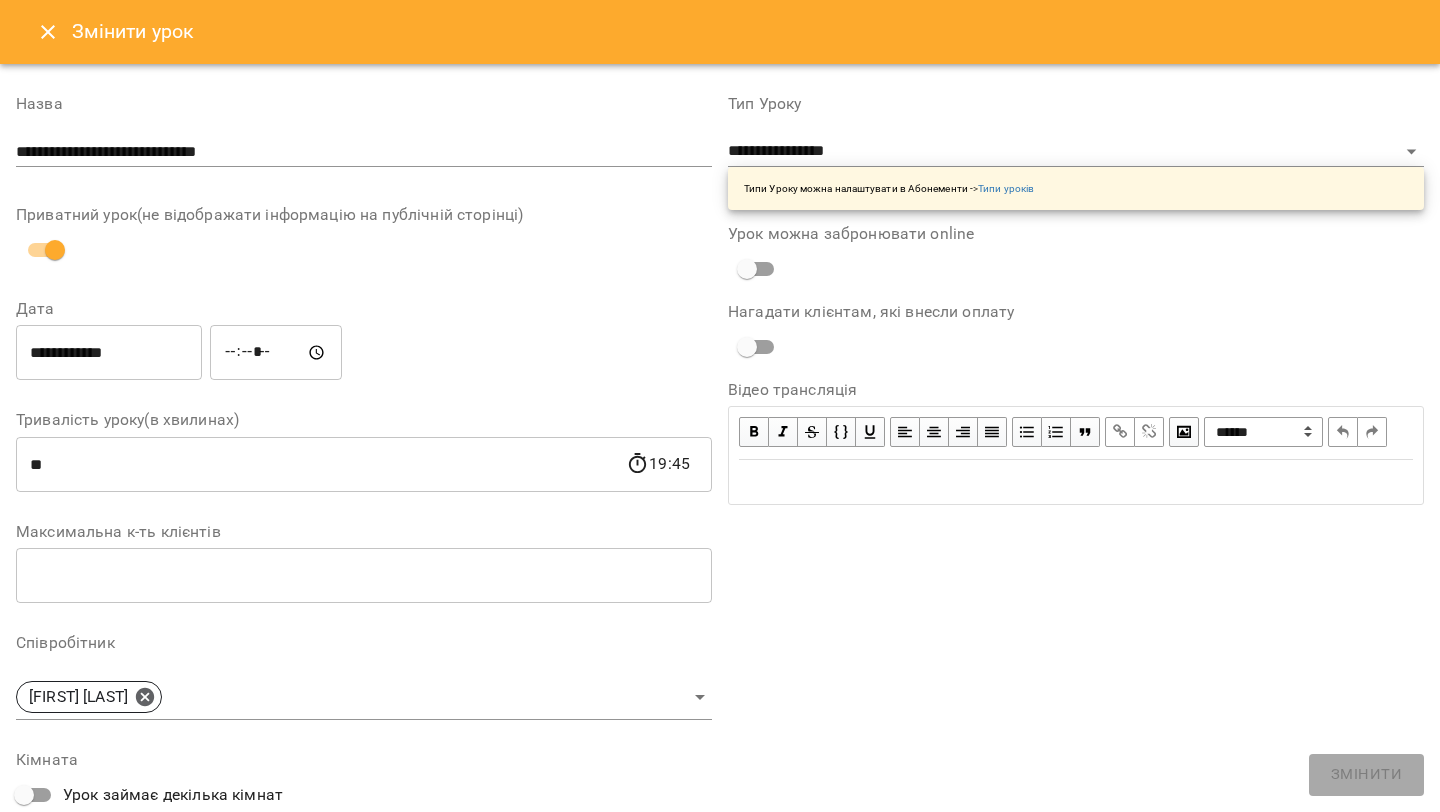 click on "*****" at bounding box center (276, 353) 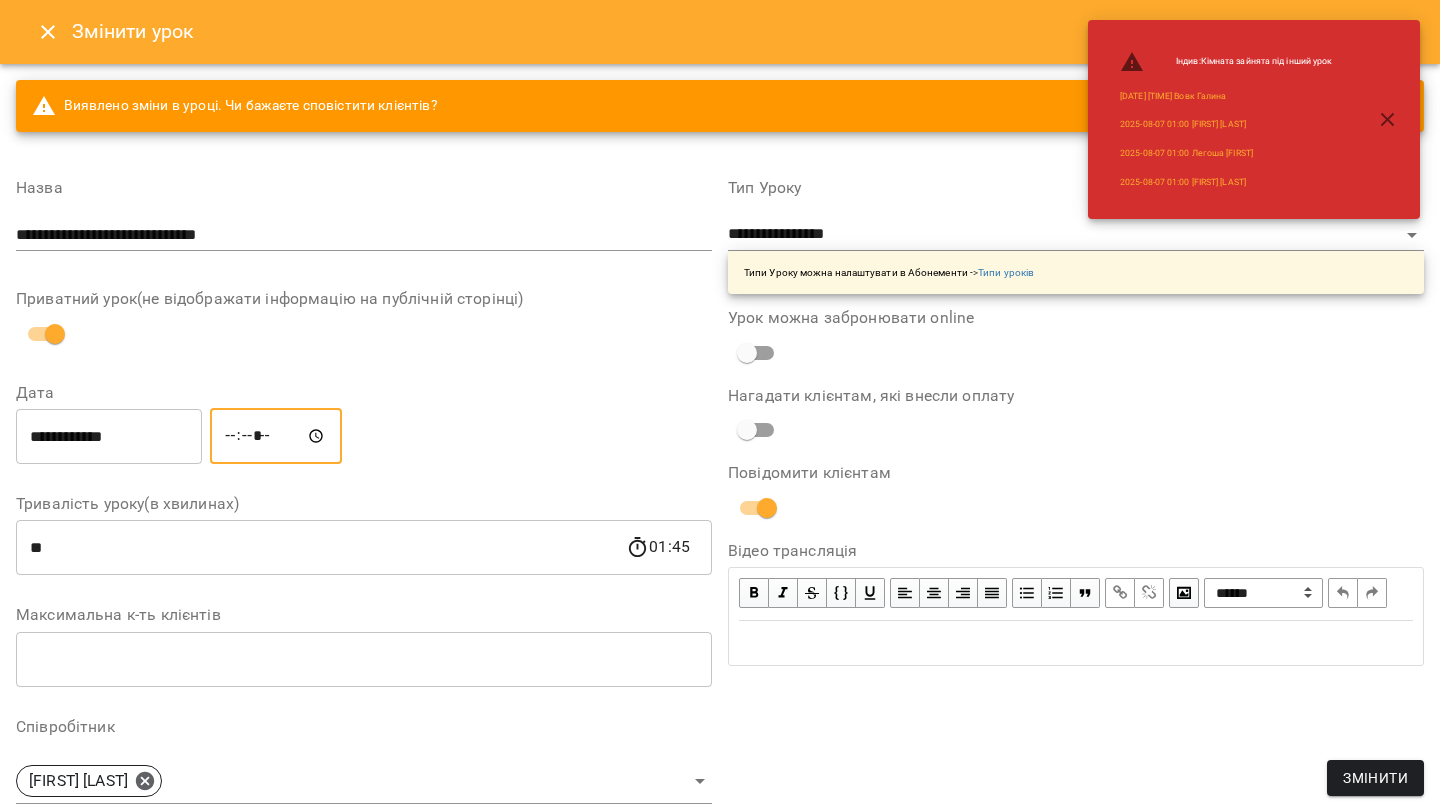 type on "*****" 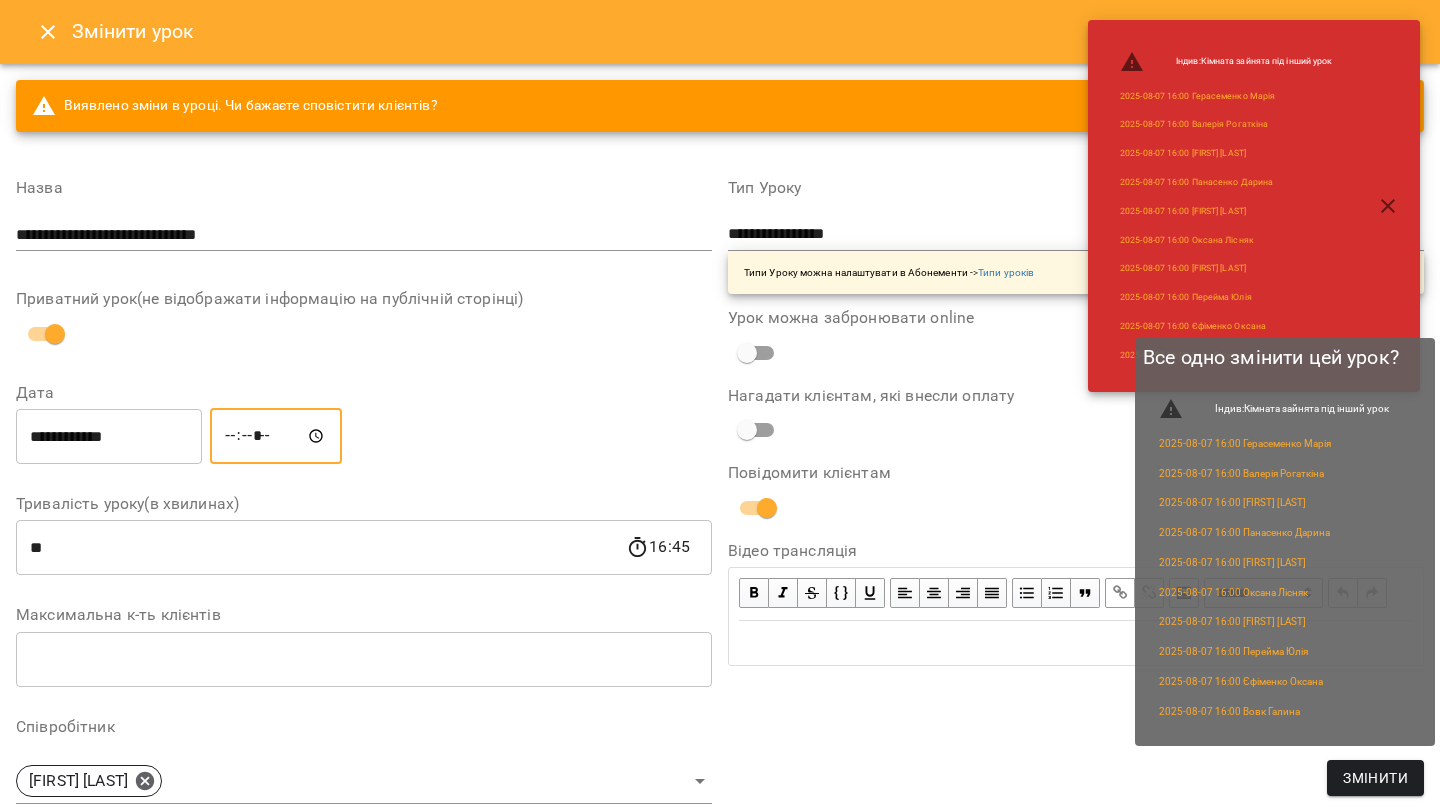 click on "Змінити" at bounding box center (1375, 778) 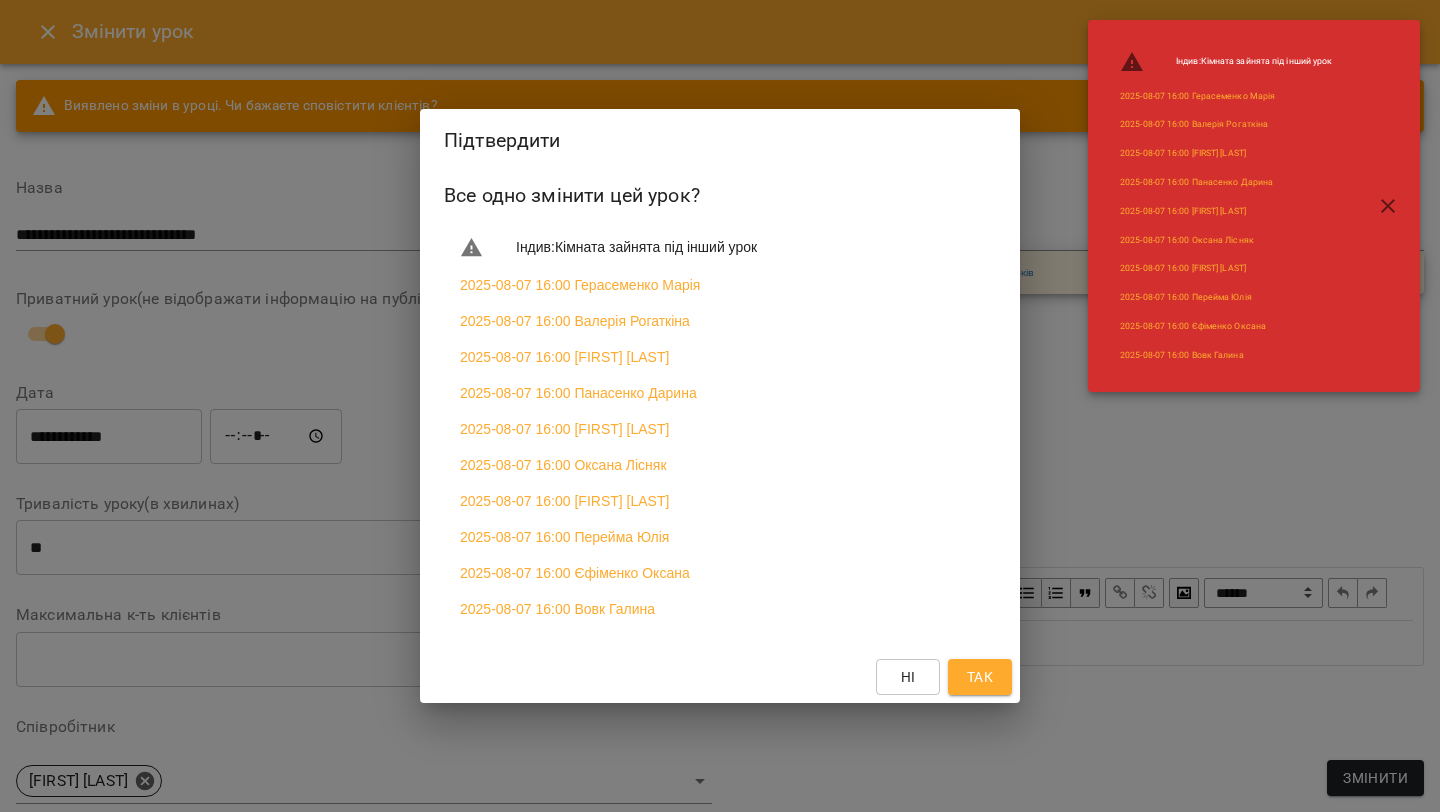 click on "Так" at bounding box center [980, 677] 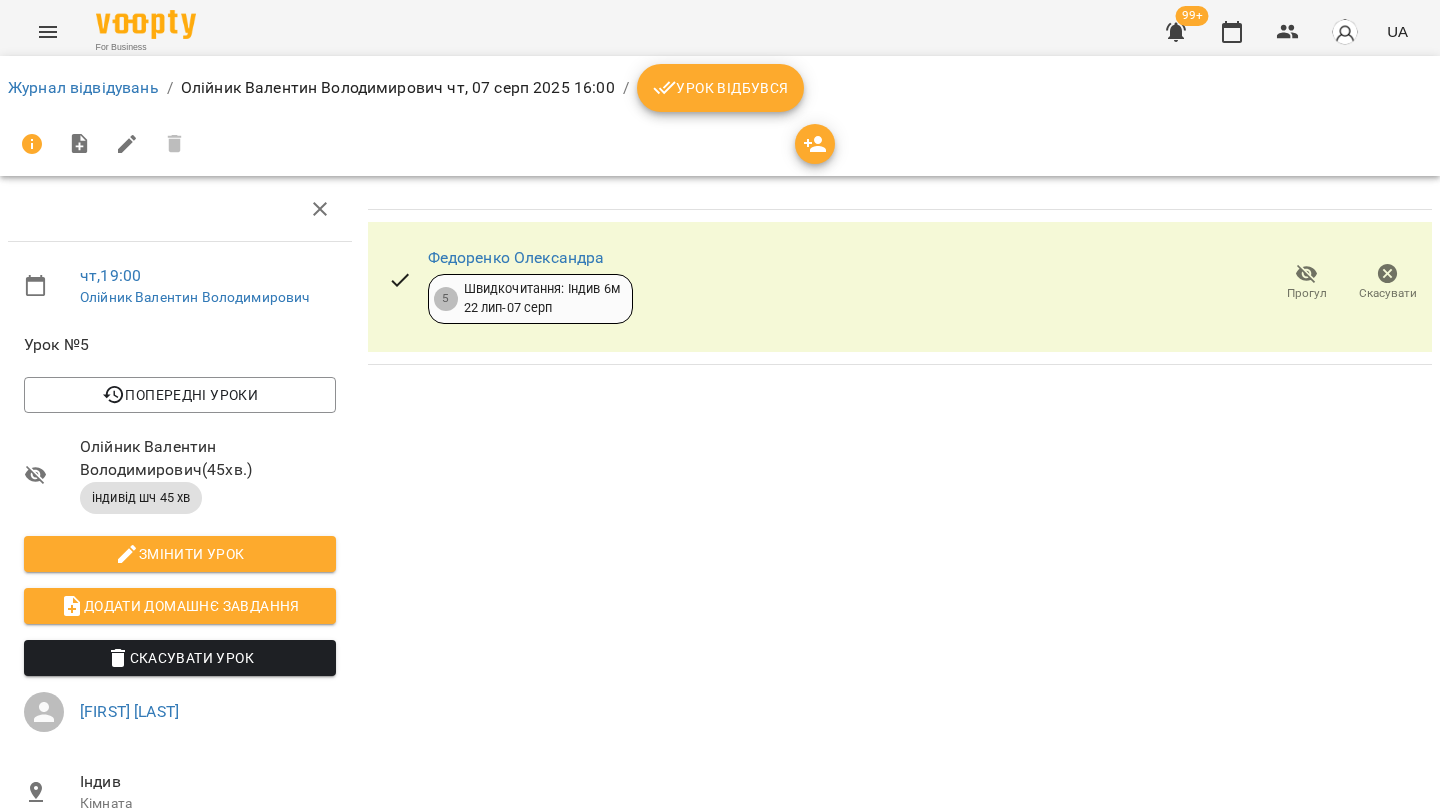 click 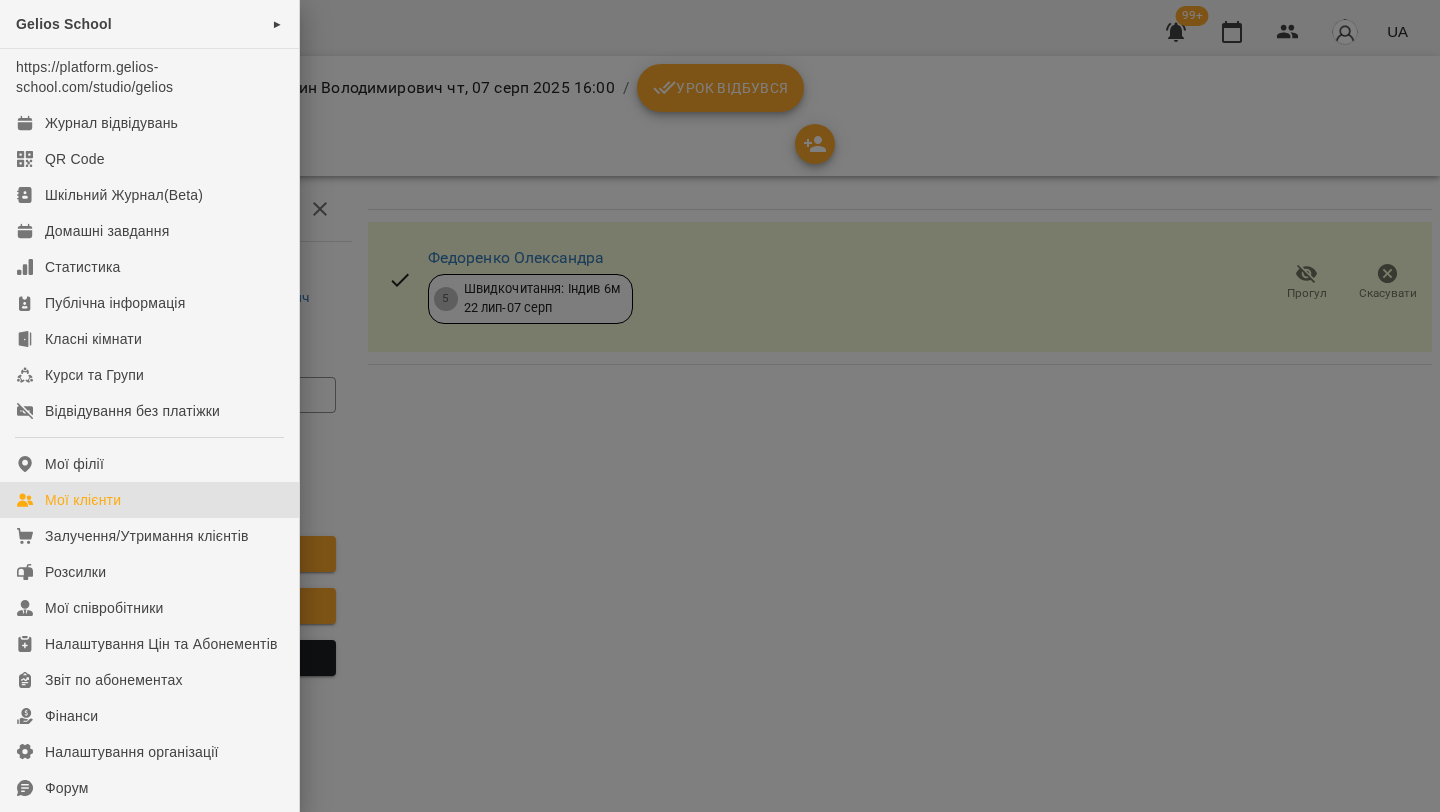 click on "Мої клієнти" at bounding box center (149, 500) 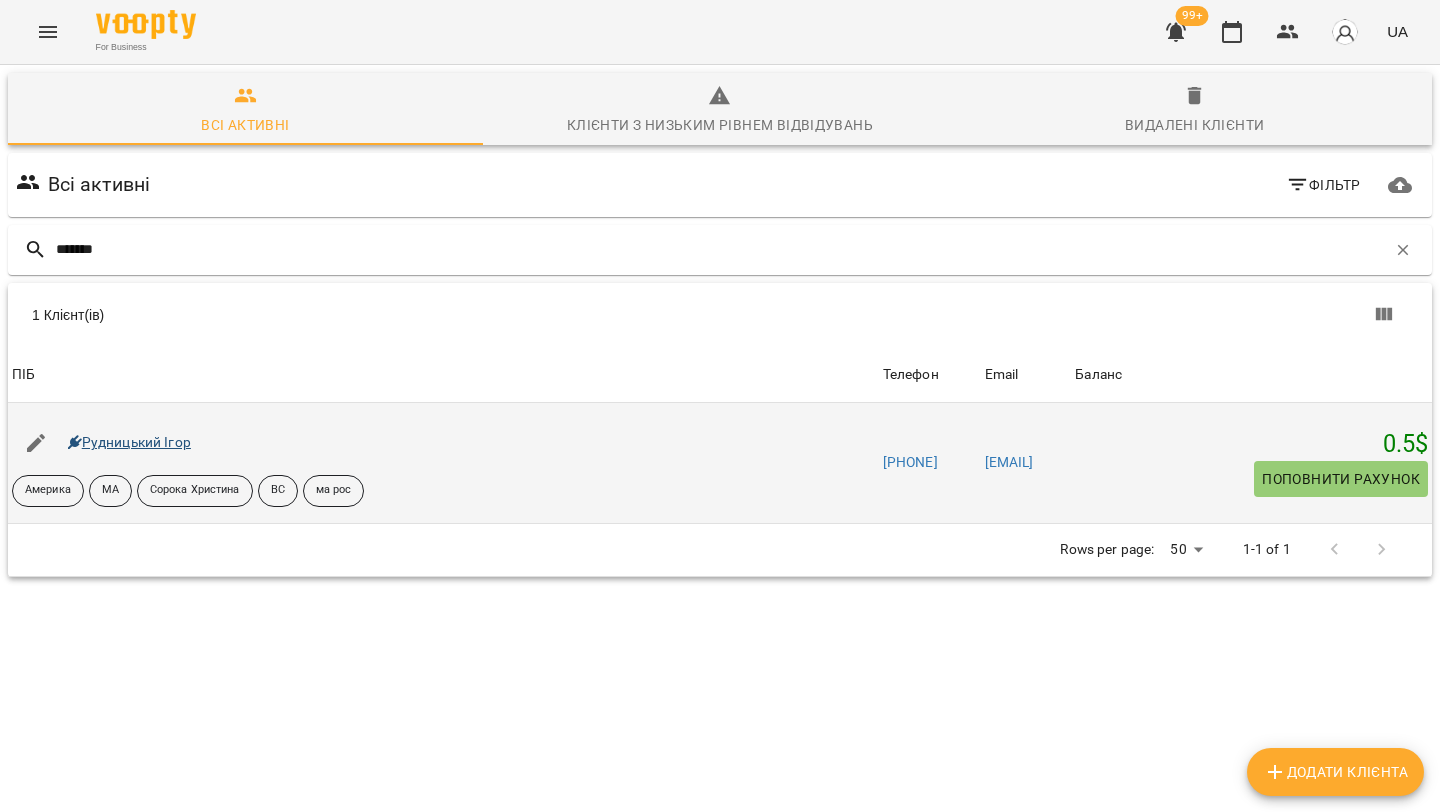 type on "*******" 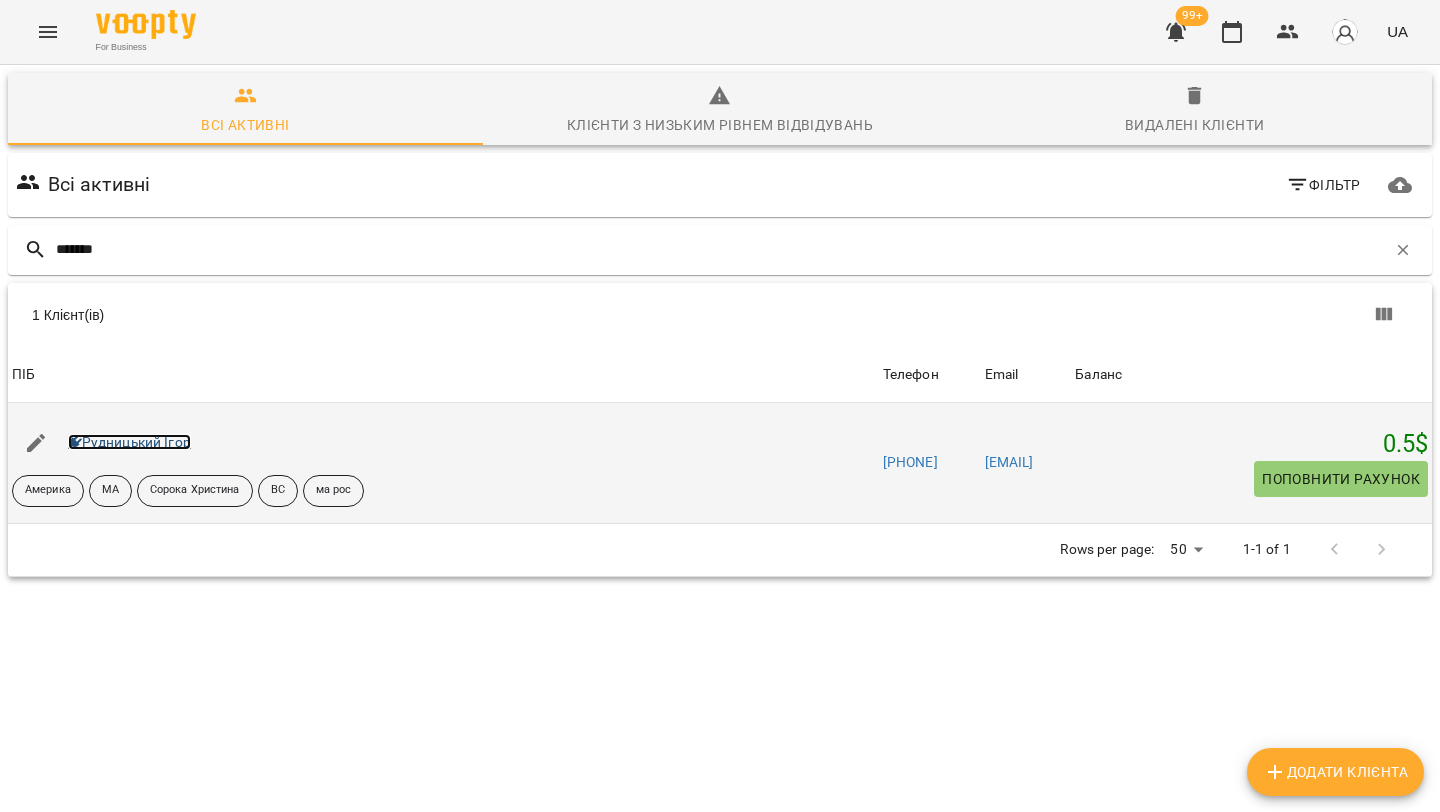 click on "Рудницький Ігор" at bounding box center (129, 442) 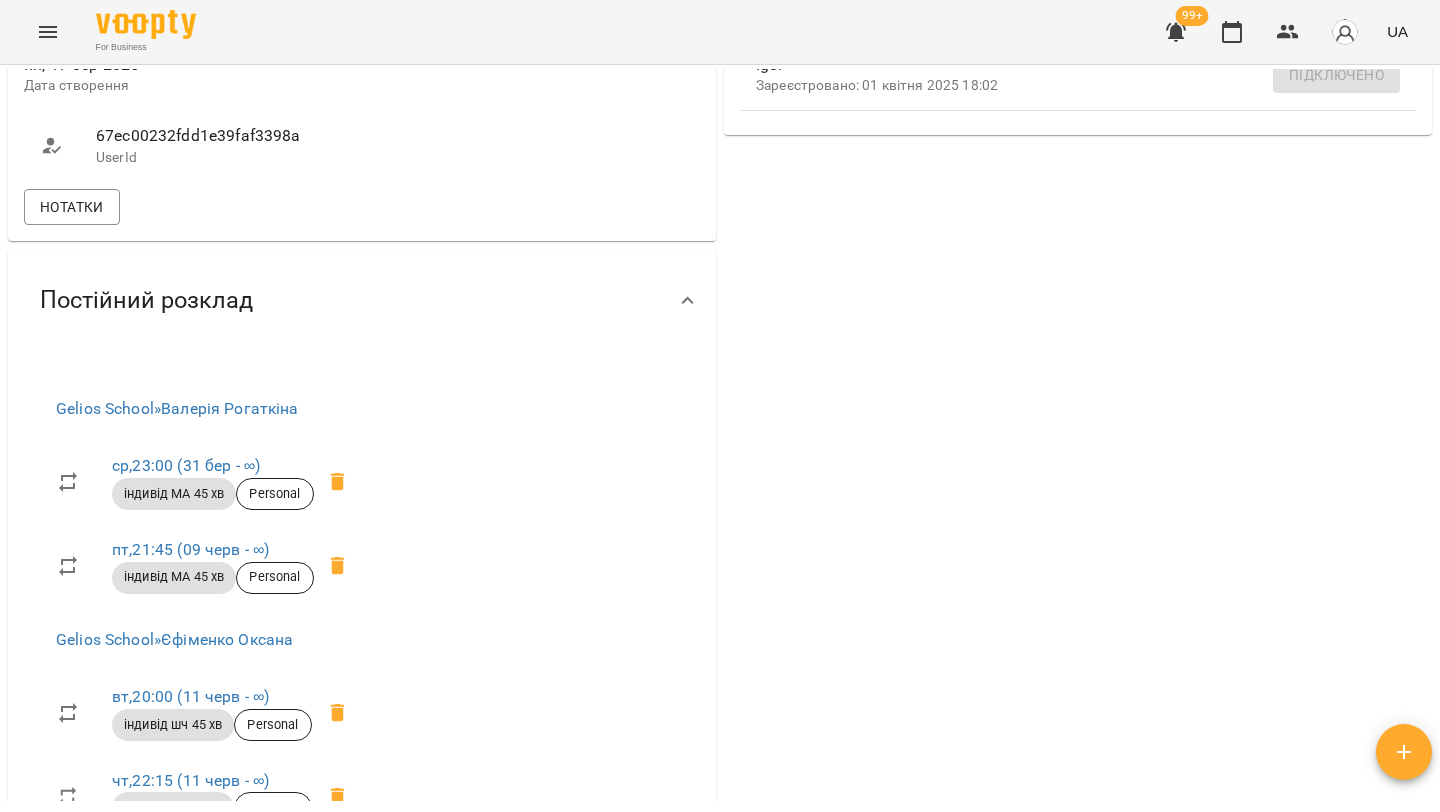 scroll, scrollTop: 0, scrollLeft: 0, axis: both 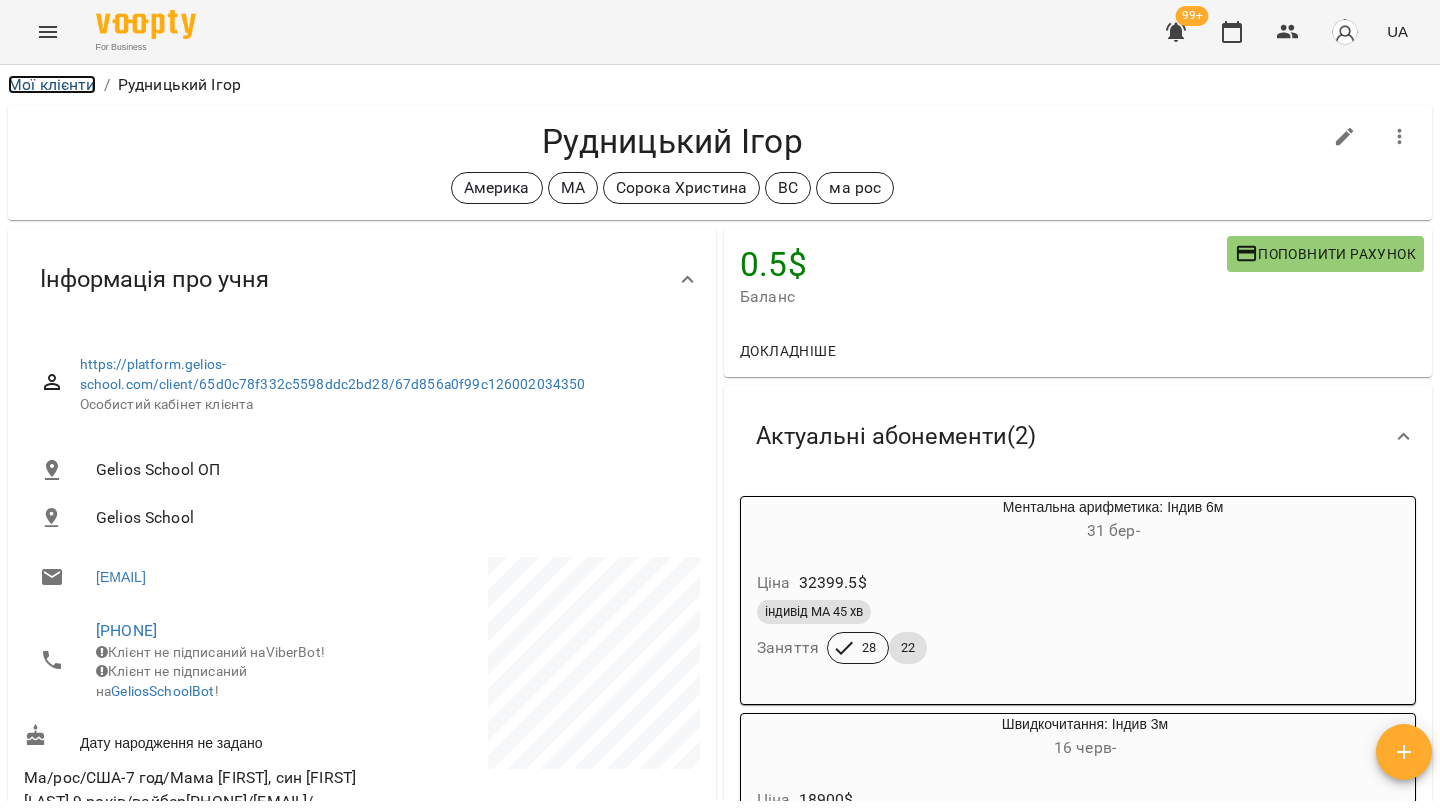 click on "Мої клієнти" at bounding box center (52, 84) 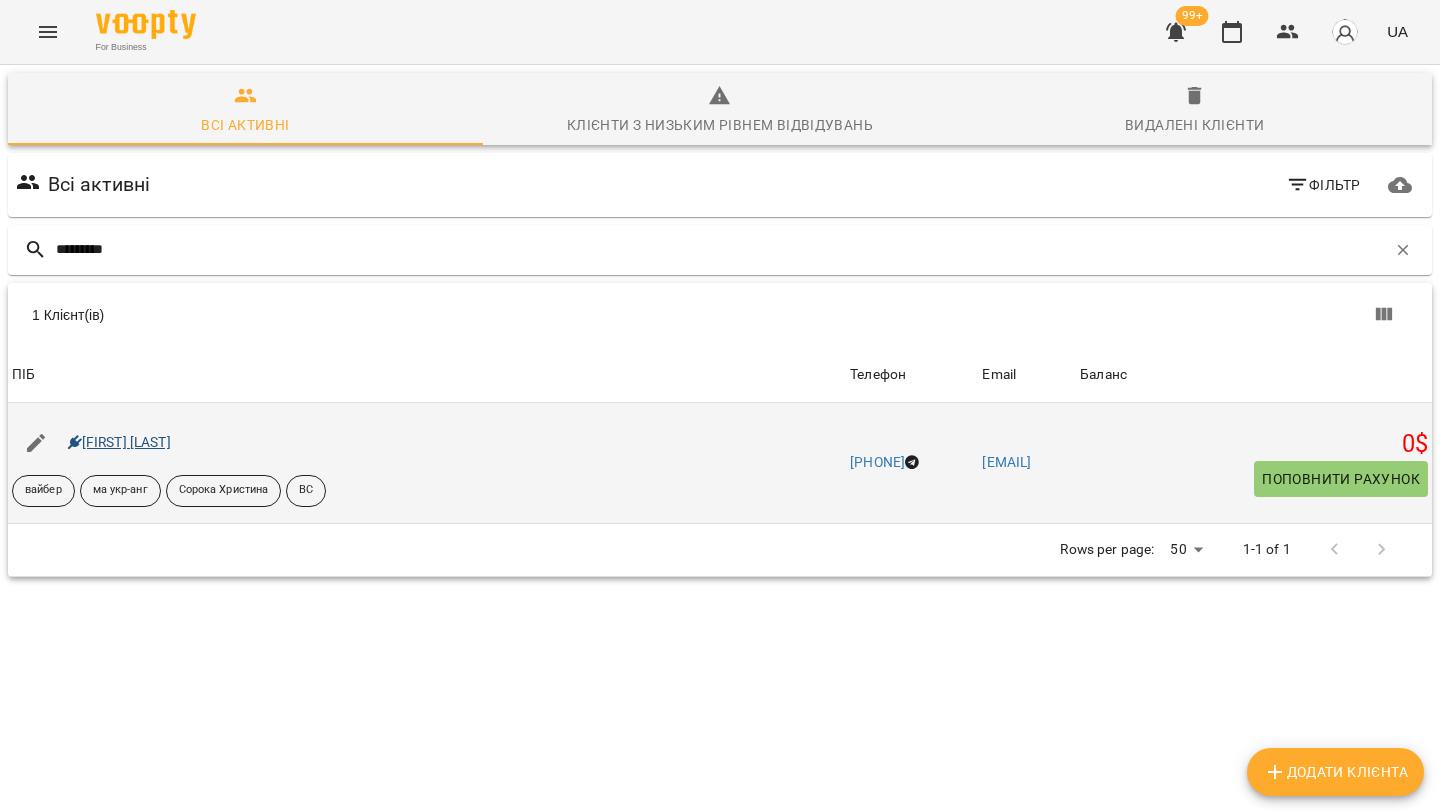 type on "*********" 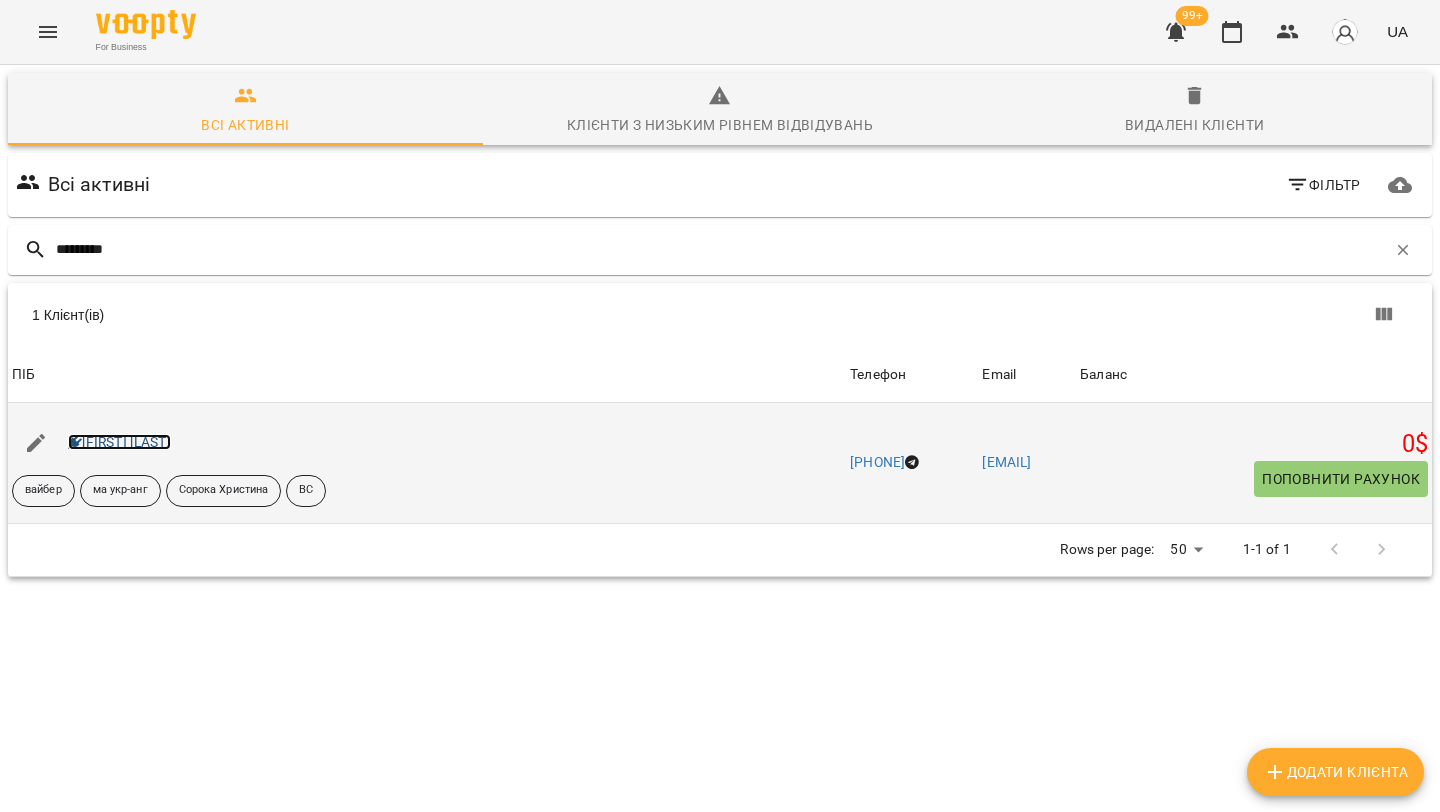 click on "[FIRST] [LAST]" at bounding box center [119, 442] 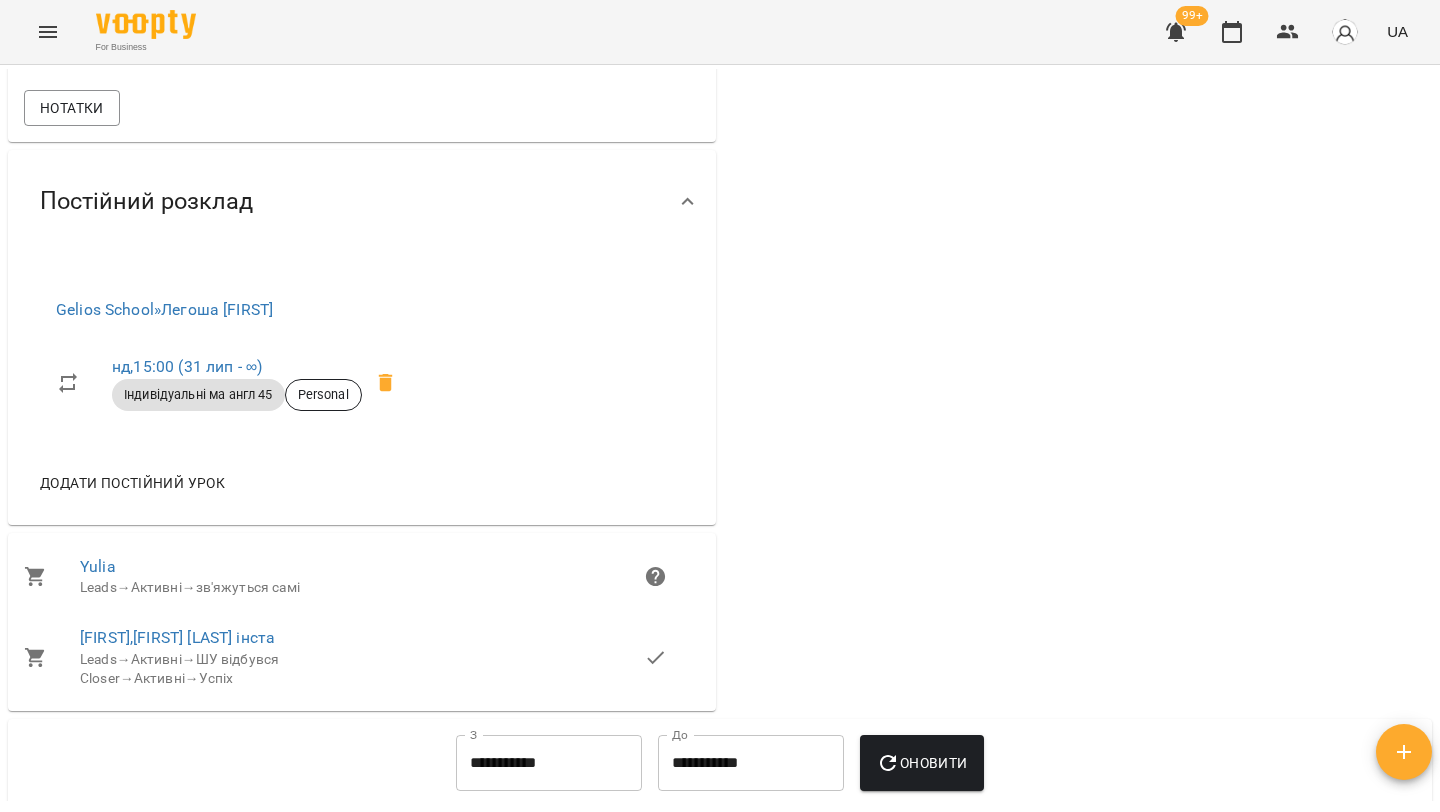scroll, scrollTop: 1413, scrollLeft: 0, axis: vertical 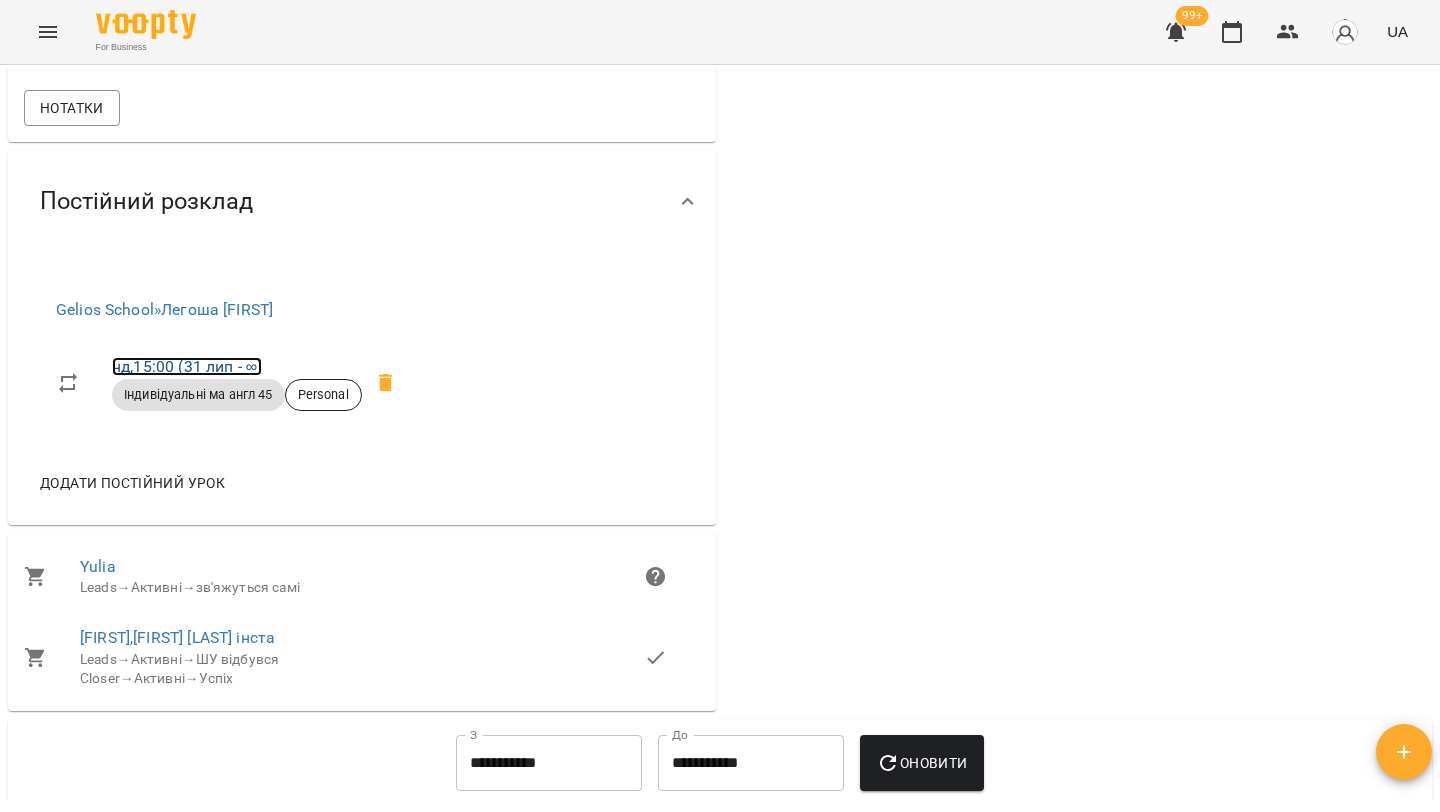 click on "нд ,  15:00   (31 лип - ∞)" at bounding box center [187, 366] 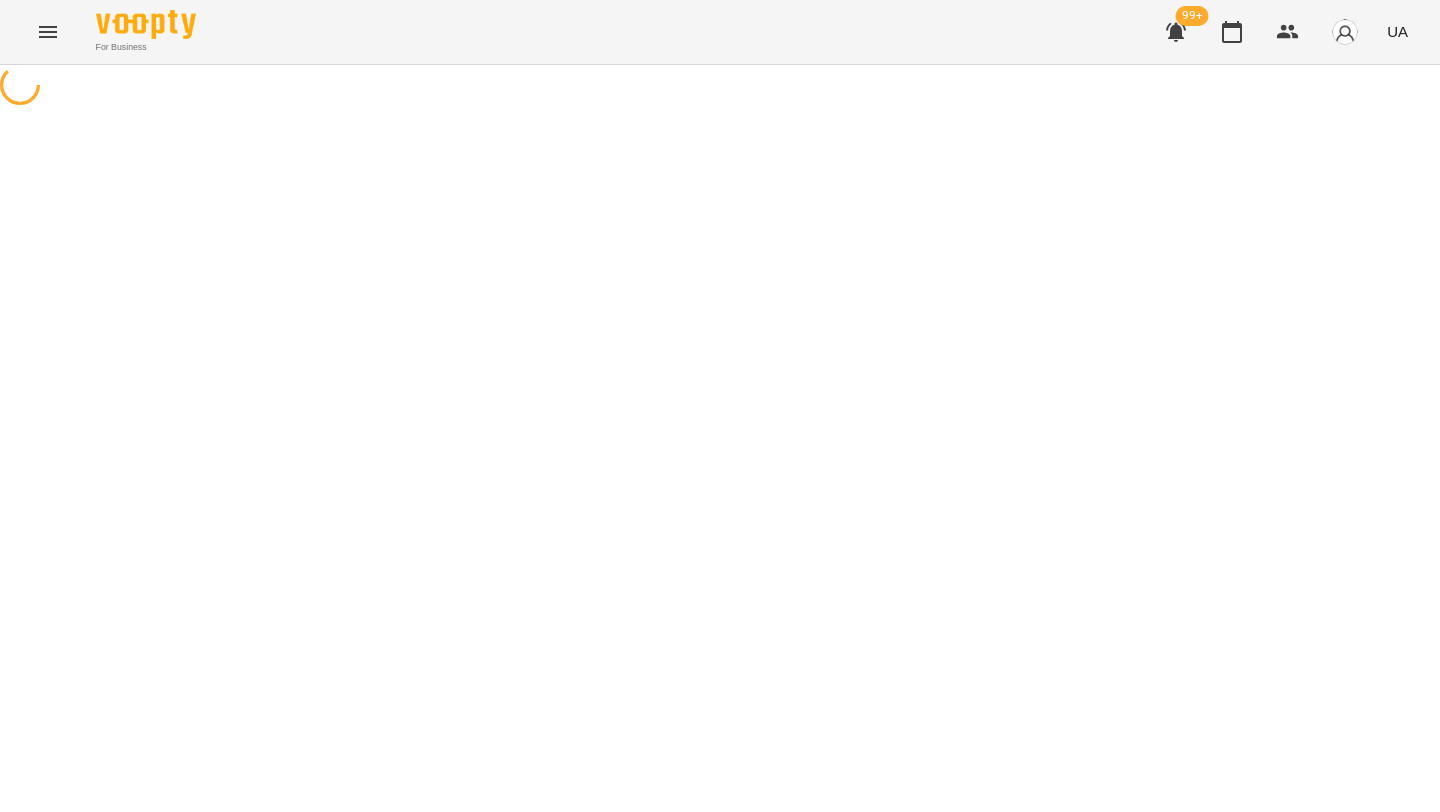 select on "*" 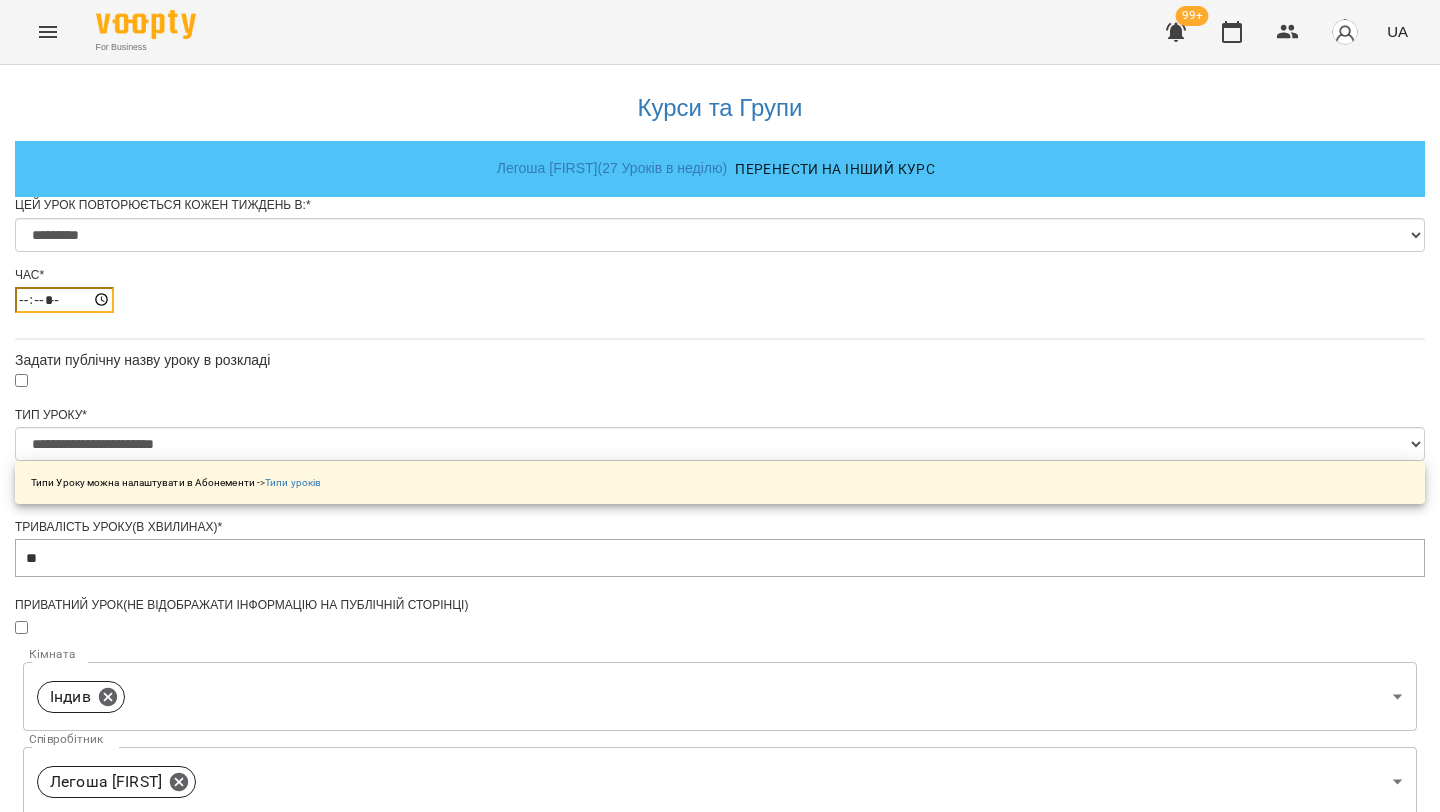 click on "*****" at bounding box center [64, 300] 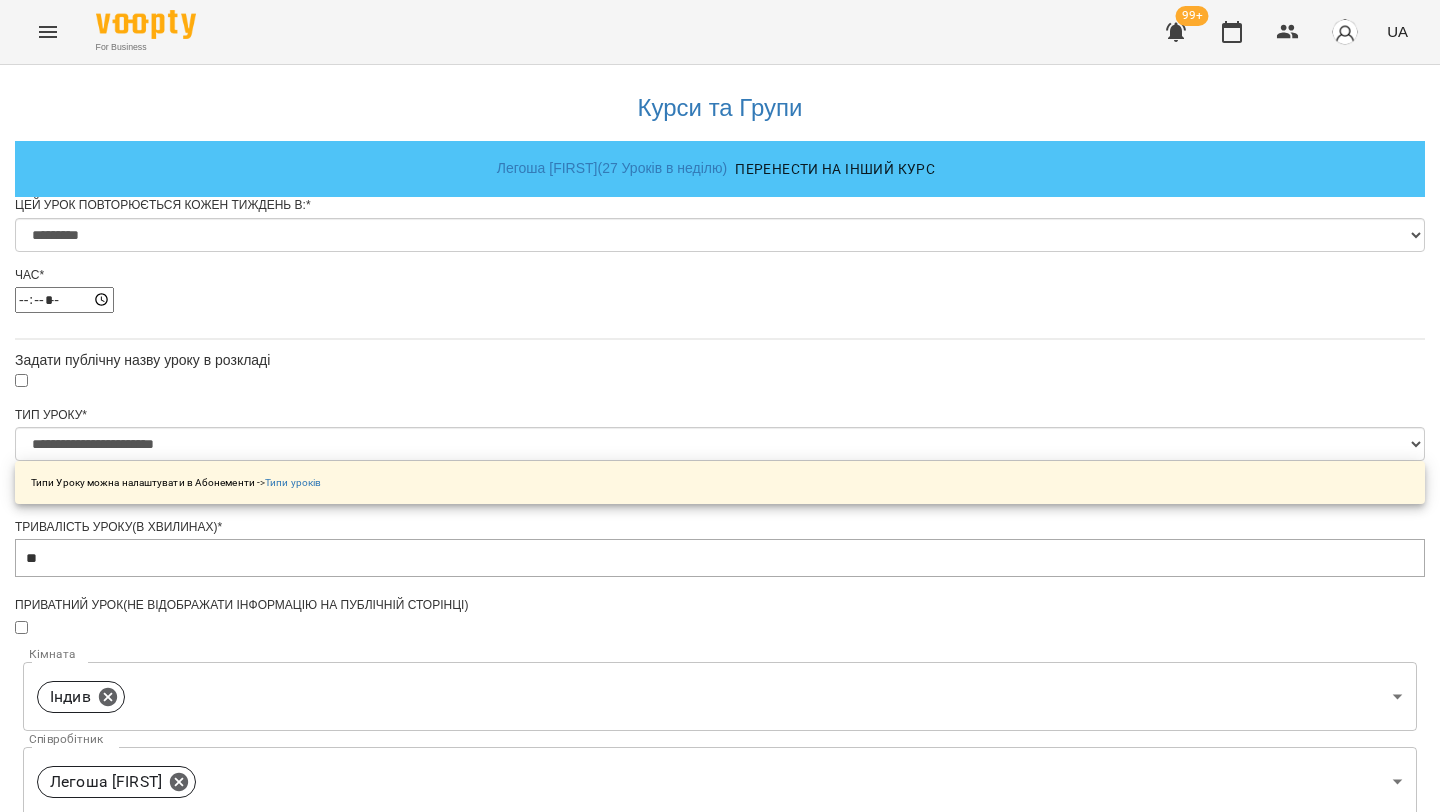 click on "**********" at bounding box center (720, 764) 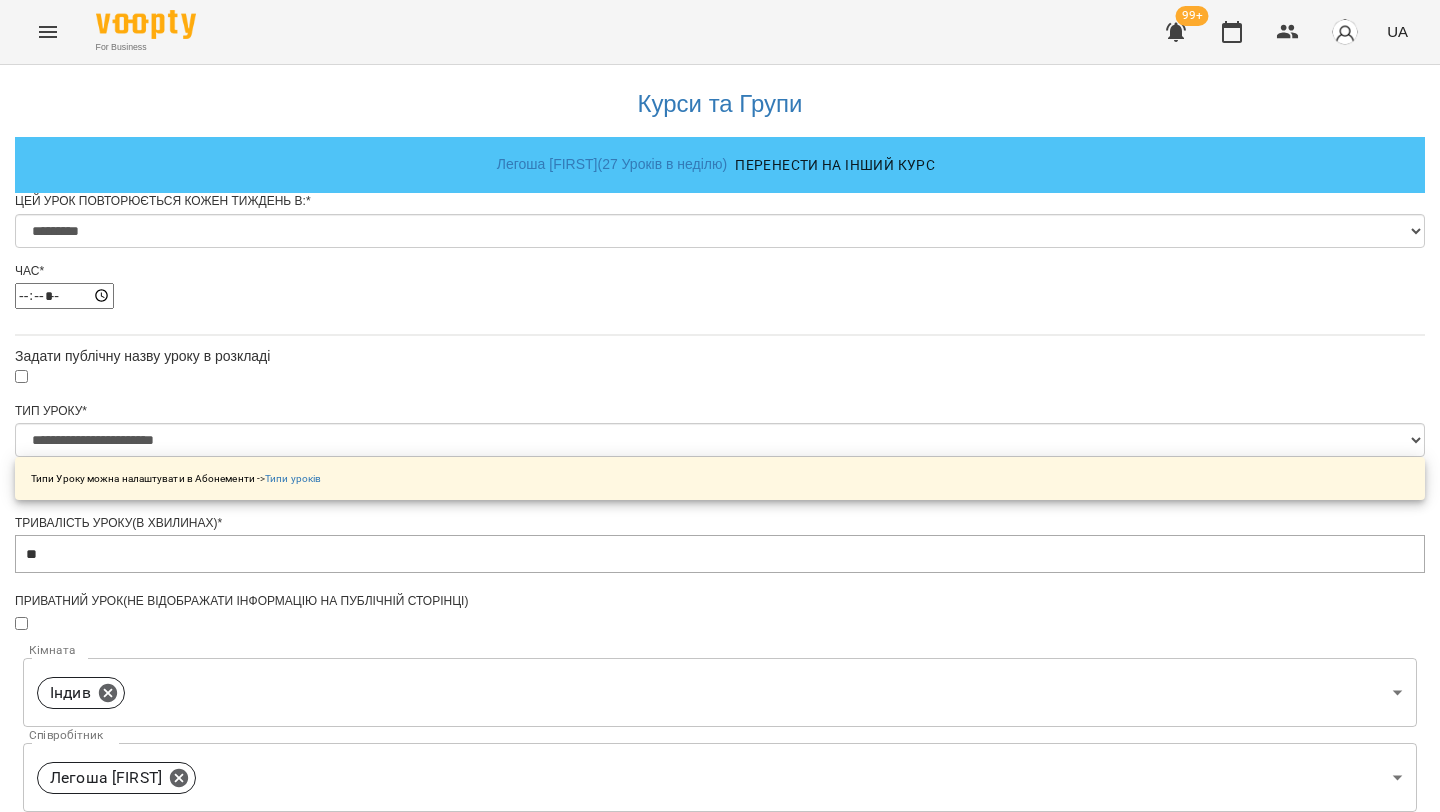 click on "Зберегти" at bounding box center (720, 1372) 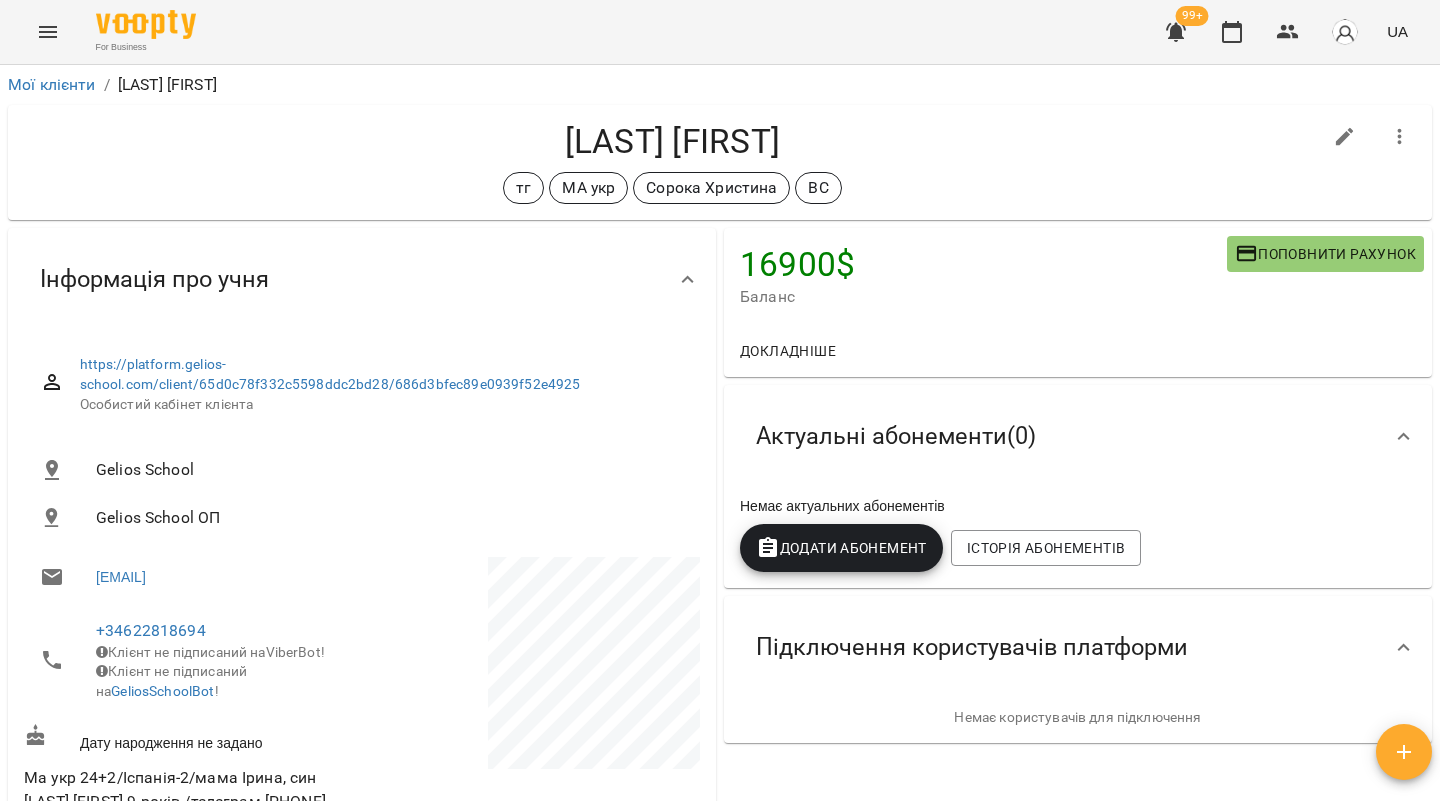 scroll, scrollTop: 0, scrollLeft: 0, axis: both 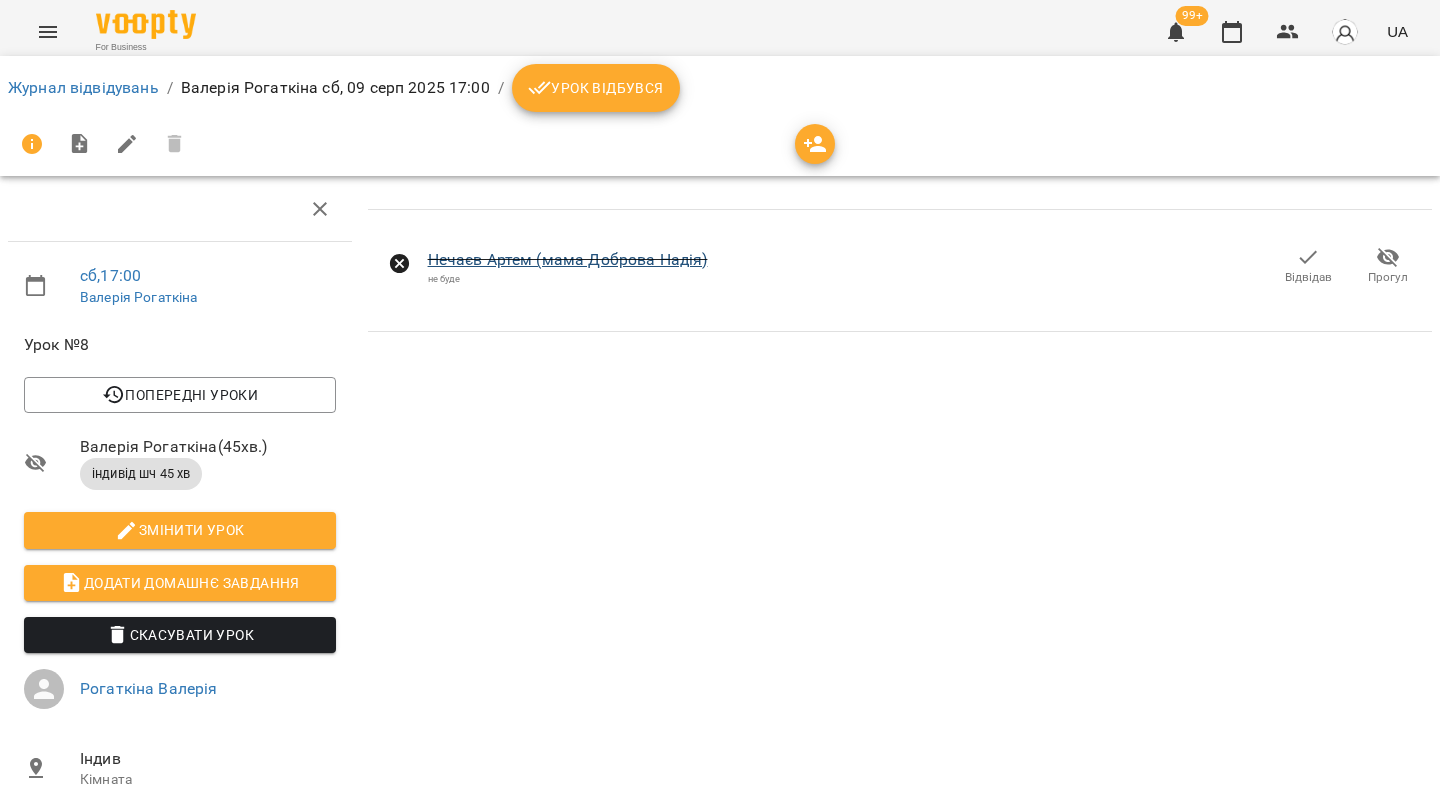 click on "Нечаєв Артем (мама Доброва Надія)" at bounding box center (568, 259) 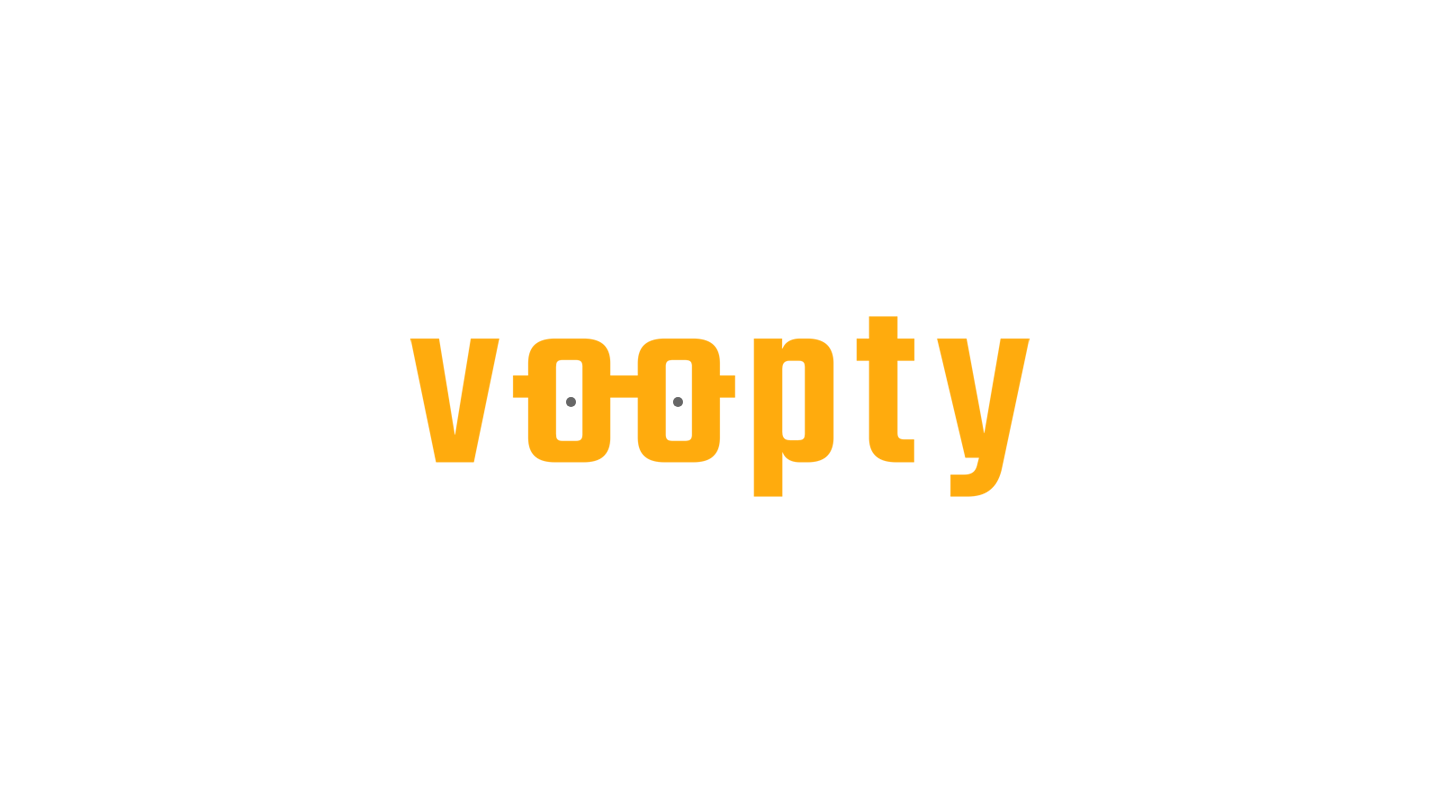 scroll, scrollTop: 0, scrollLeft: 0, axis: both 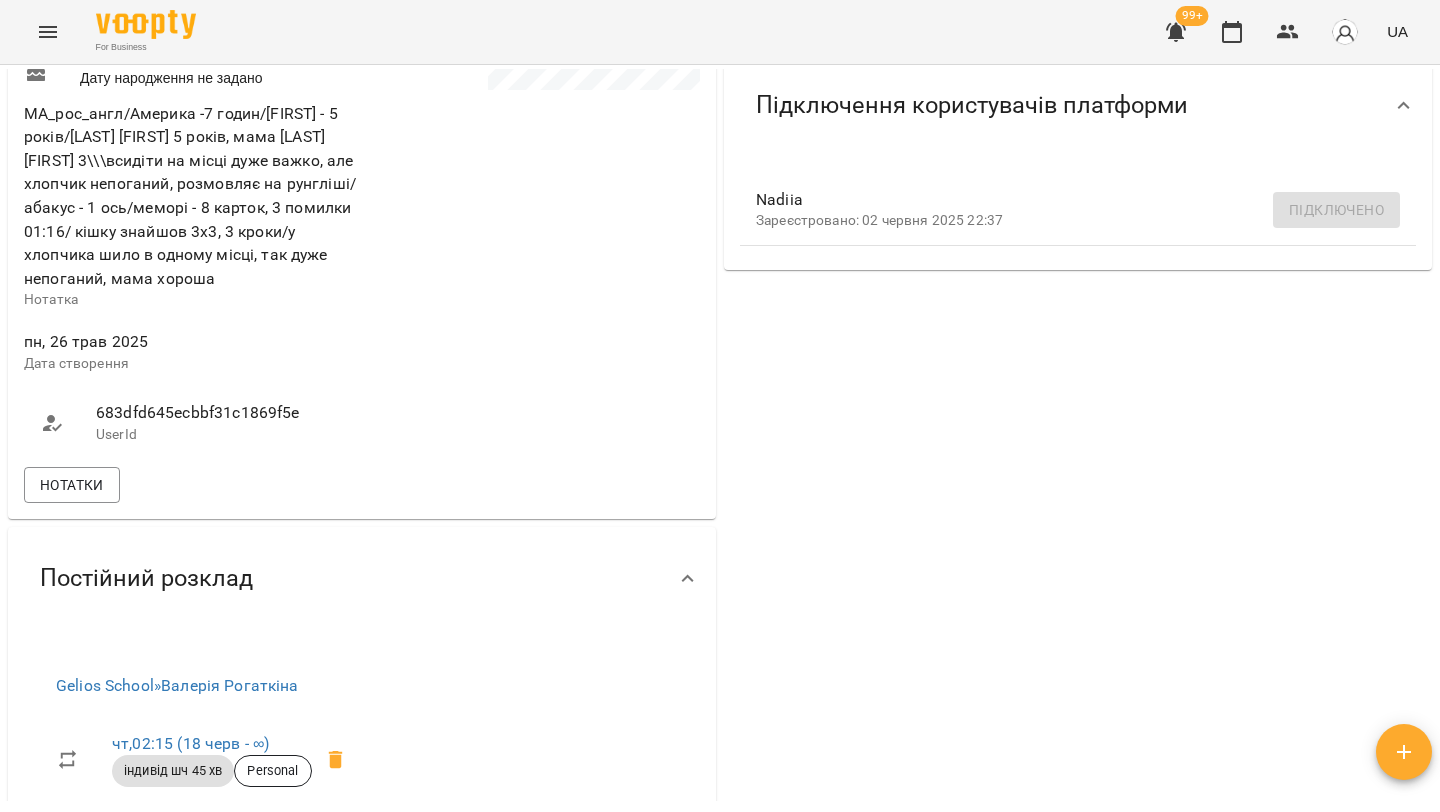 click on "0 $ Баланс Поповнити рахунок Актуальні абонементи ( 1 ) Швидкочитання: Індив 3м 10 лип - Ціна 18900 $ індивід шч 45 хв Заняття 4 21 Додати Абонемент Історія абонементів Підключення користувачів платформи [FIRST] Зареєстровано: 02 червня 2025 22:37 Підключено" at bounding box center (1078, 324) 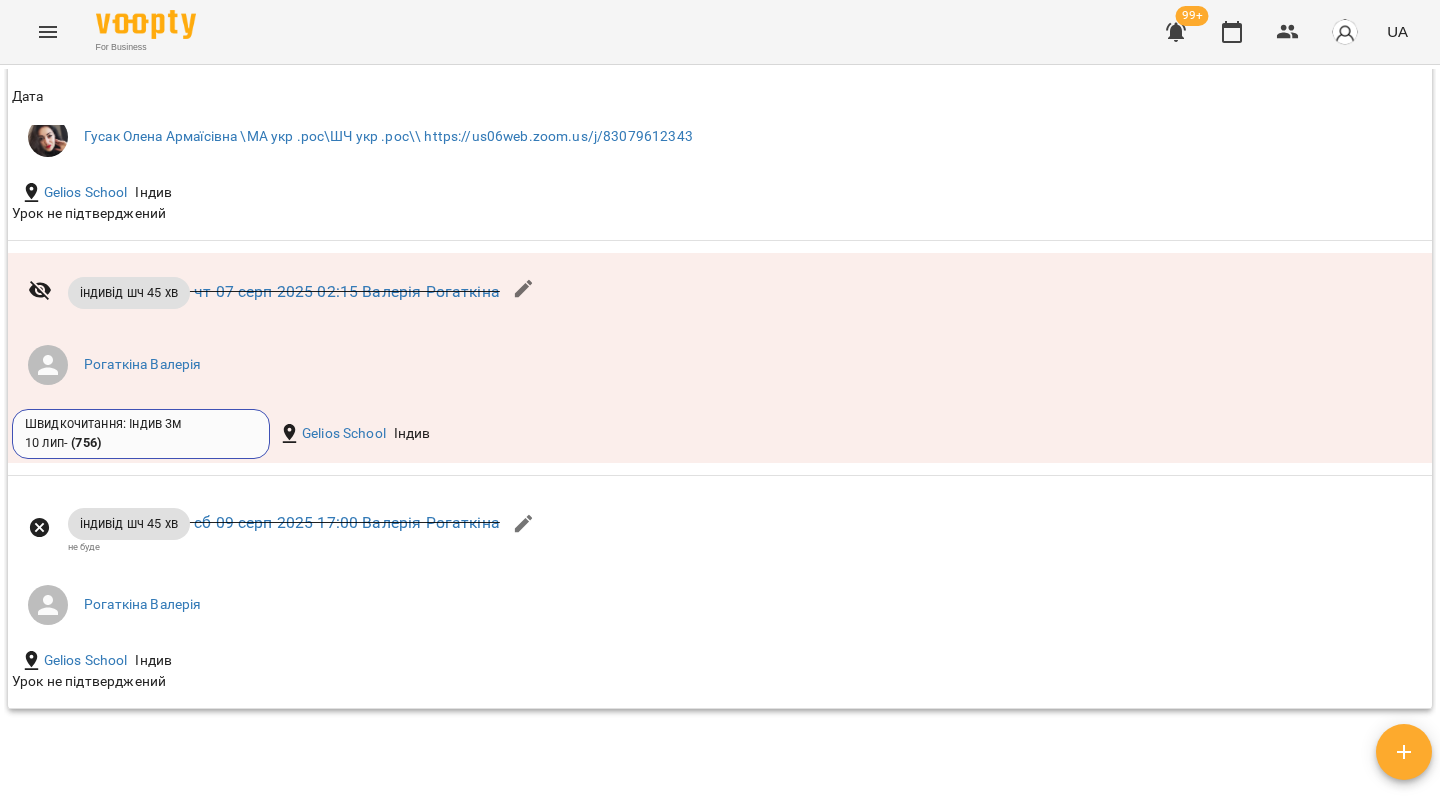 scroll, scrollTop: 2388, scrollLeft: 0, axis: vertical 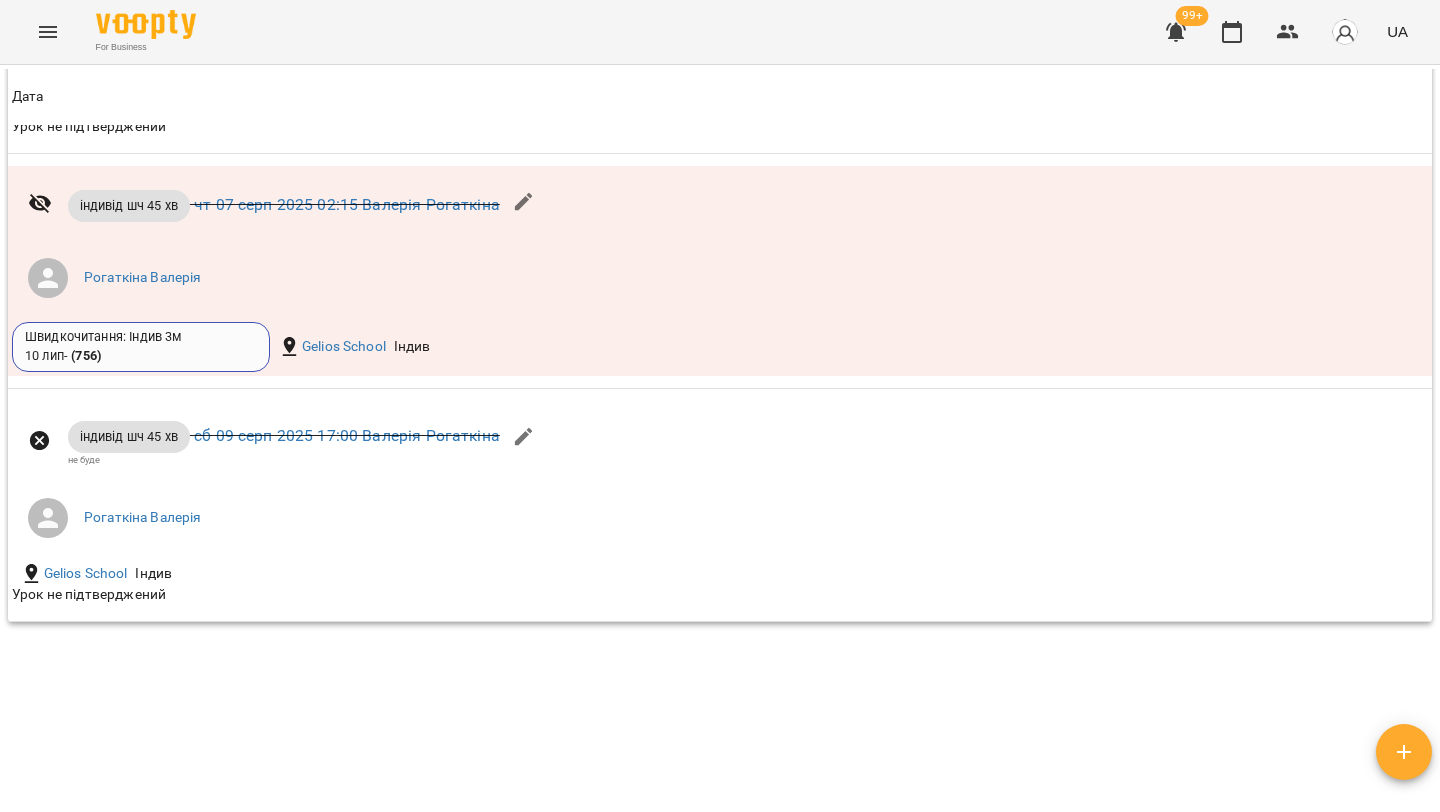 click 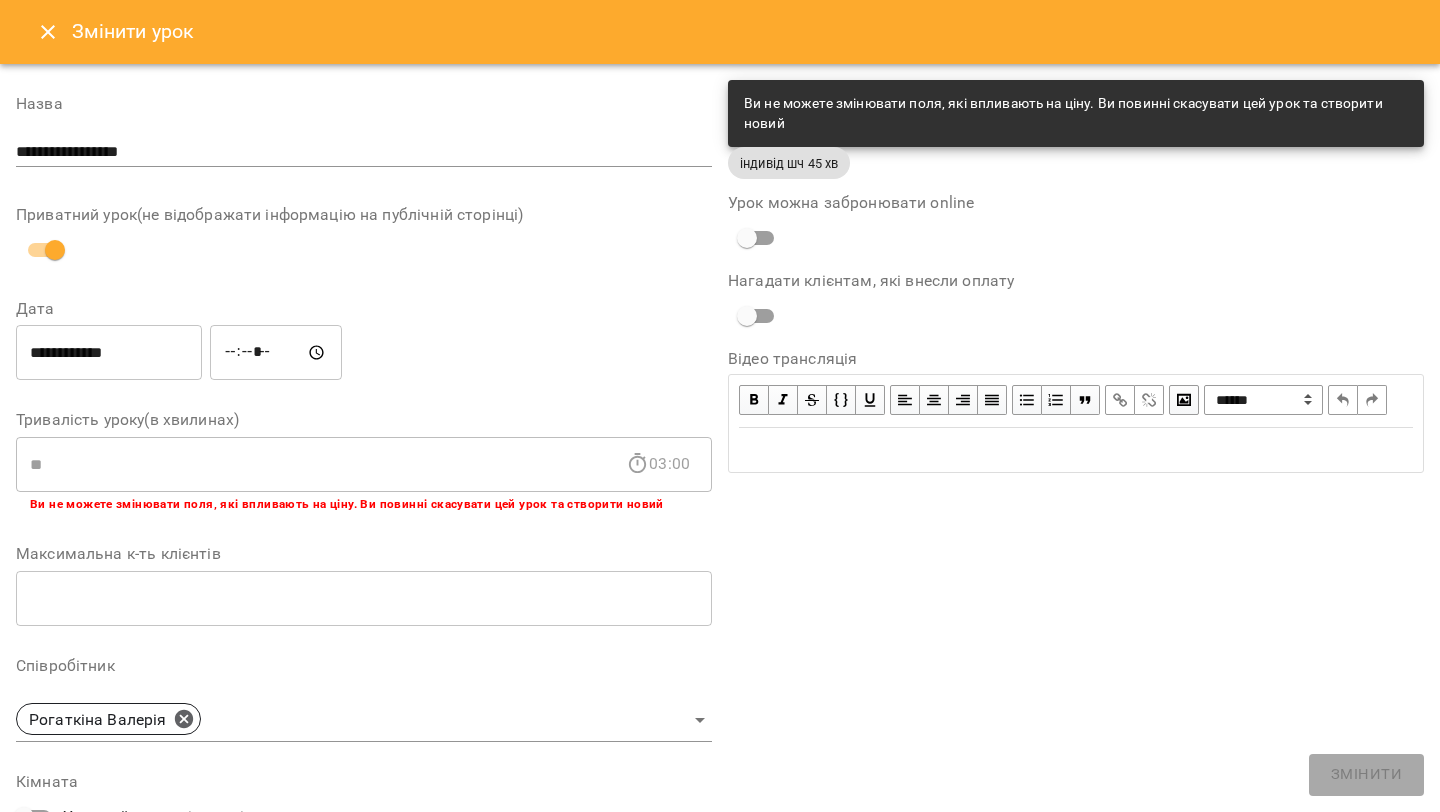 click at bounding box center (48, 32) 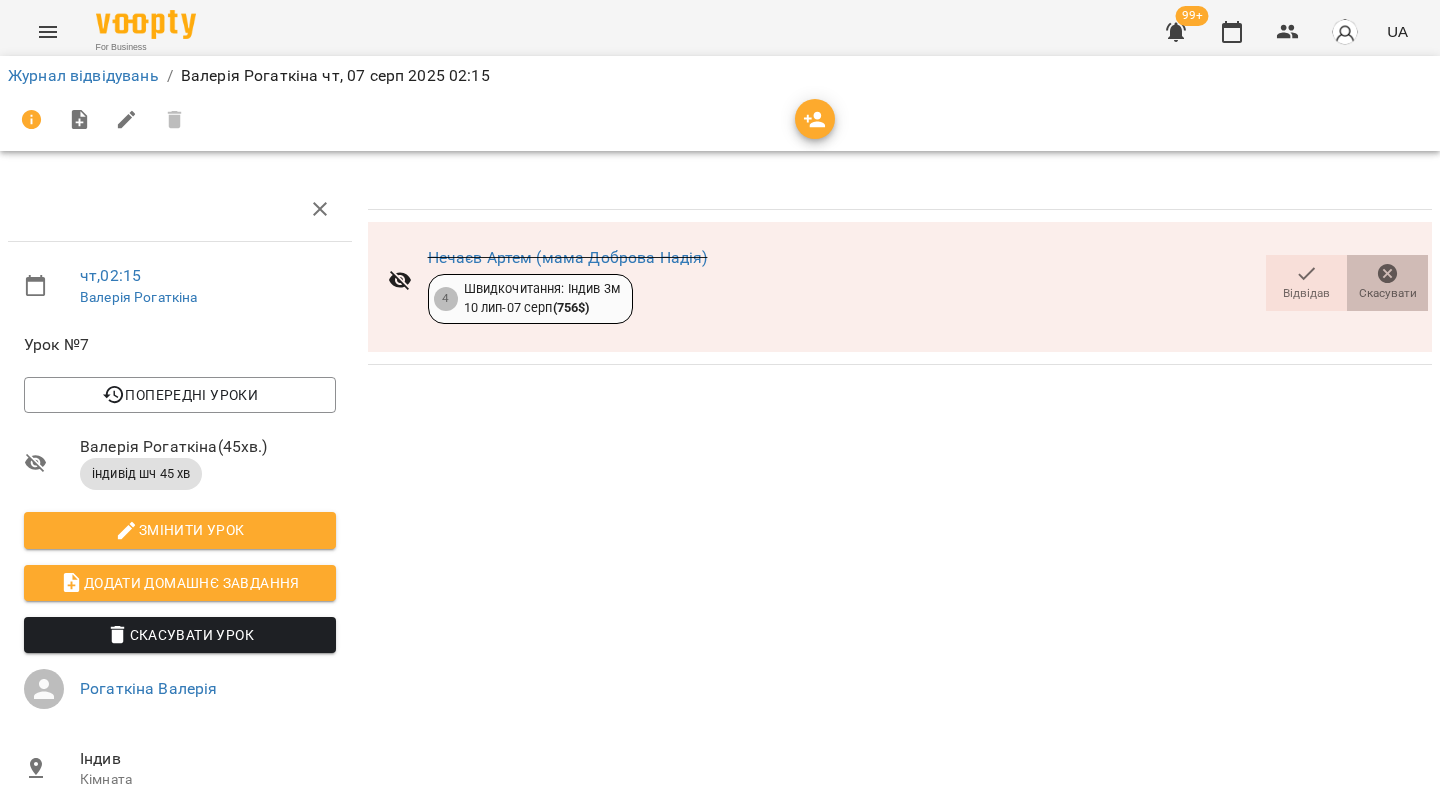 click on "Скасувати" at bounding box center [1388, 293] 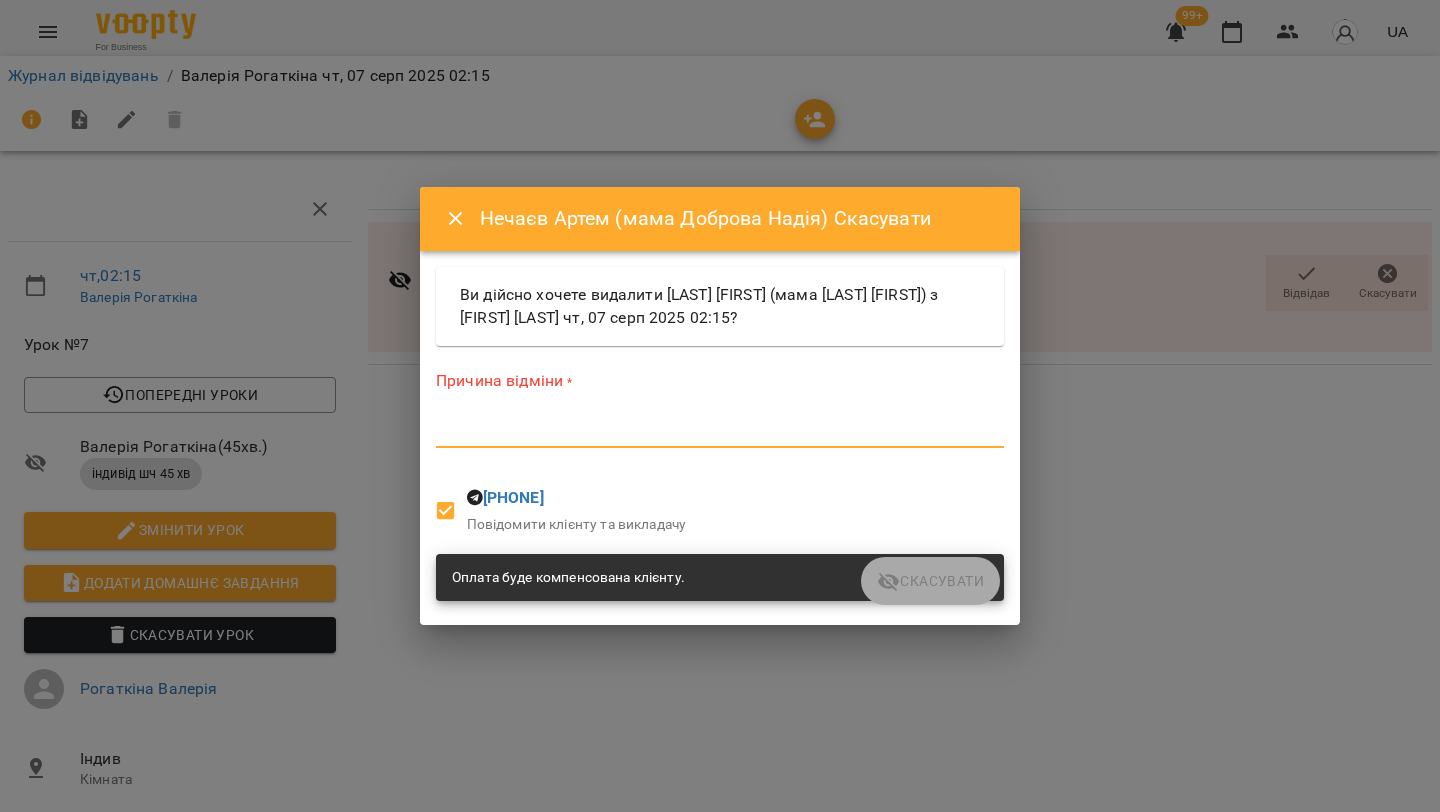 click at bounding box center (720, 431) 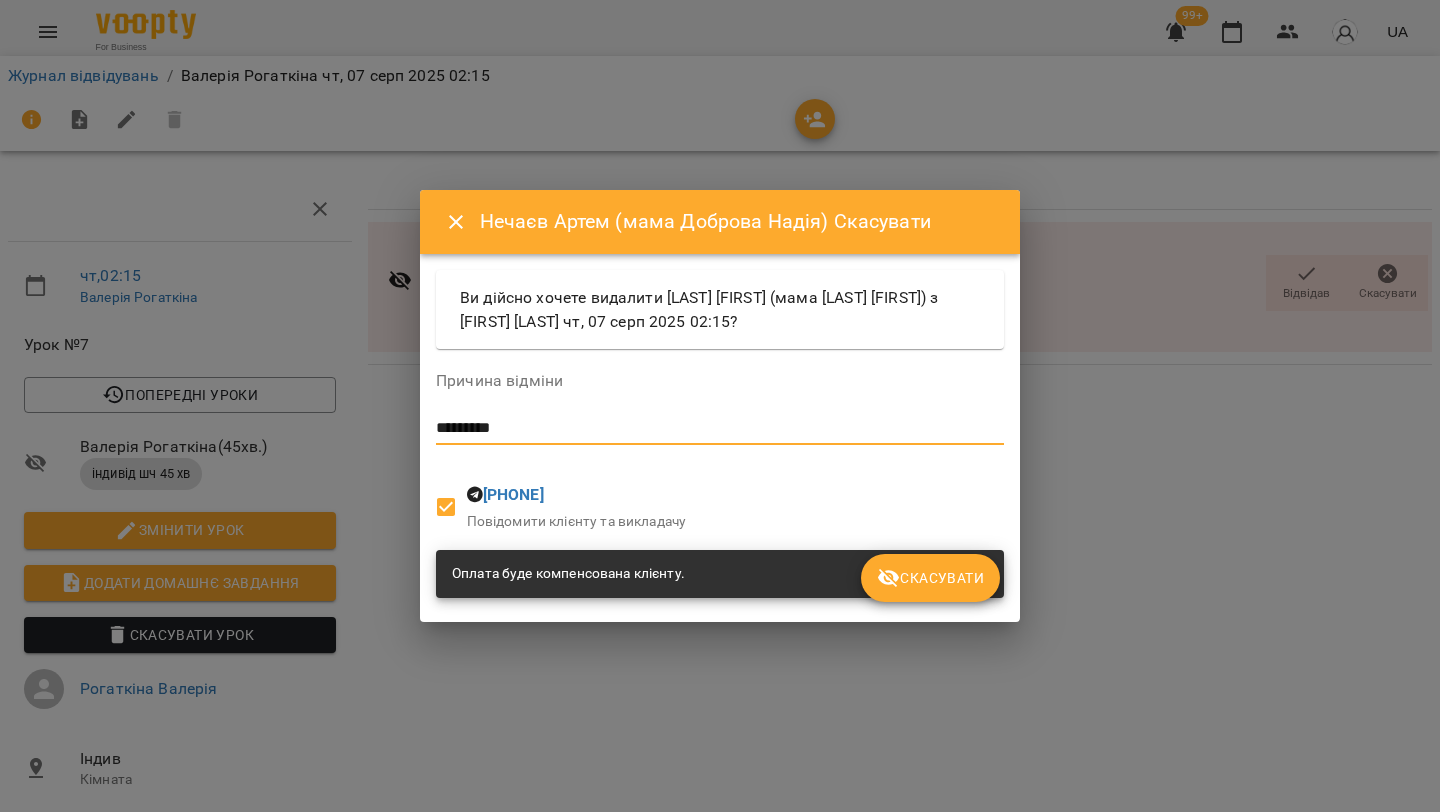 type on "*********" 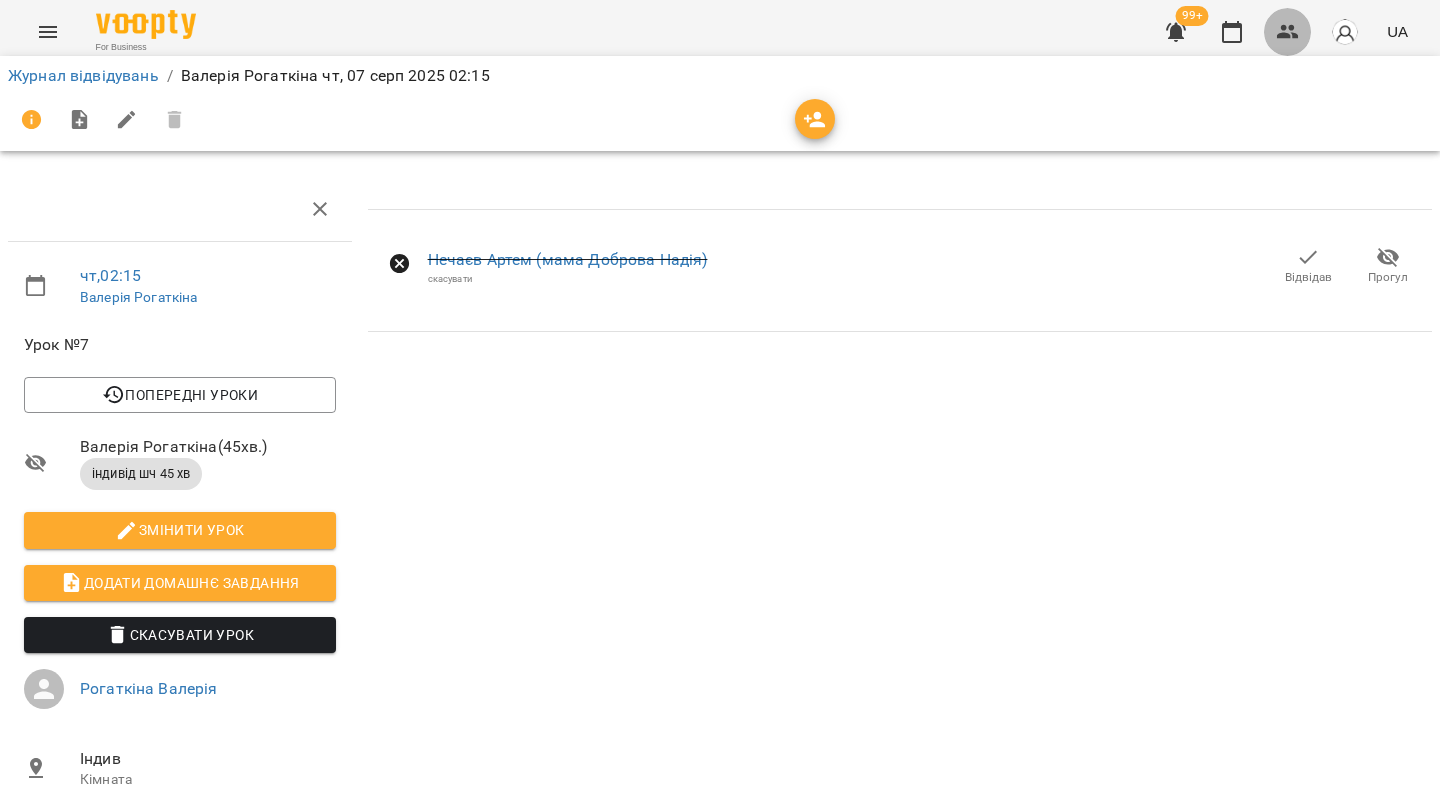 click 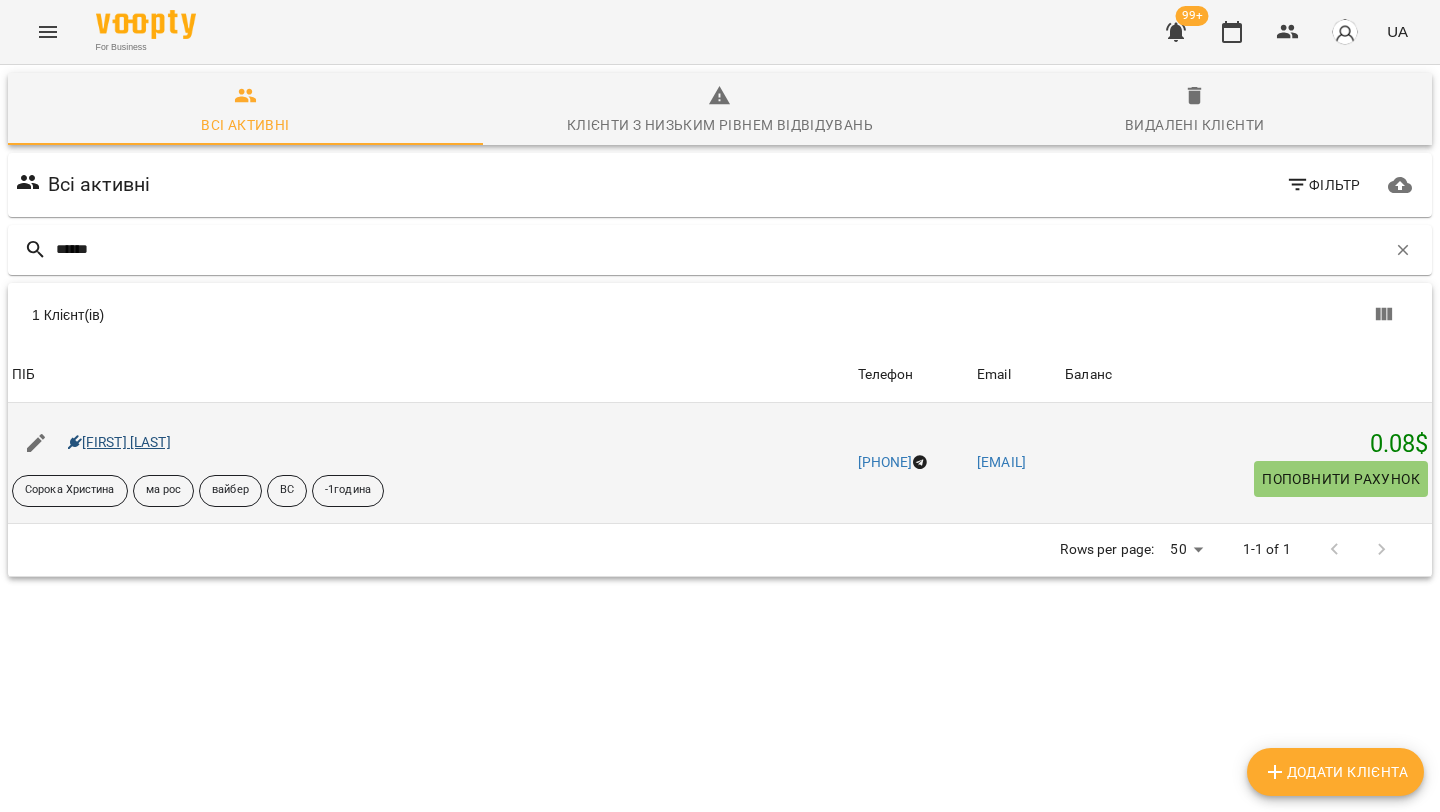 type on "******" 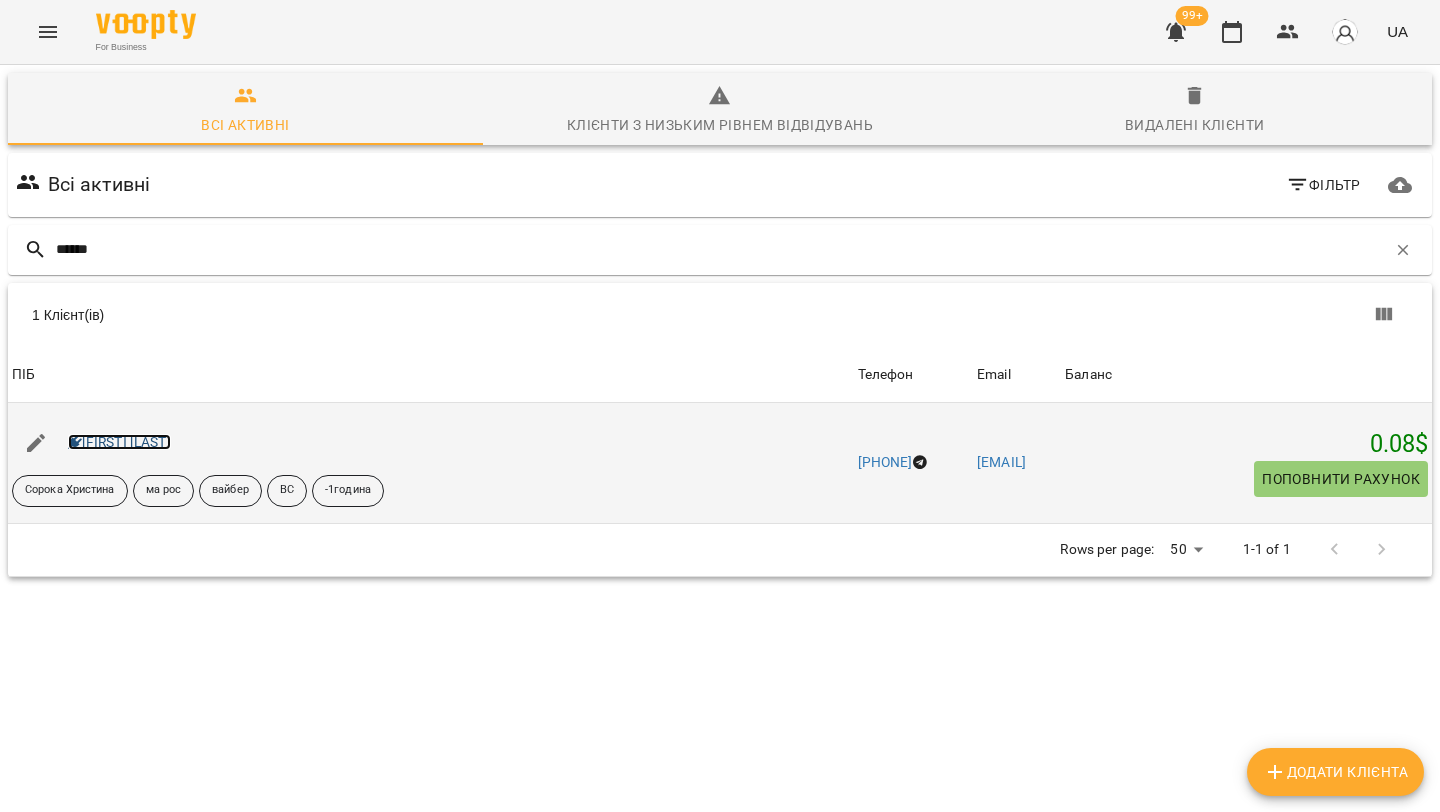click on "[FIRST] [LAST]" at bounding box center [119, 442] 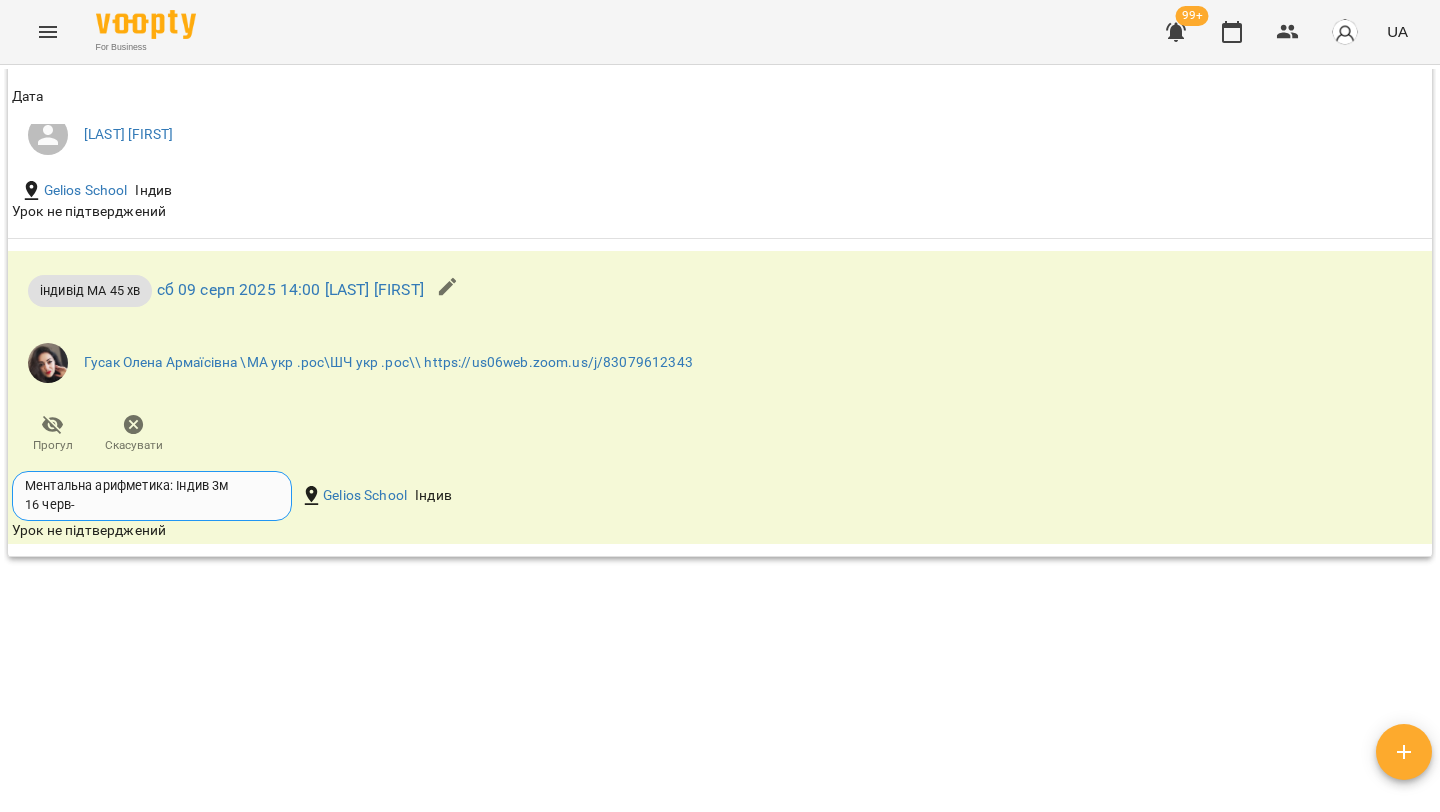 scroll, scrollTop: 2296, scrollLeft: 0, axis: vertical 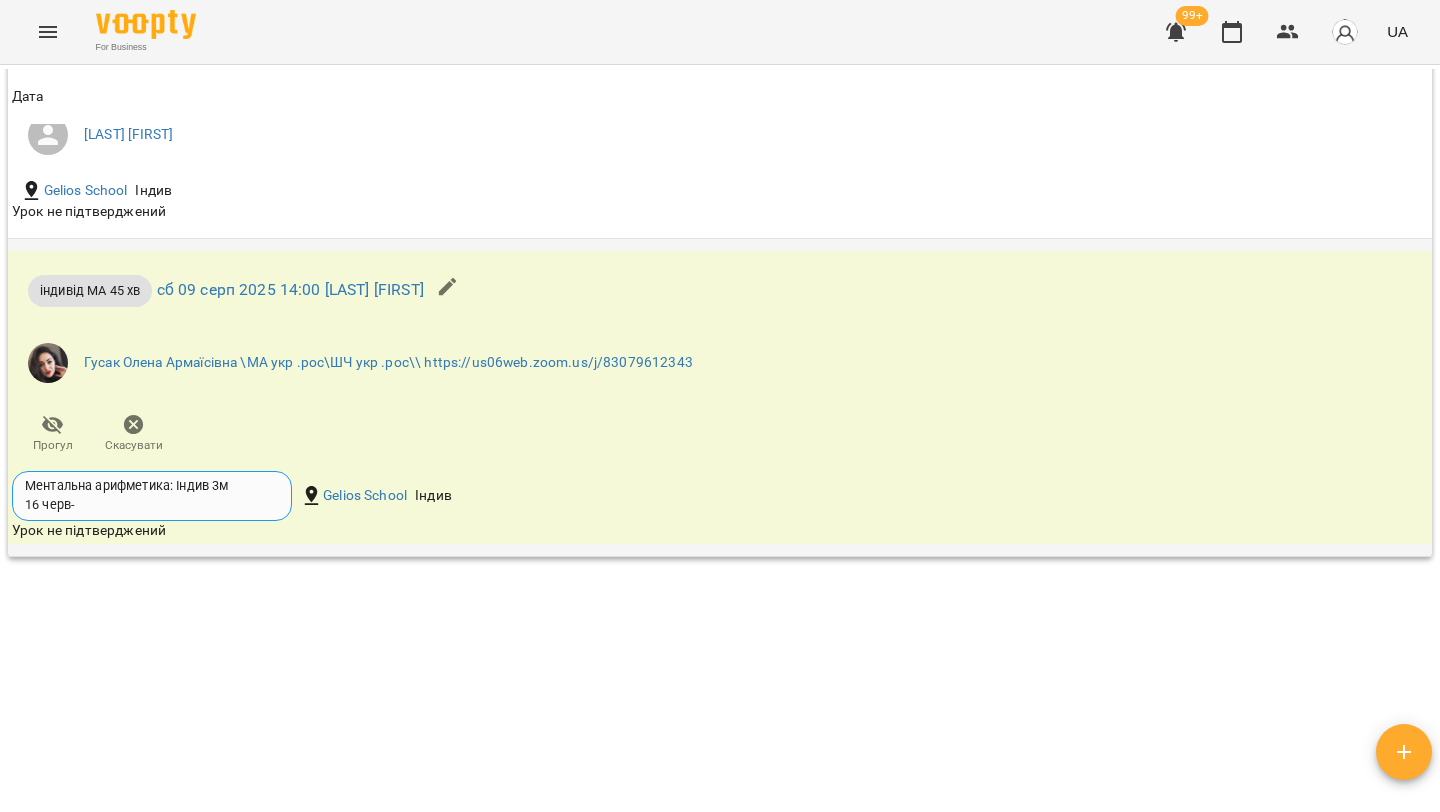 click 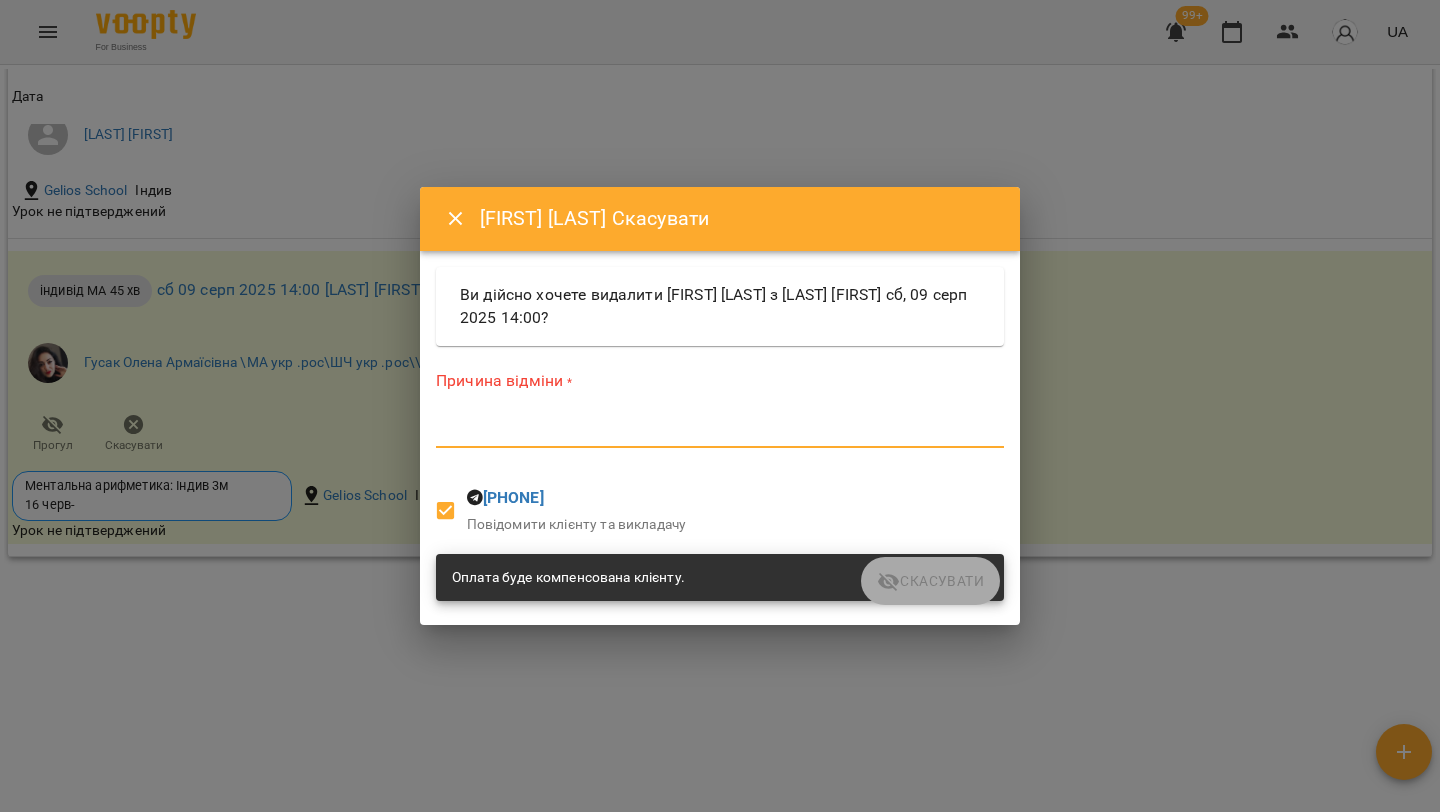 click at bounding box center (720, 431) 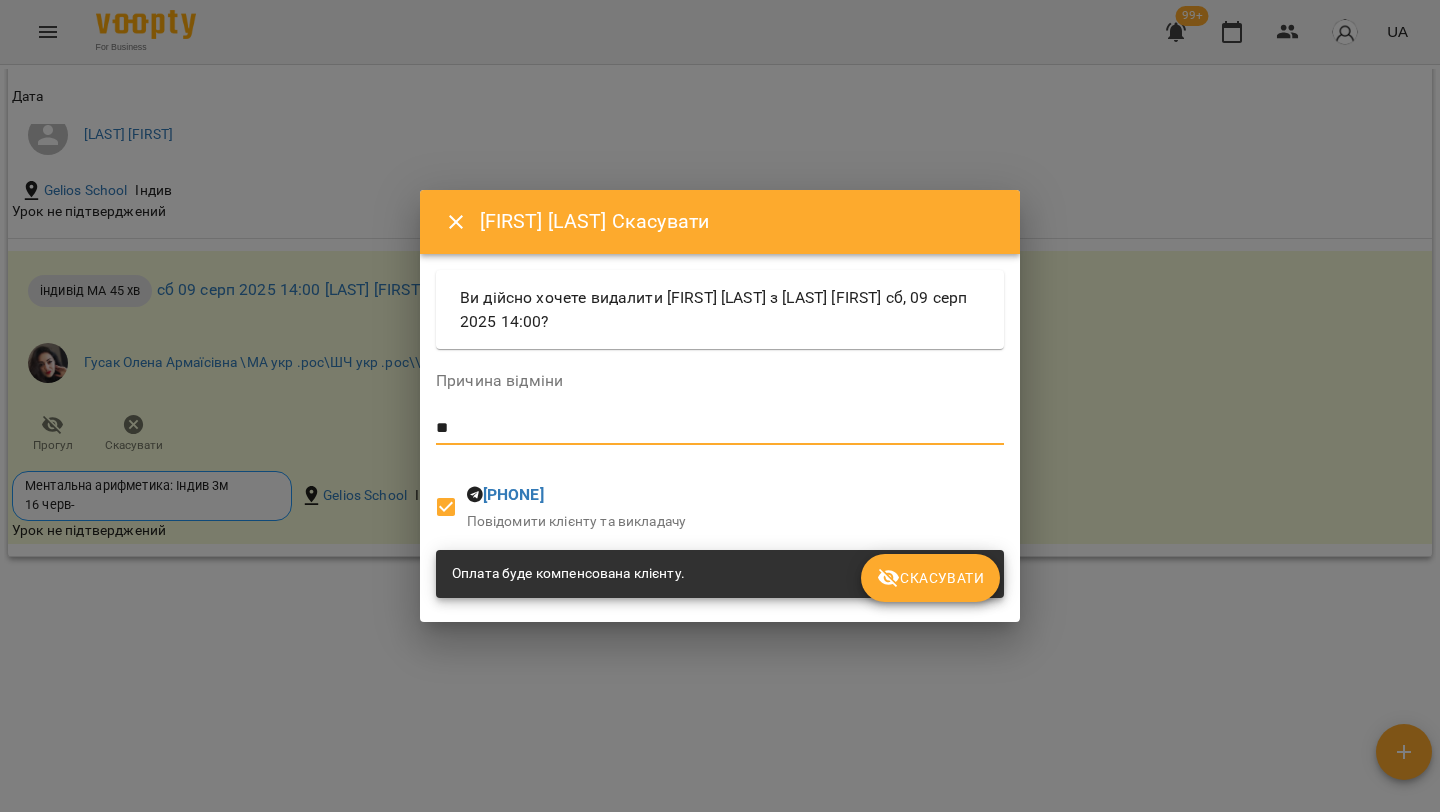 type on "*" 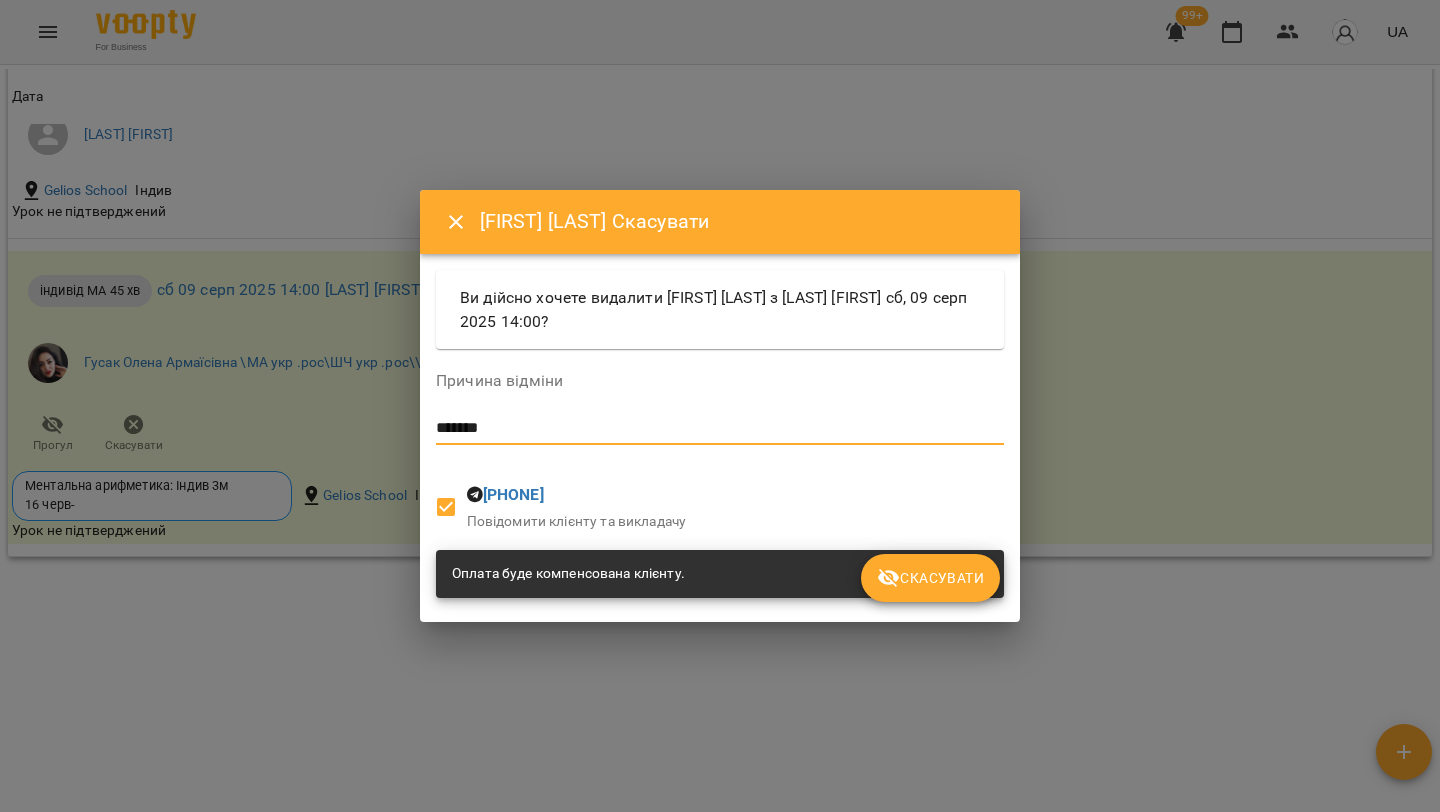 type on "*******" 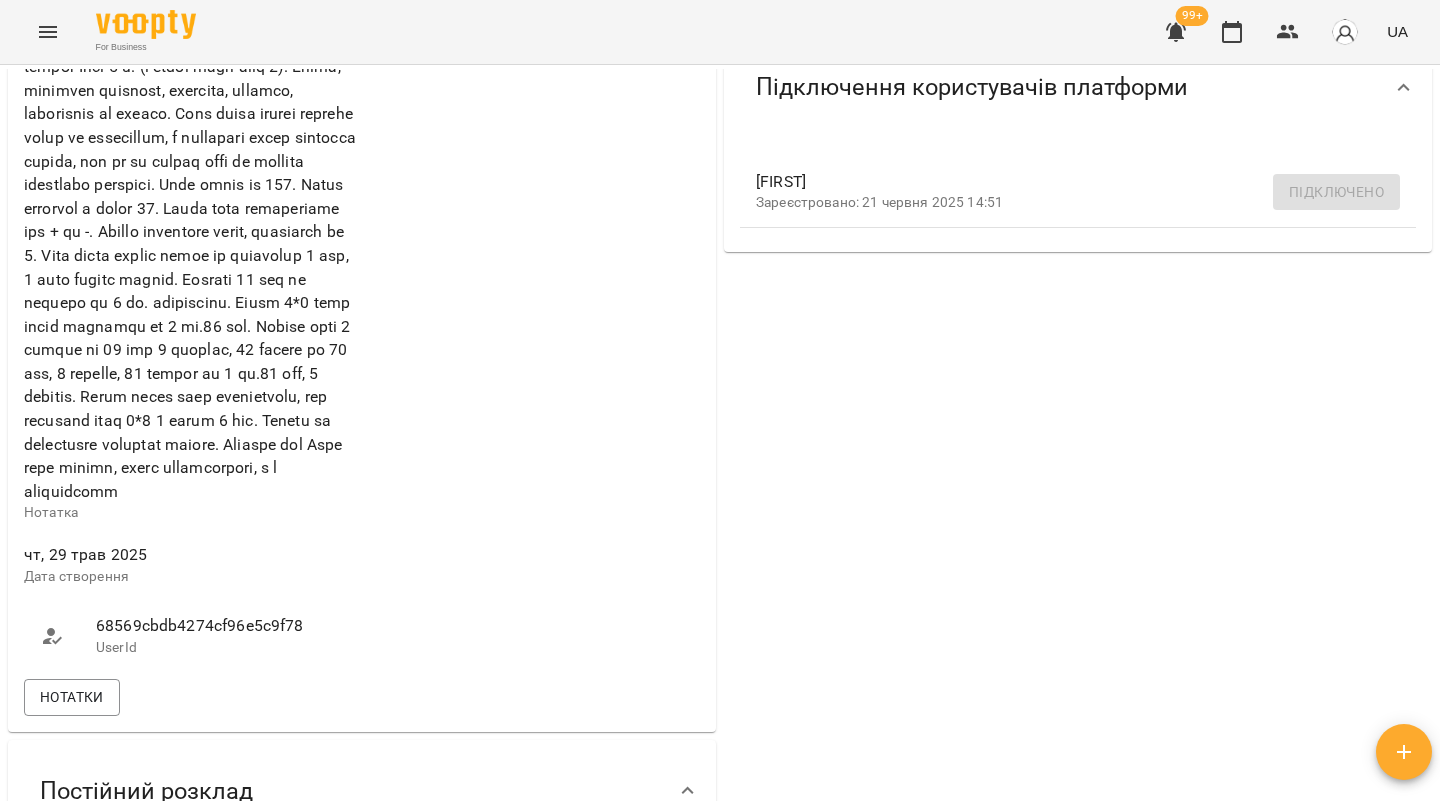 scroll, scrollTop: 0, scrollLeft: 0, axis: both 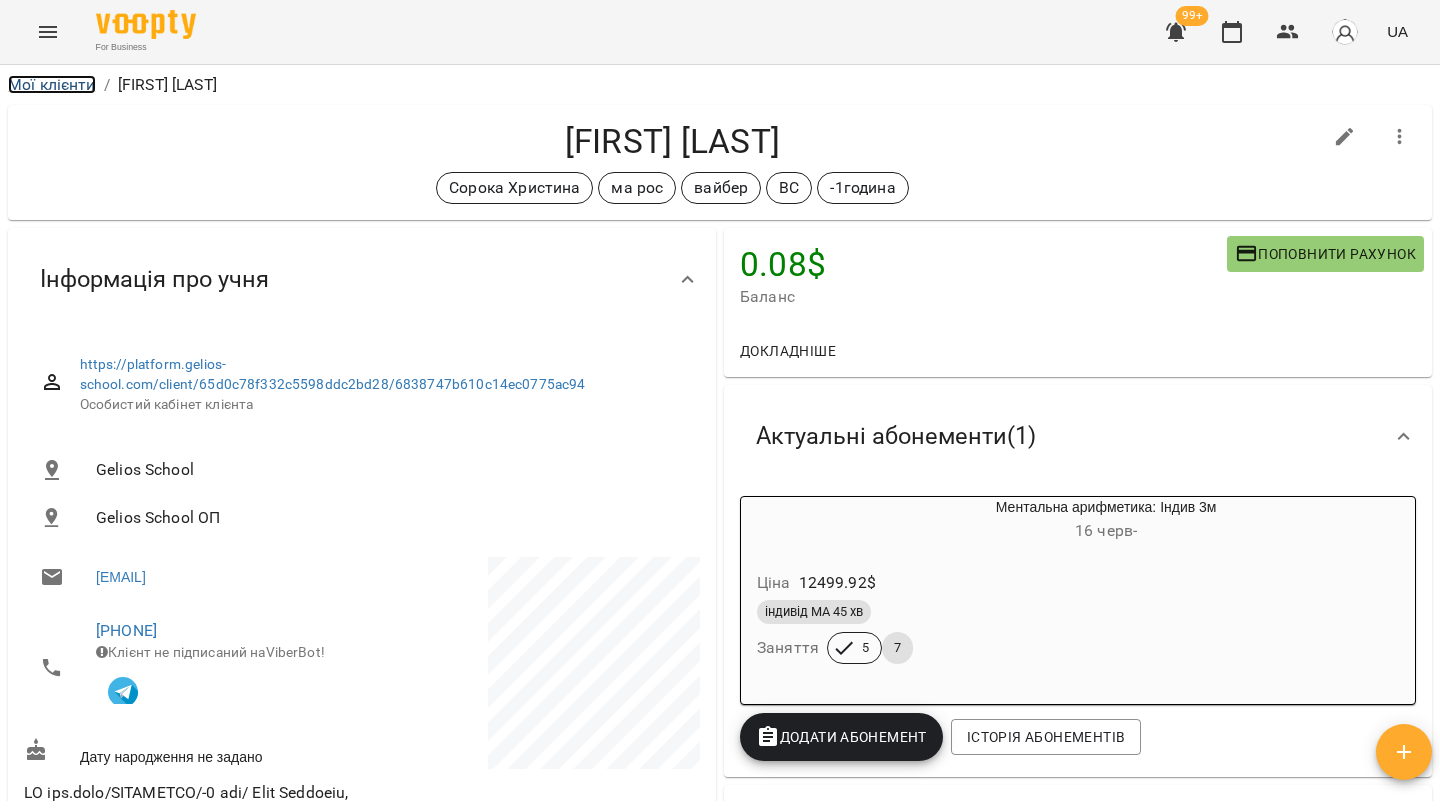 click on "Мої клієнти" at bounding box center [52, 84] 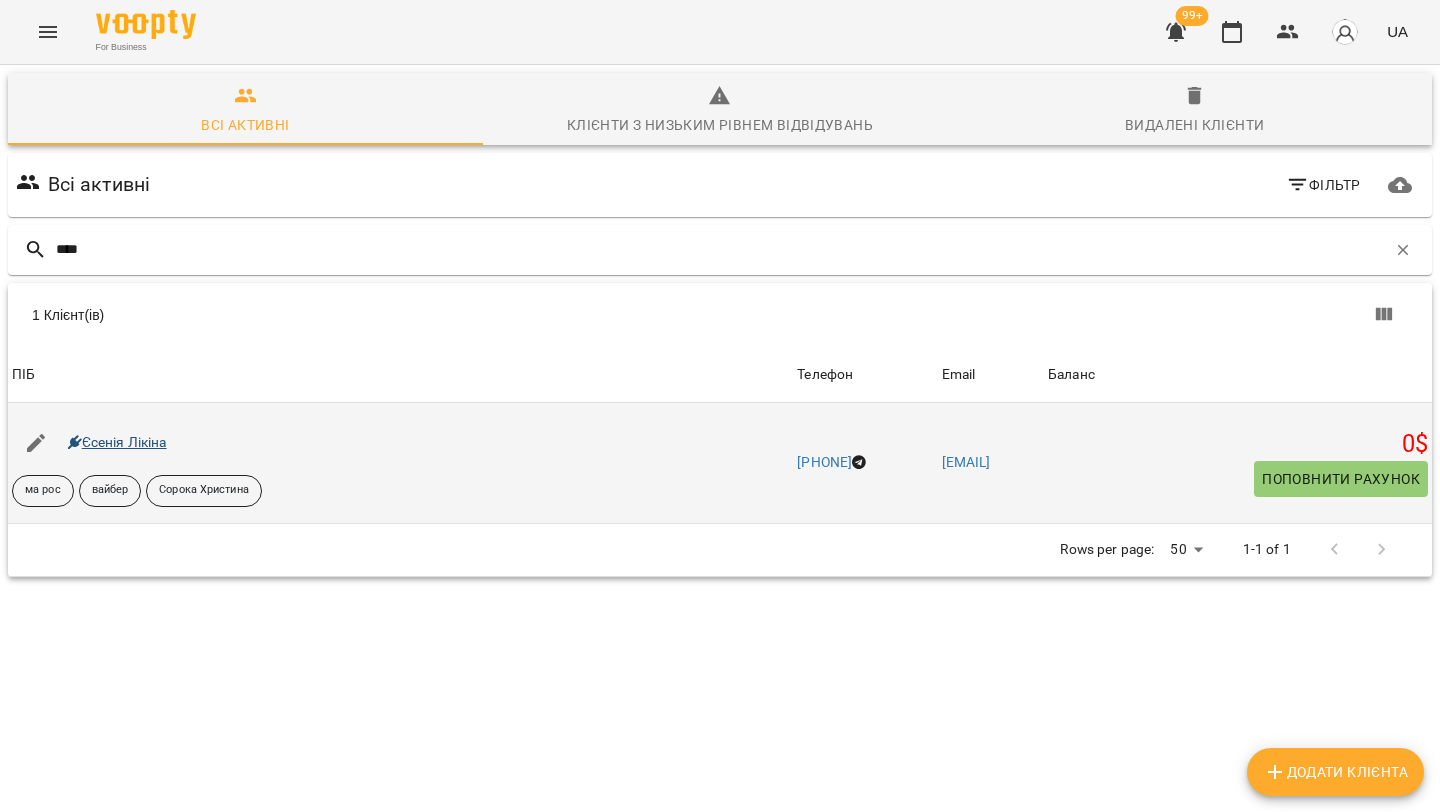 type on "****" 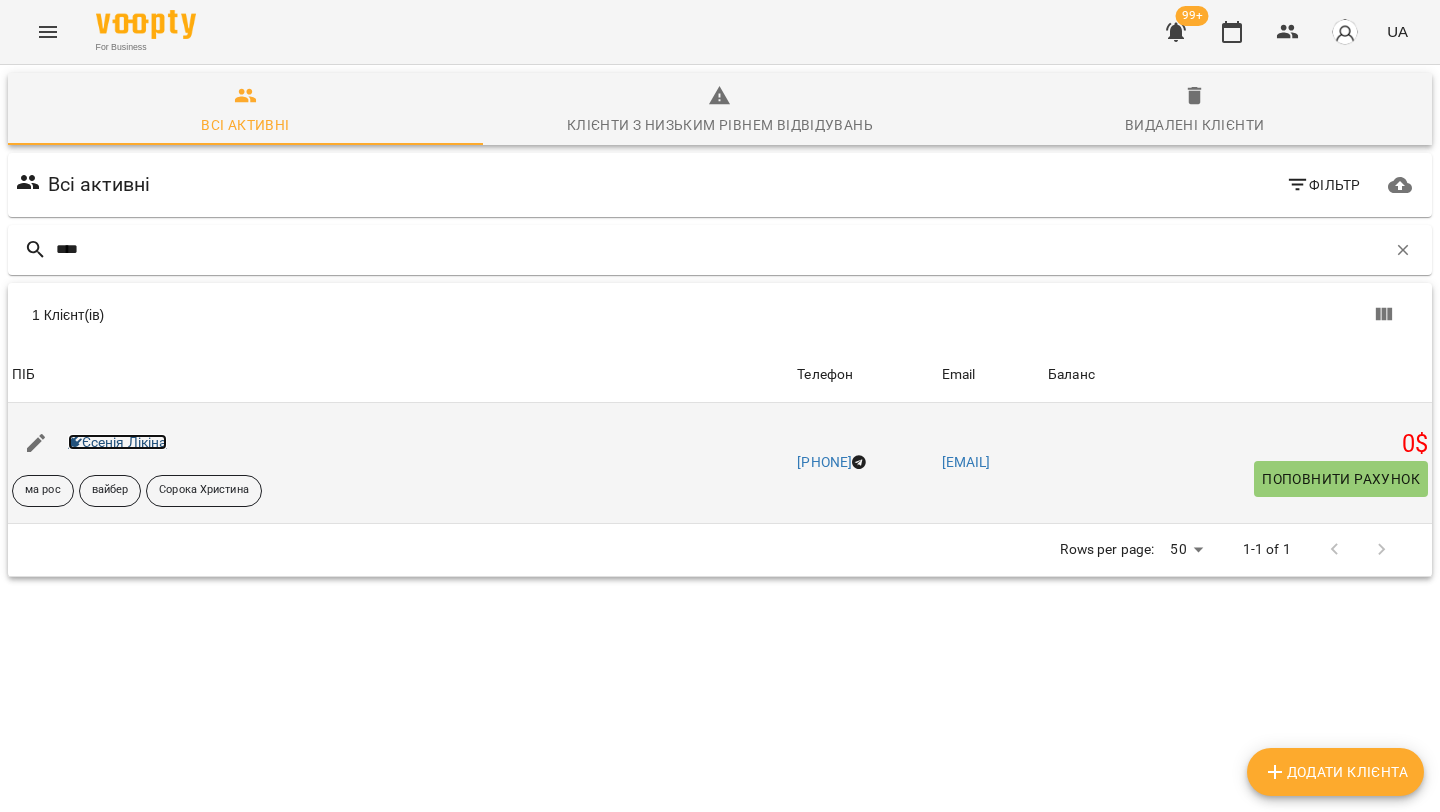 click on "Єсенія Лікіна" at bounding box center [117, 442] 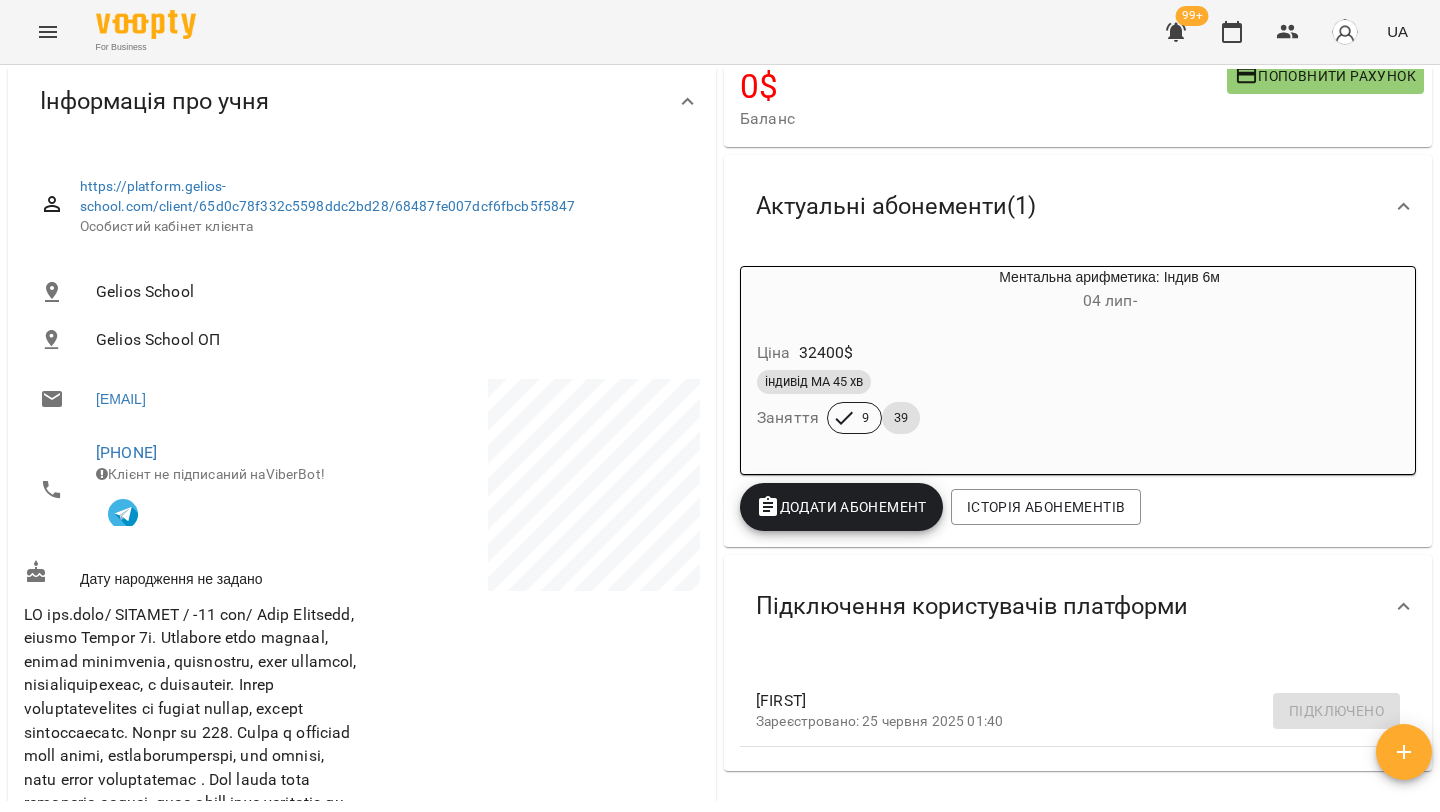 scroll, scrollTop: 0, scrollLeft: 0, axis: both 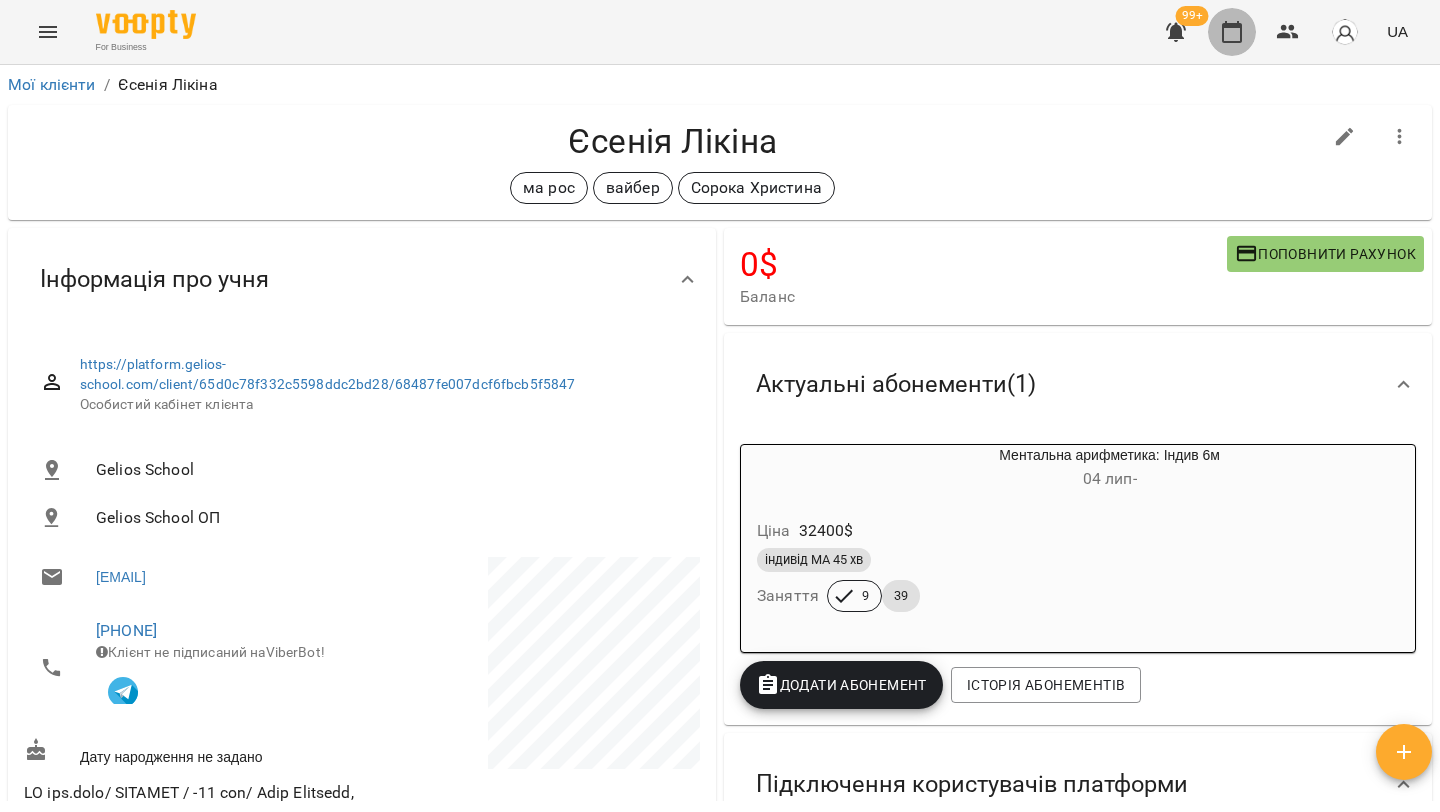 click 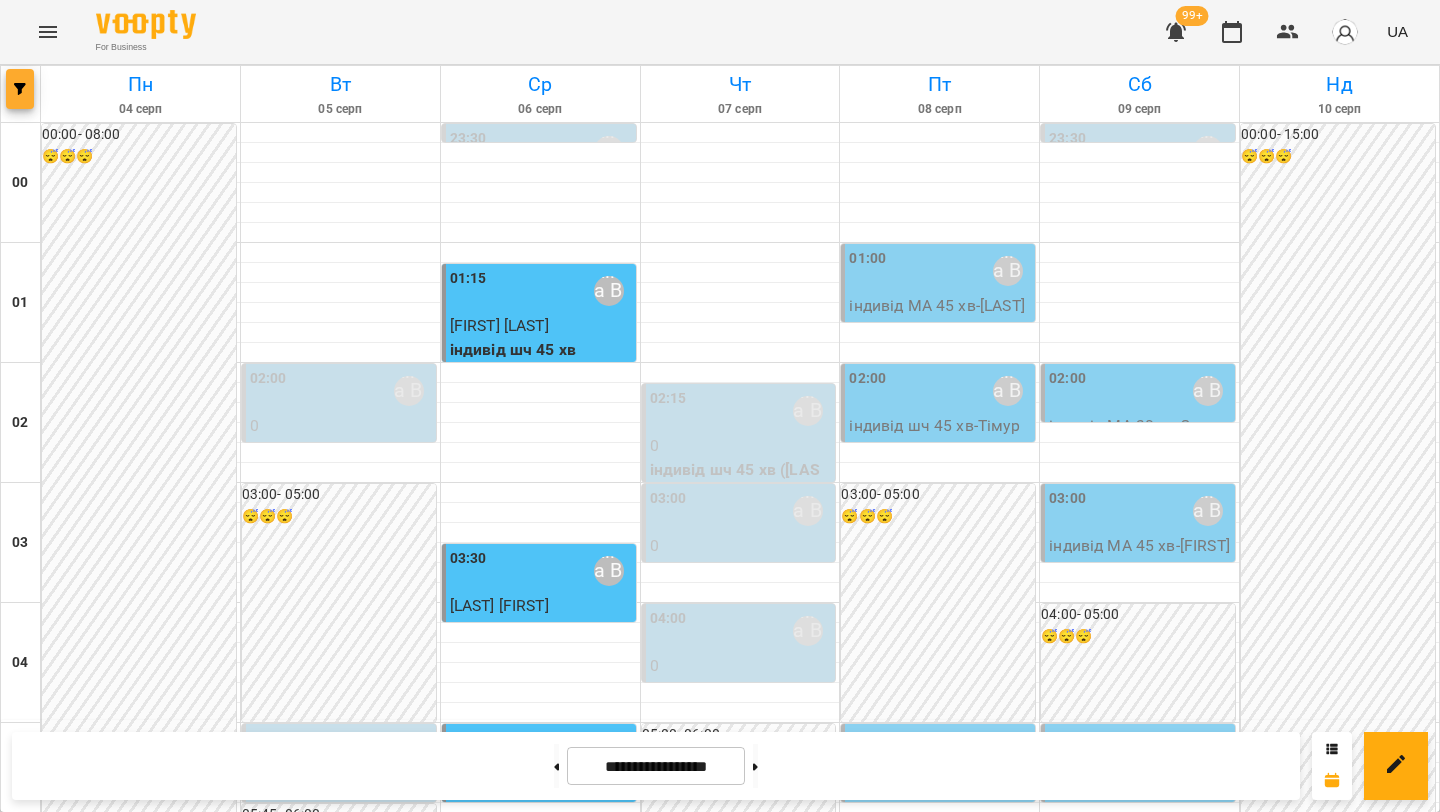 click at bounding box center [20, 89] 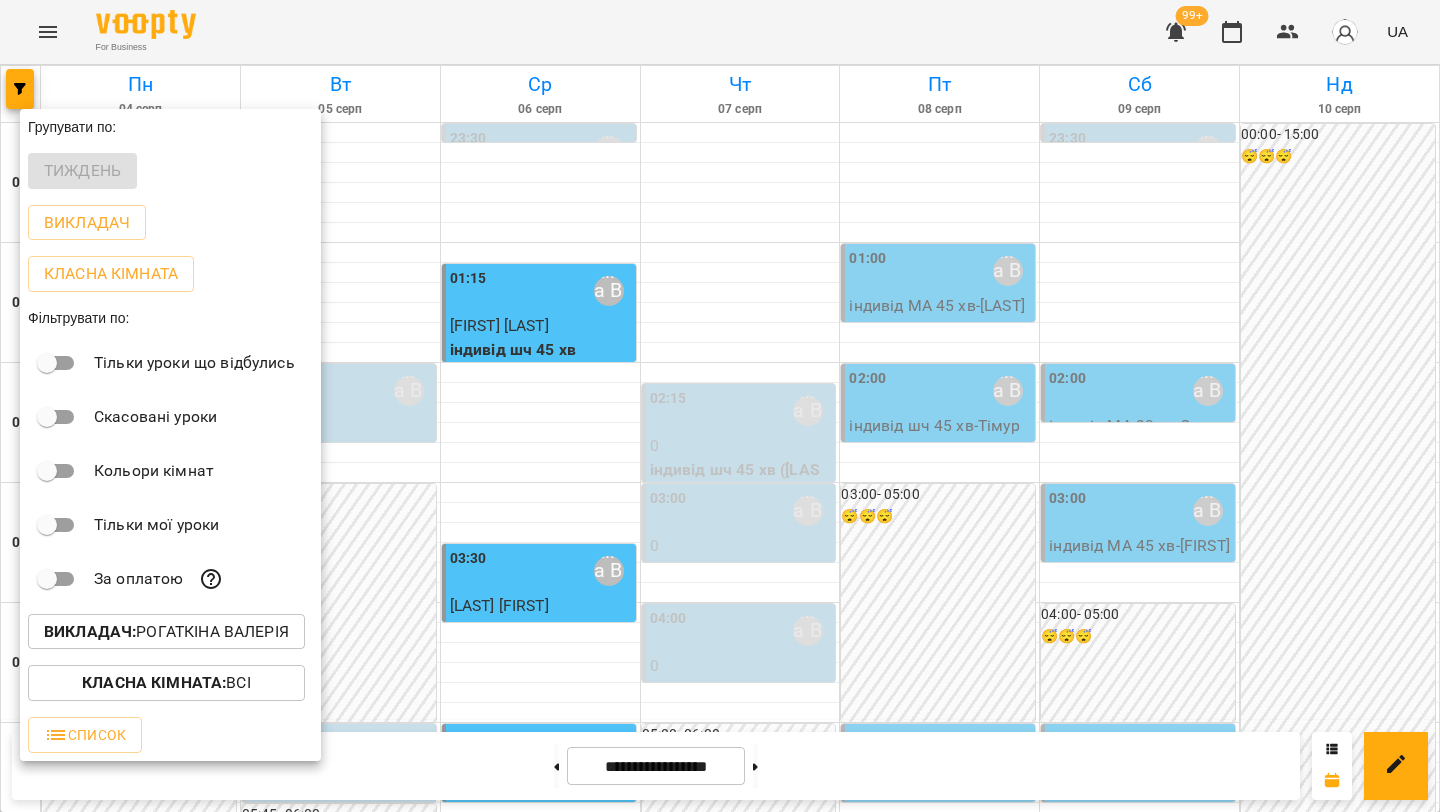 click on "Викладач : [LAST] [FIRST]" at bounding box center [166, 632] 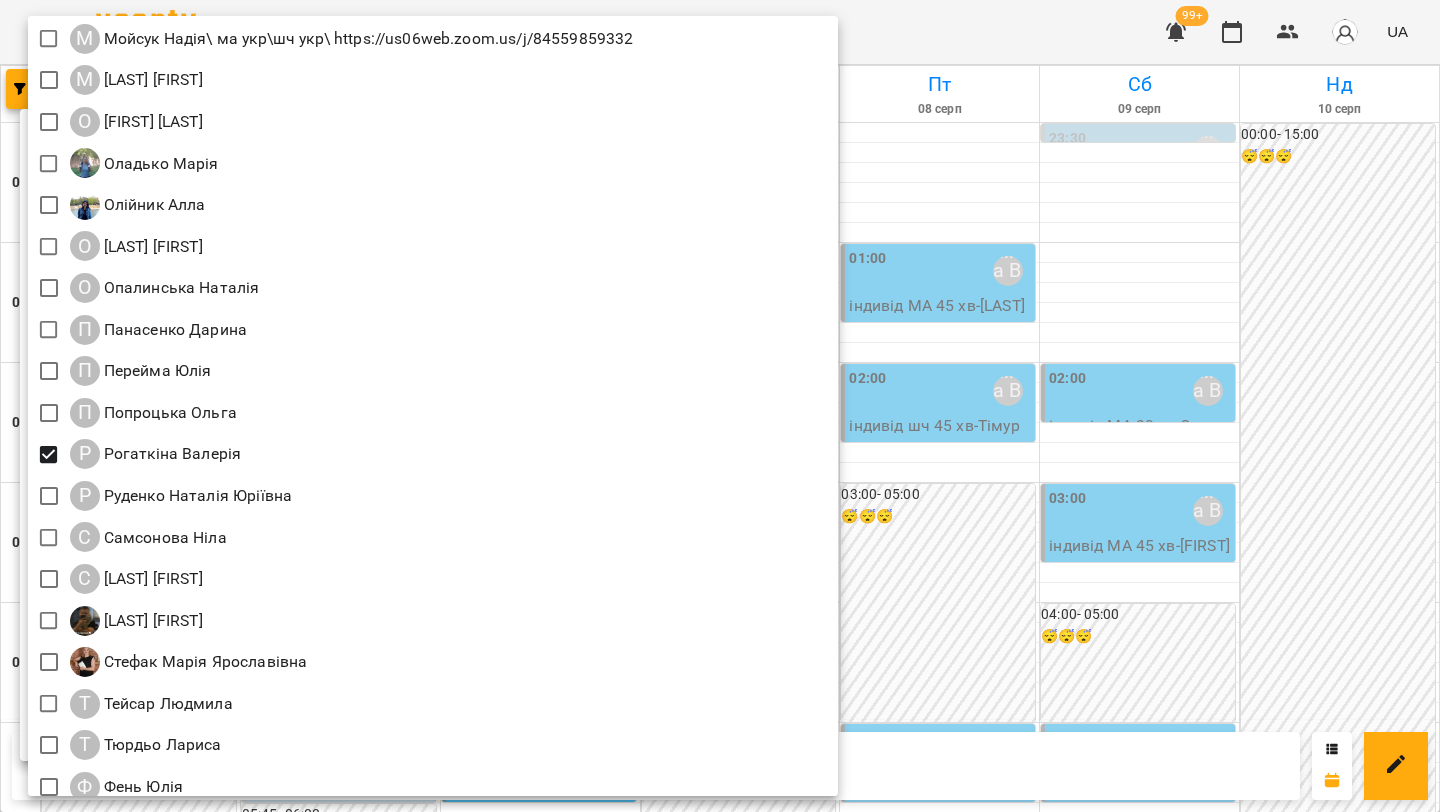 scroll, scrollTop: 1921, scrollLeft: 0, axis: vertical 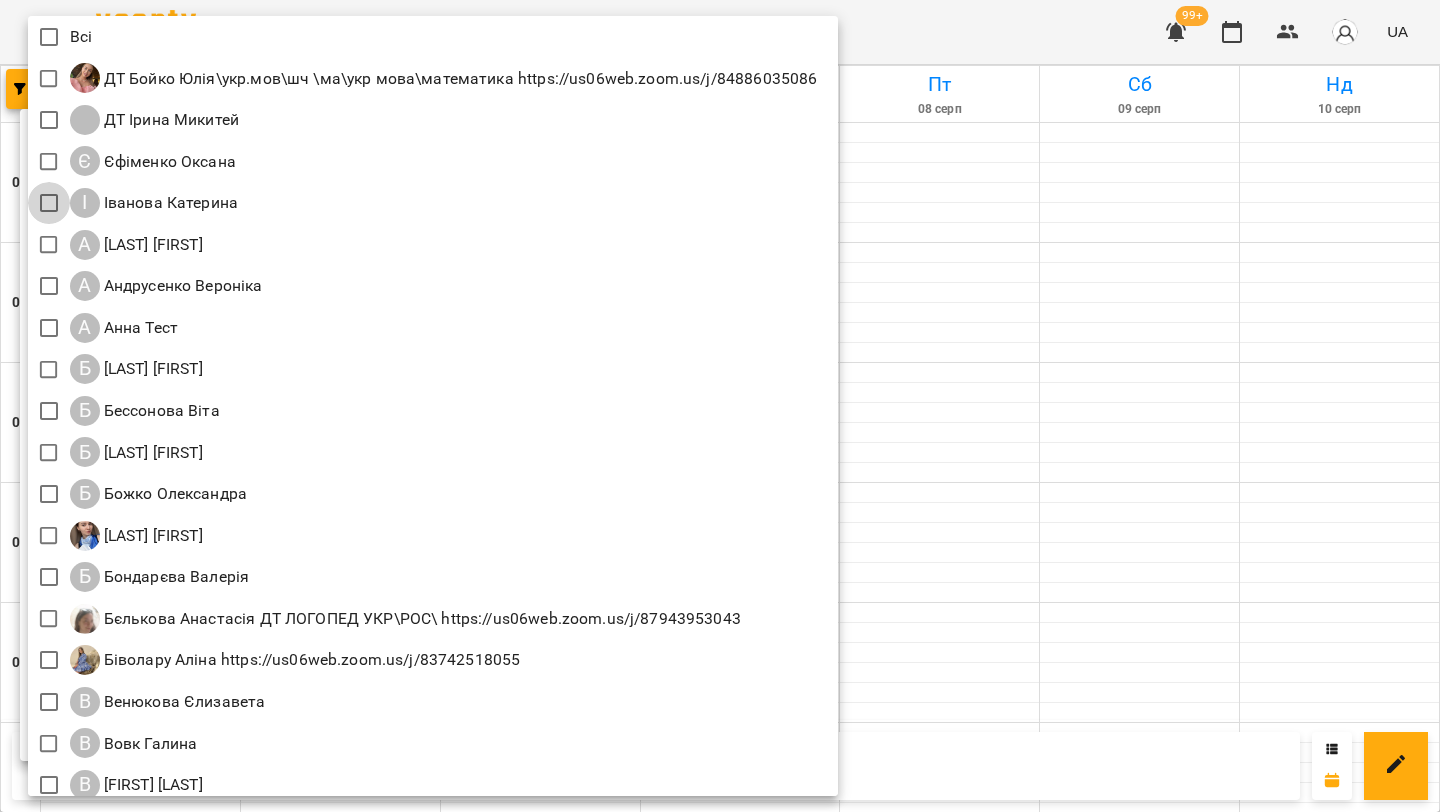 click at bounding box center [720, 406] 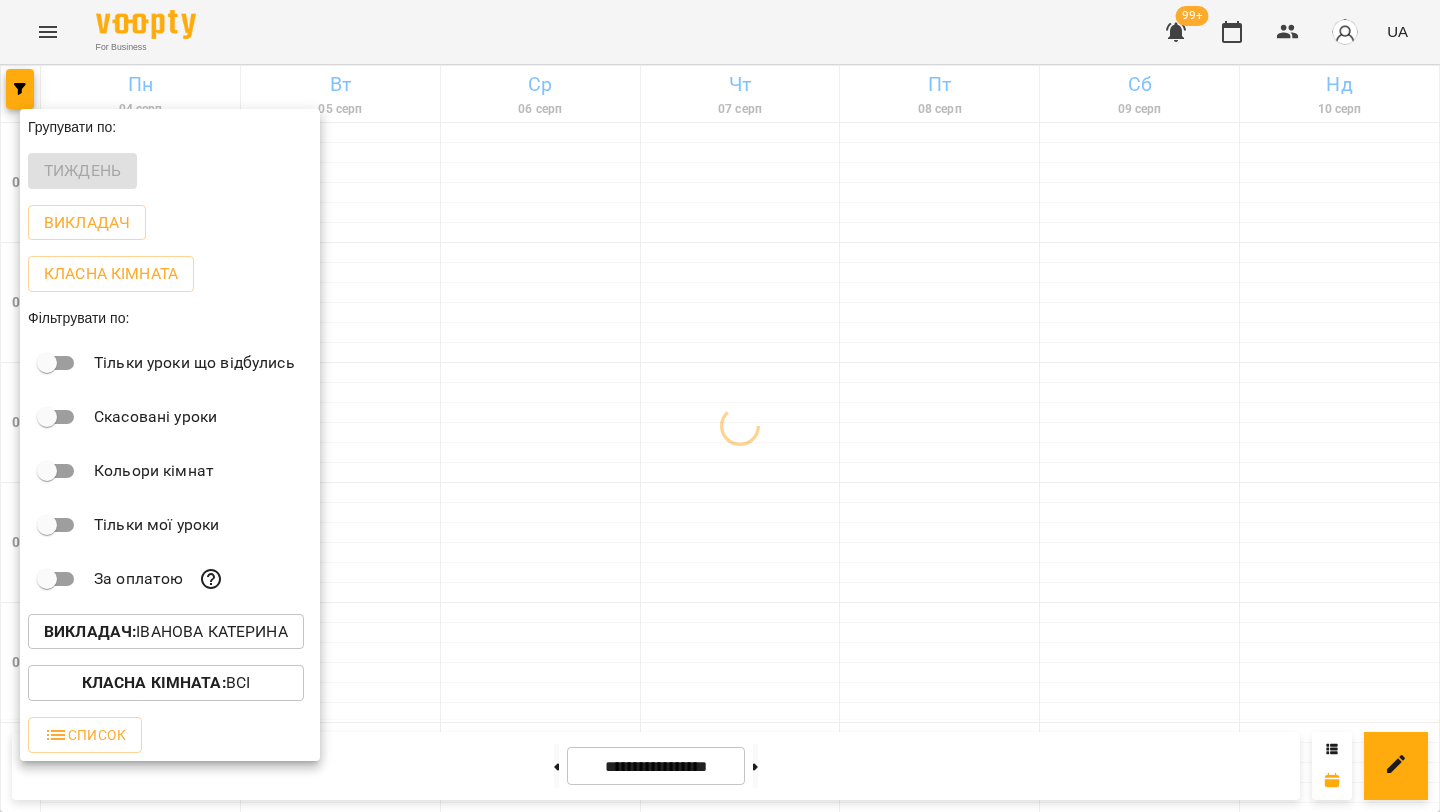 click at bounding box center [720, 406] 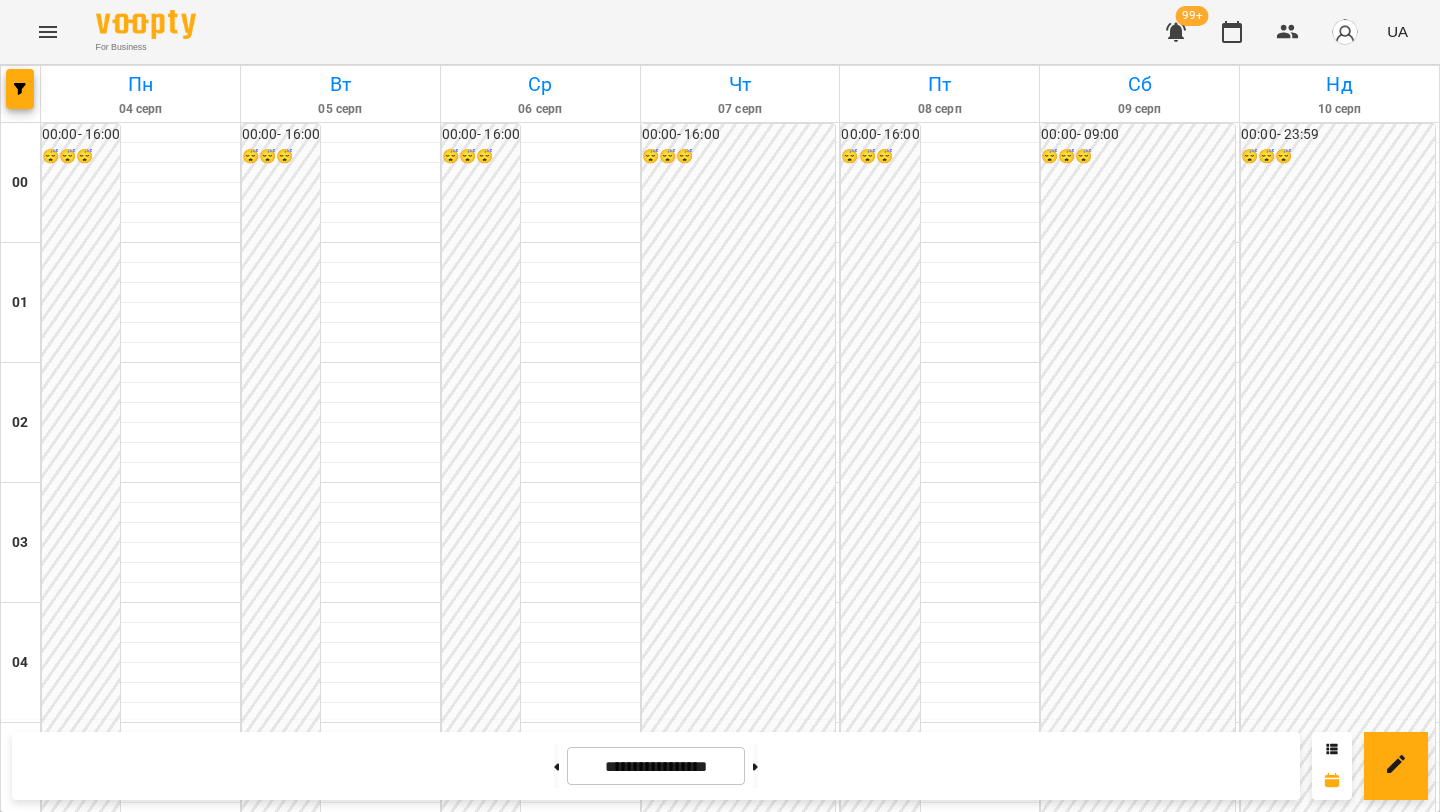 scroll, scrollTop: 1409, scrollLeft: 0, axis: vertical 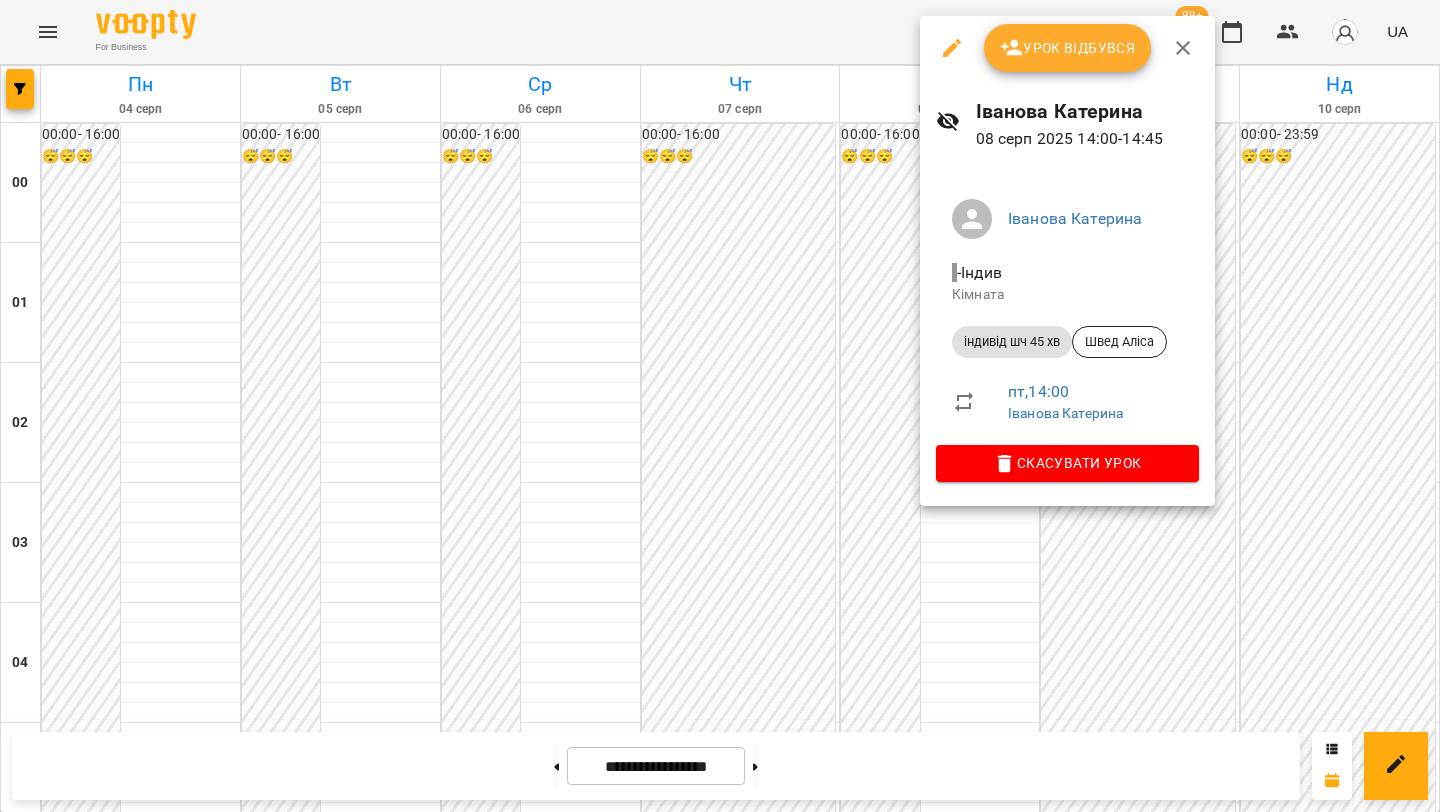 click 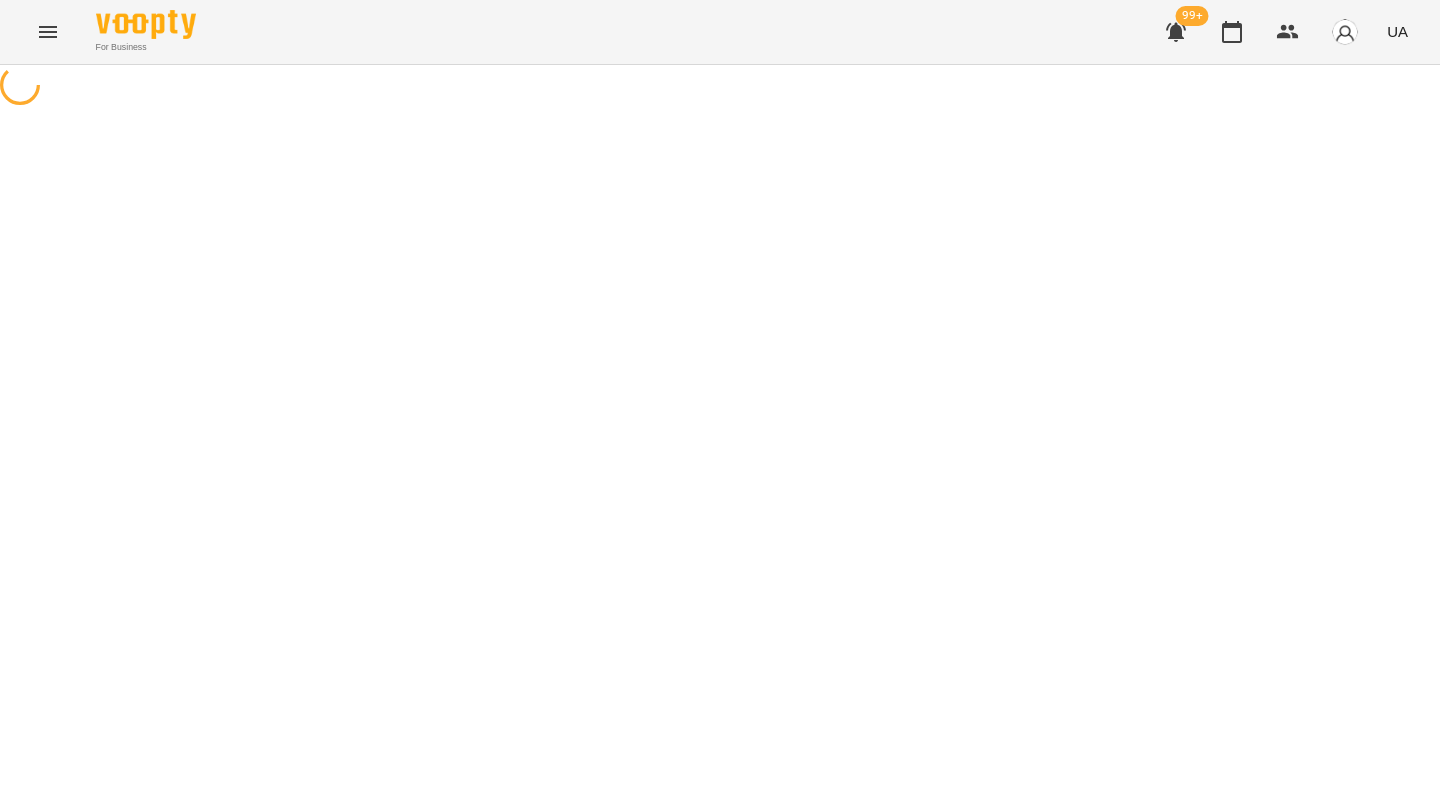 select on "**********" 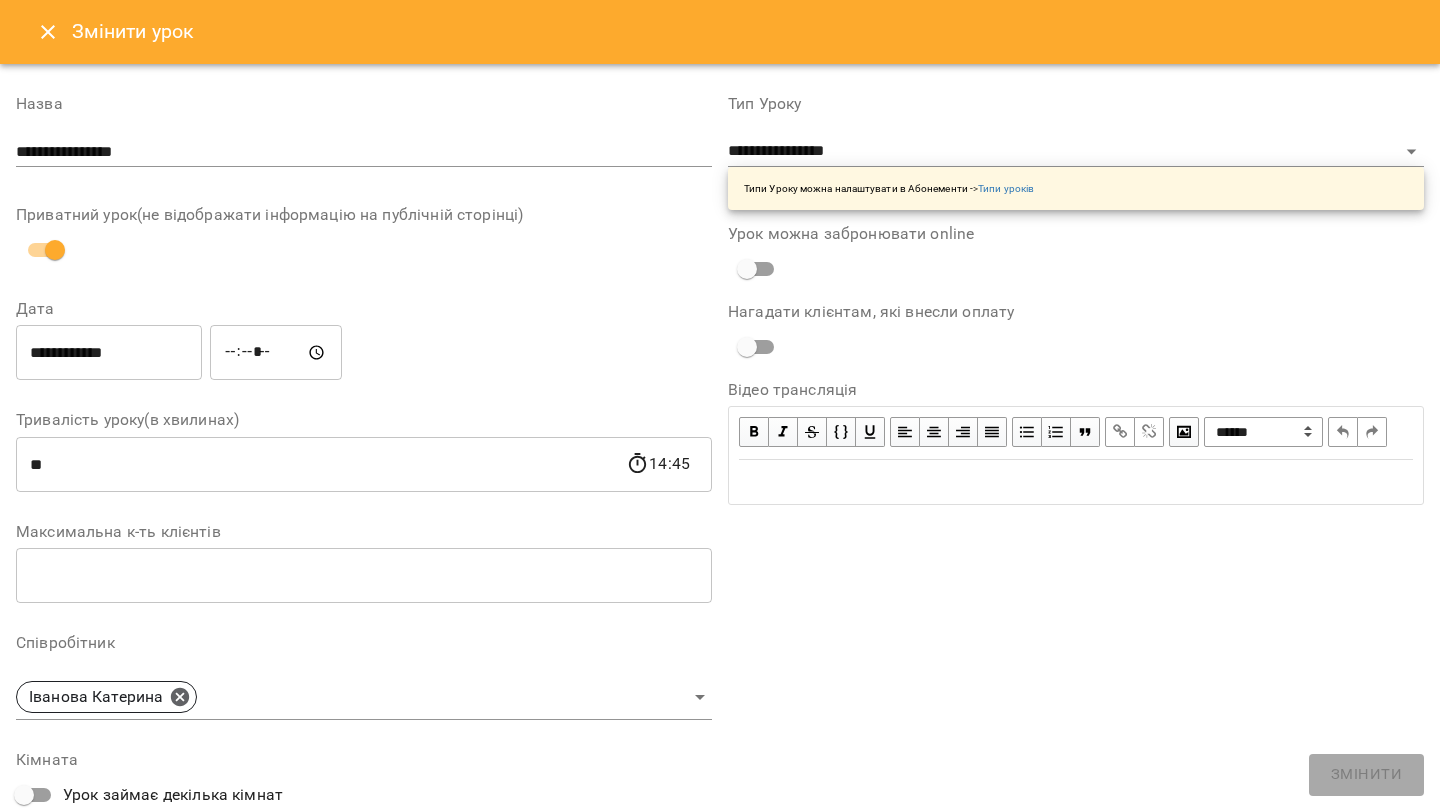 click at bounding box center [48, 32] 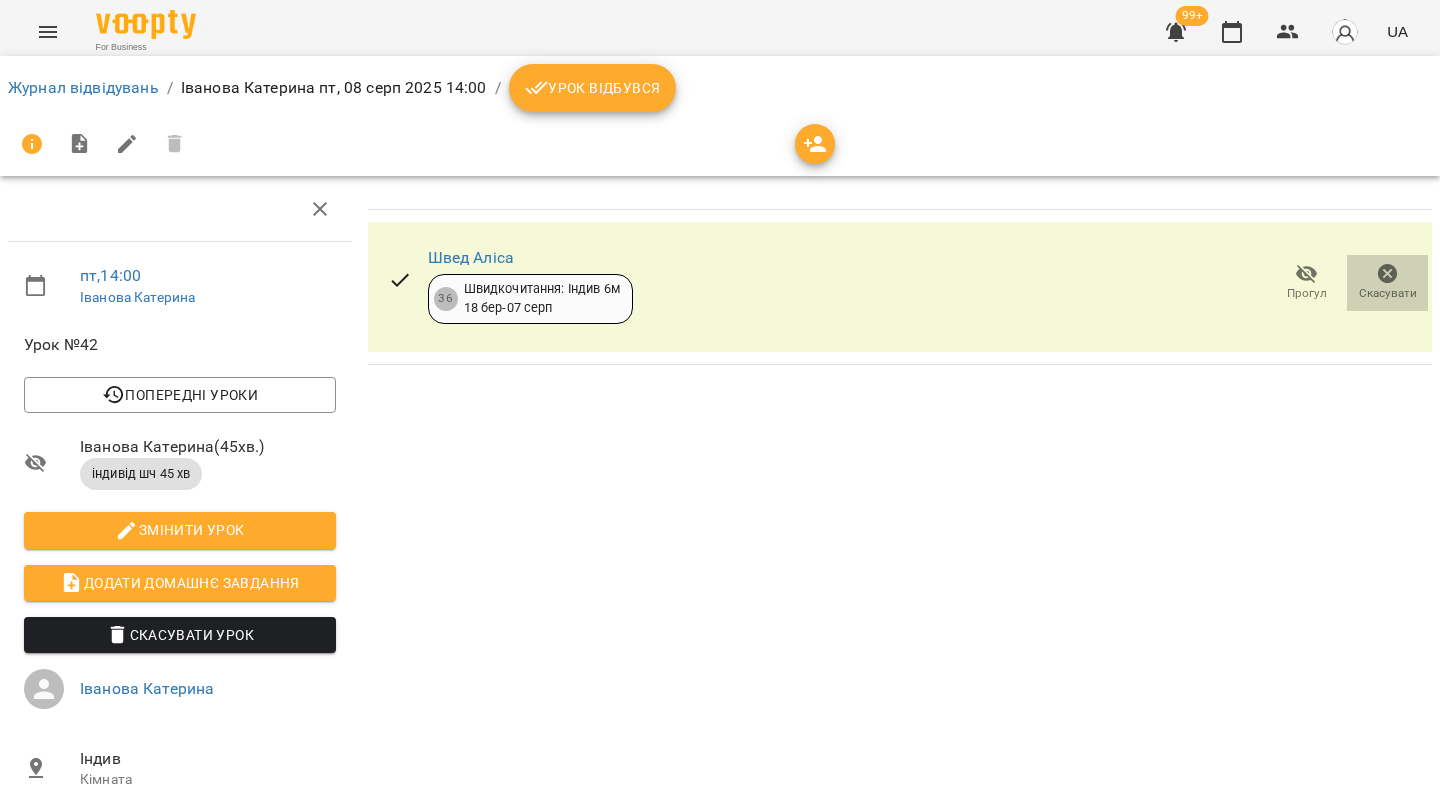 click 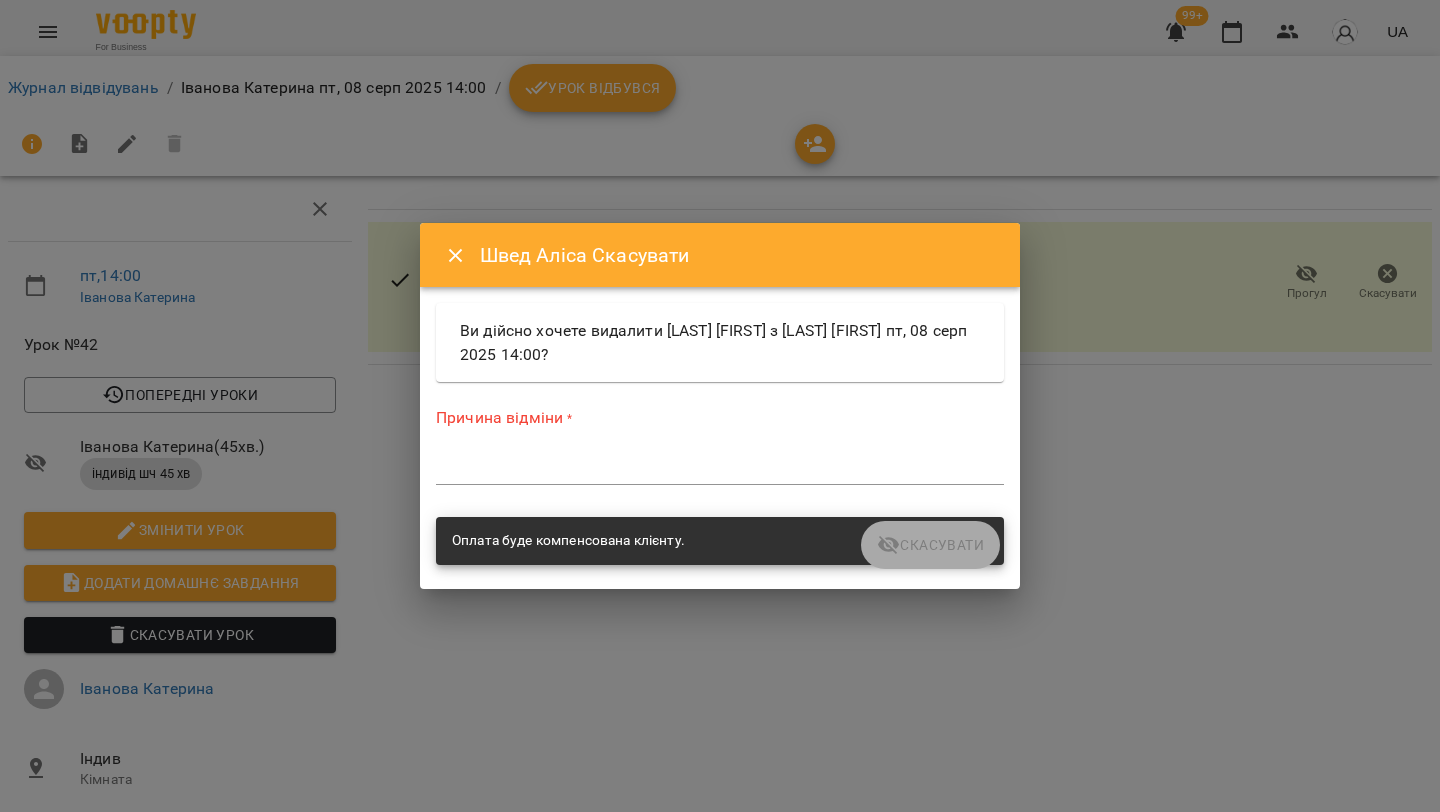 click at bounding box center (720, 468) 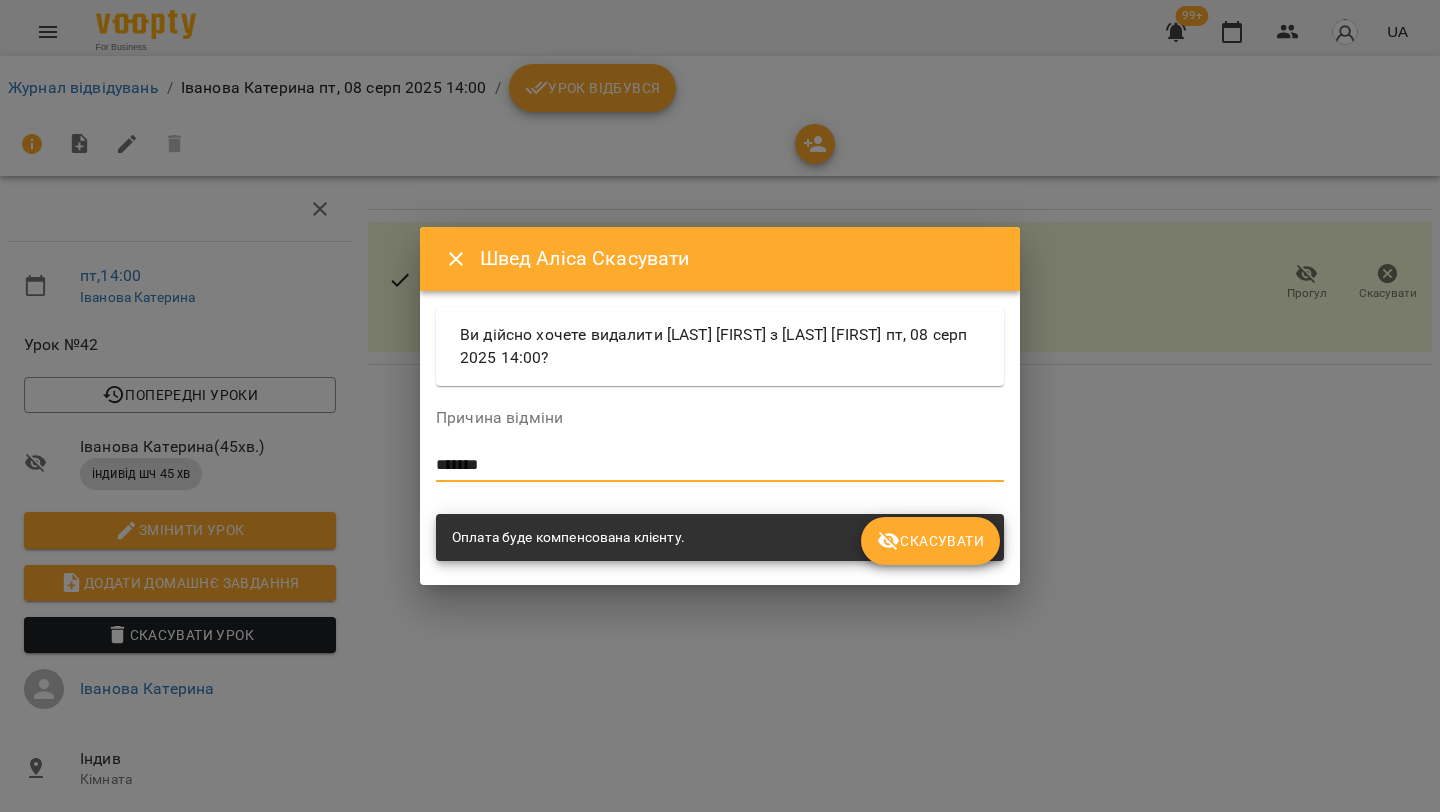 type on "*******" 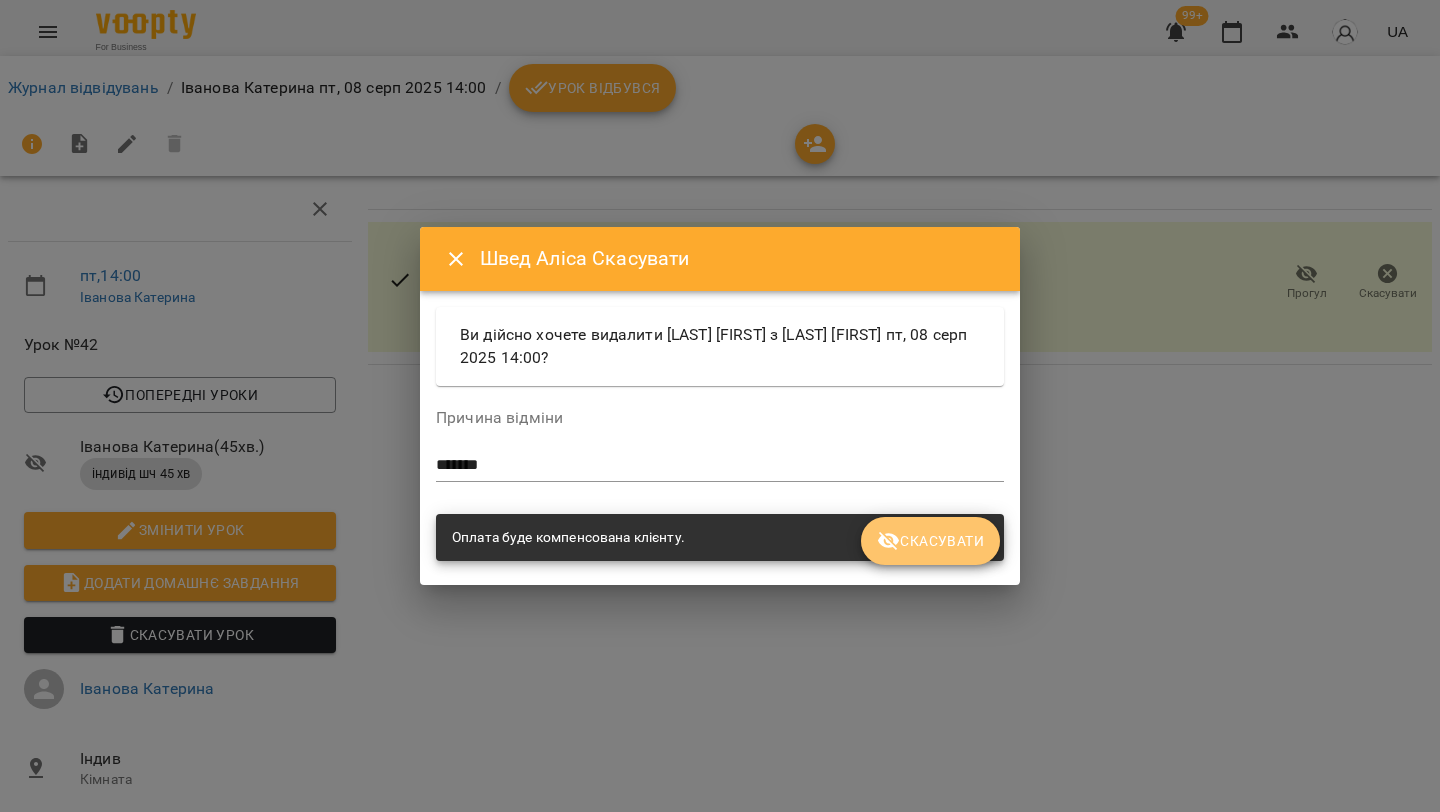 click on "Скасувати" at bounding box center (930, 541) 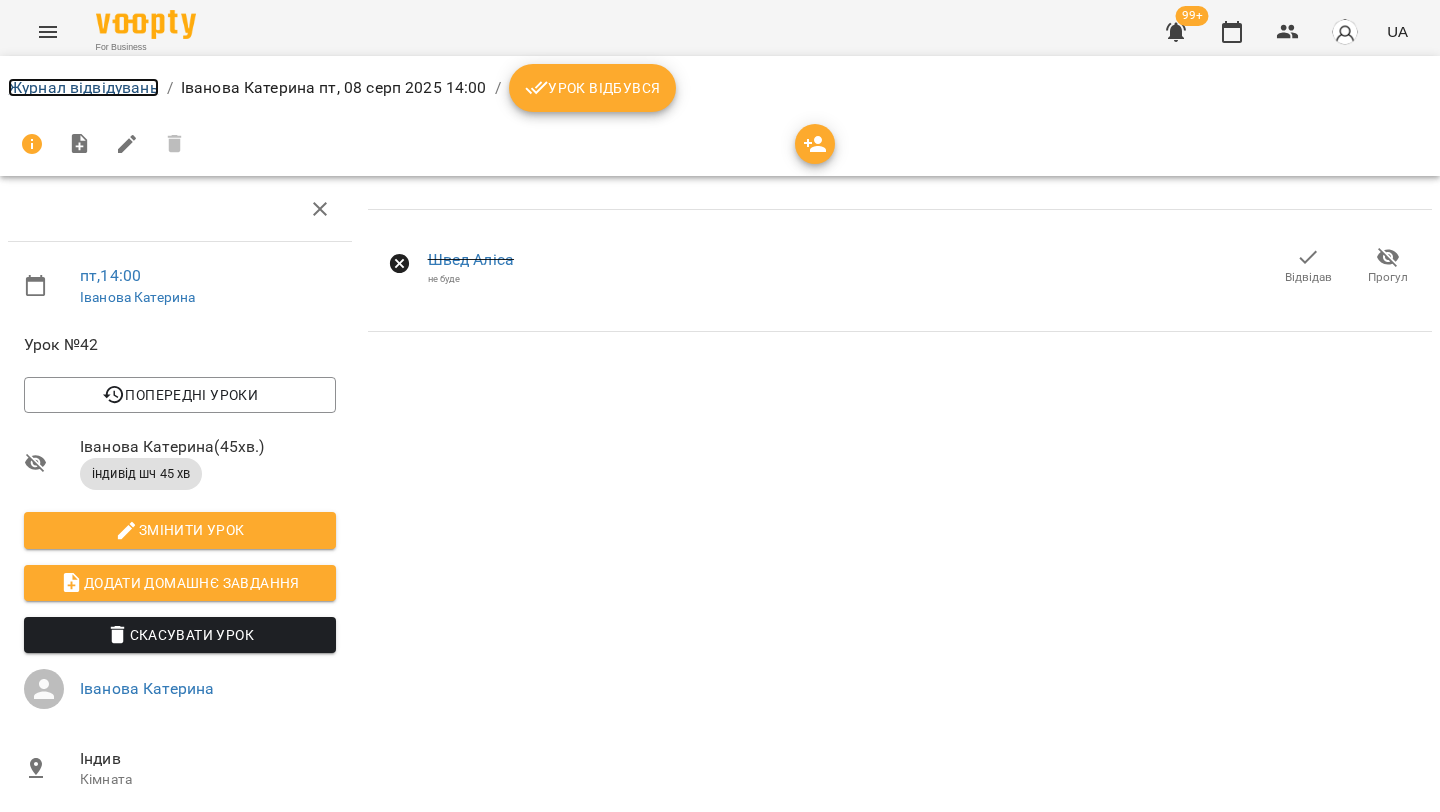 click on "Журнал відвідувань" at bounding box center [83, 87] 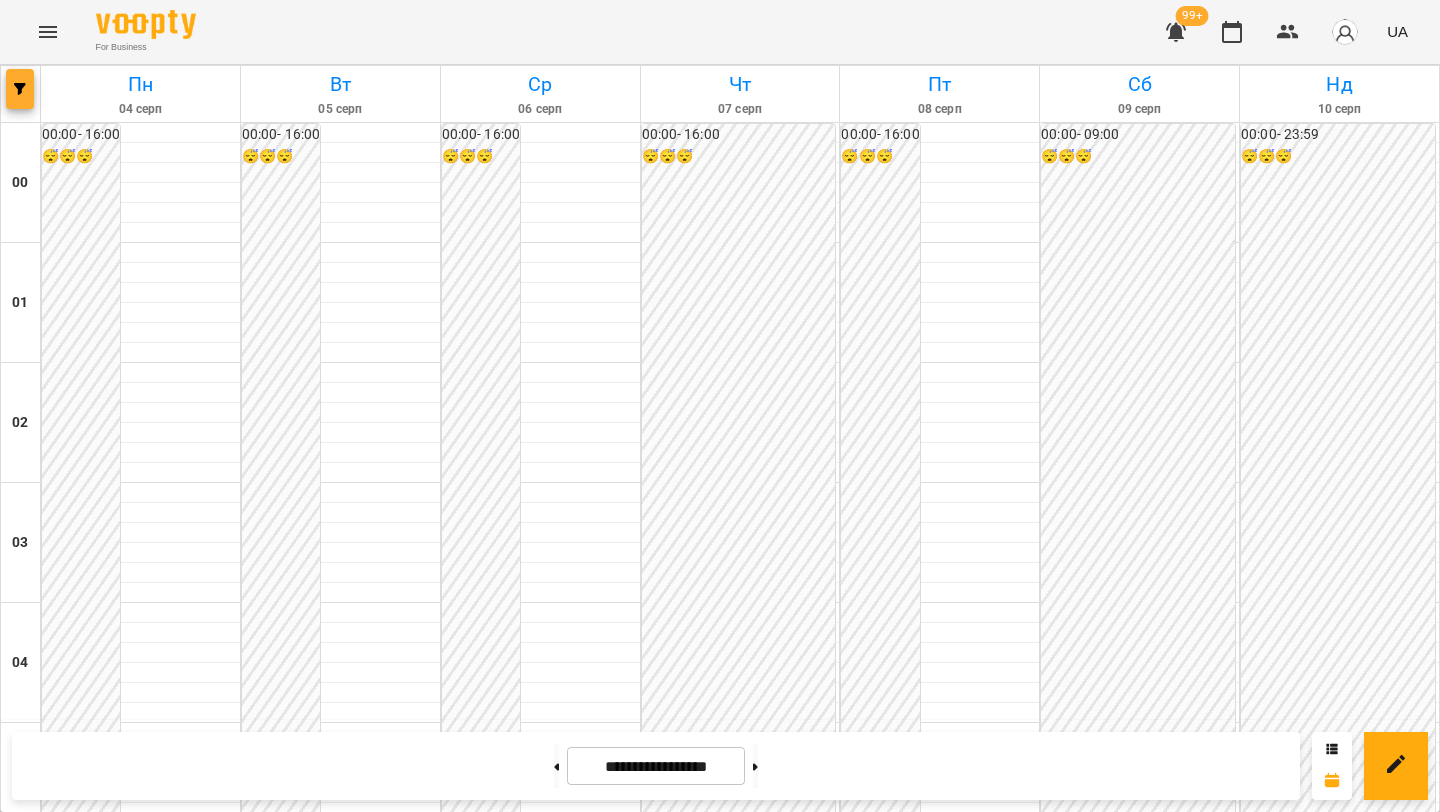 click 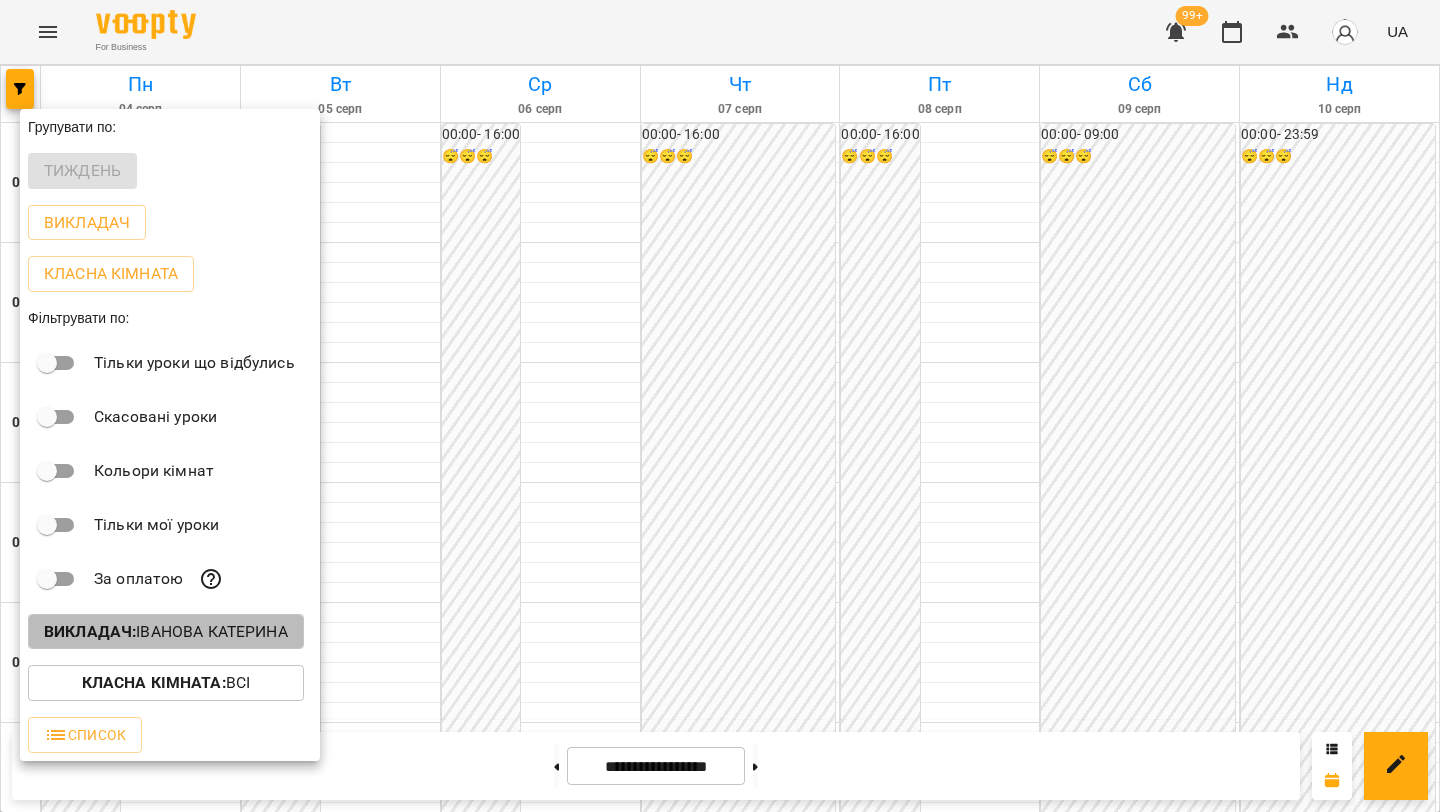 click on "Викладач : [LAST] [FIRST]" at bounding box center [166, 632] 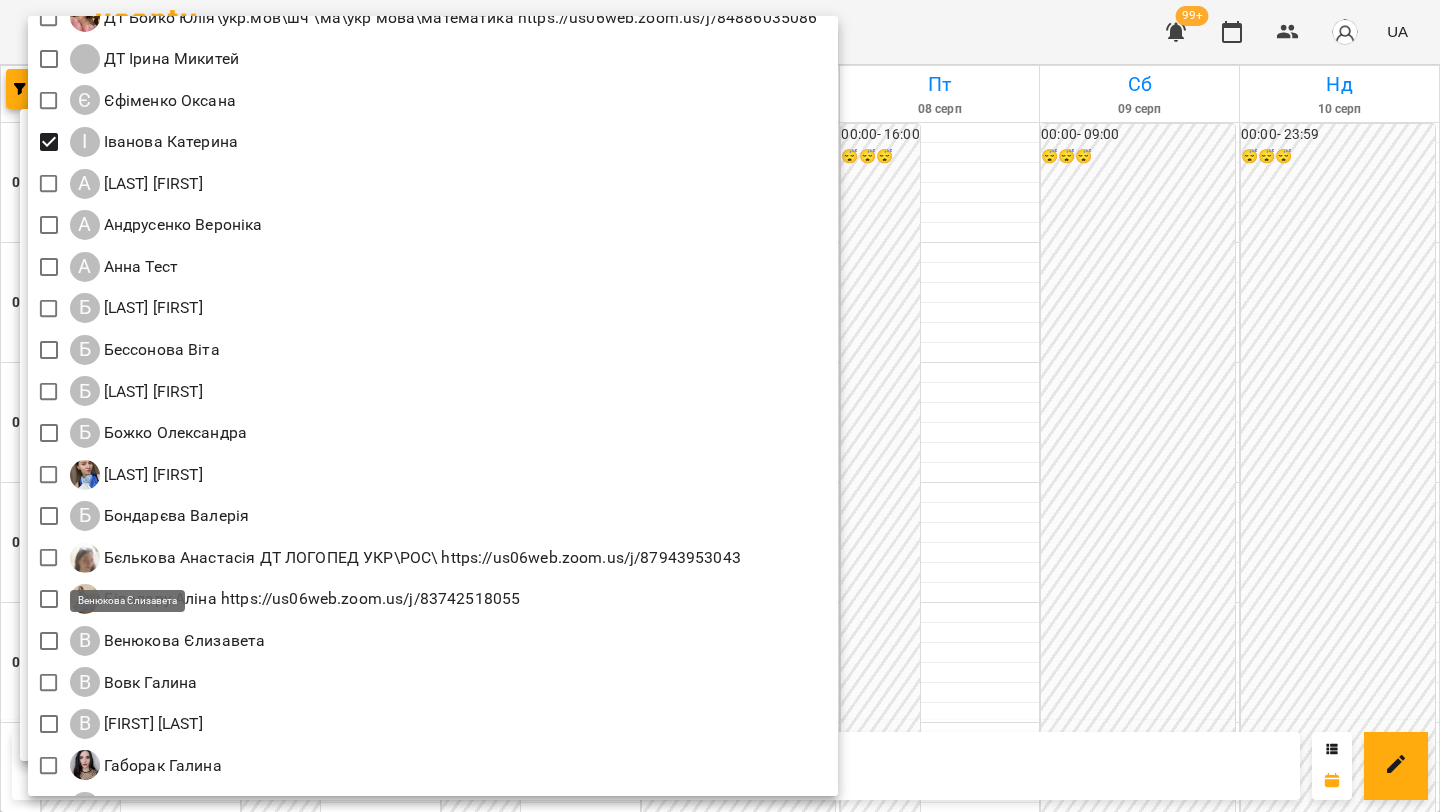 scroll, scrollTop: 57, scrollLeft: 0, axis: vertical 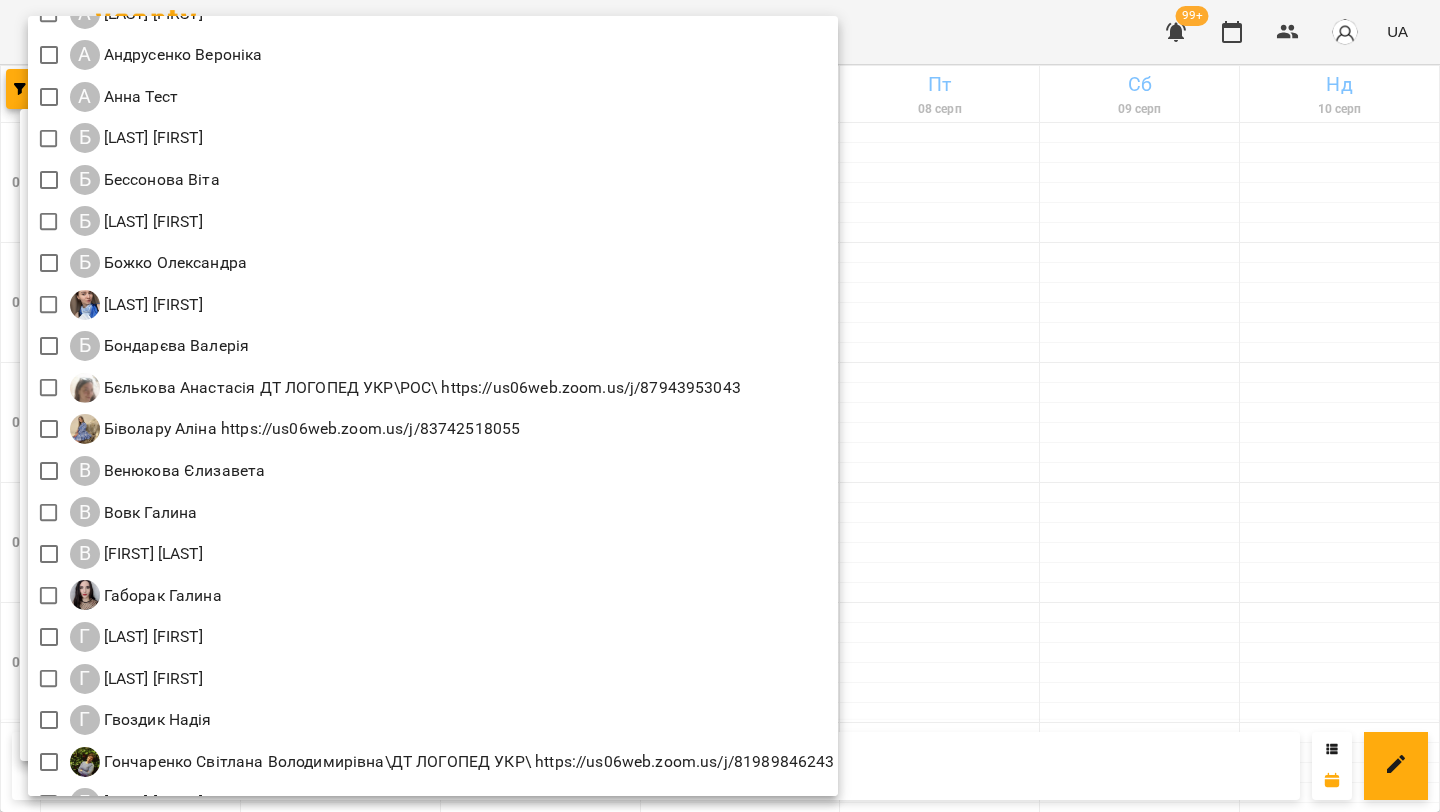 click at bounding box center [720, 406] 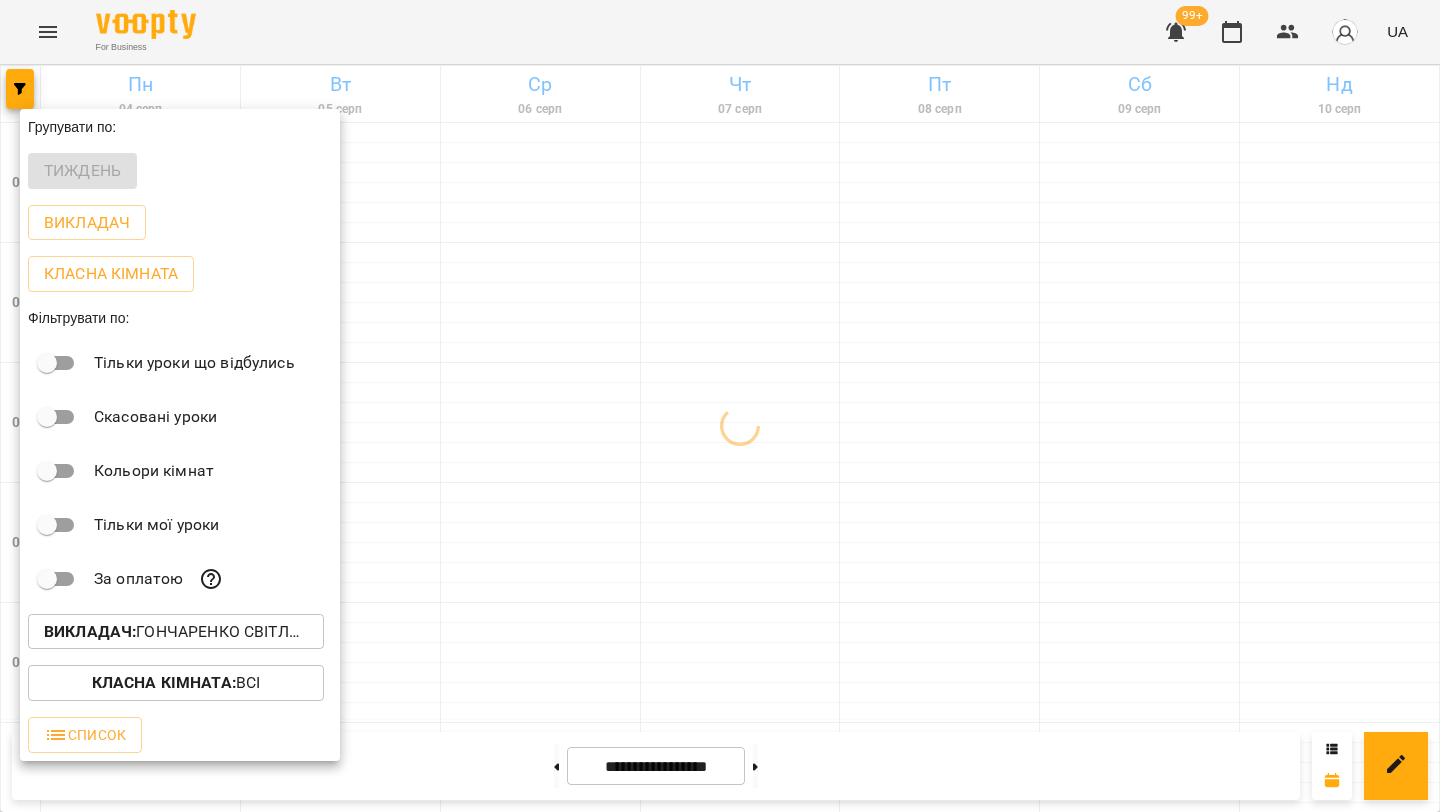 click at bounding box center [720, 406] 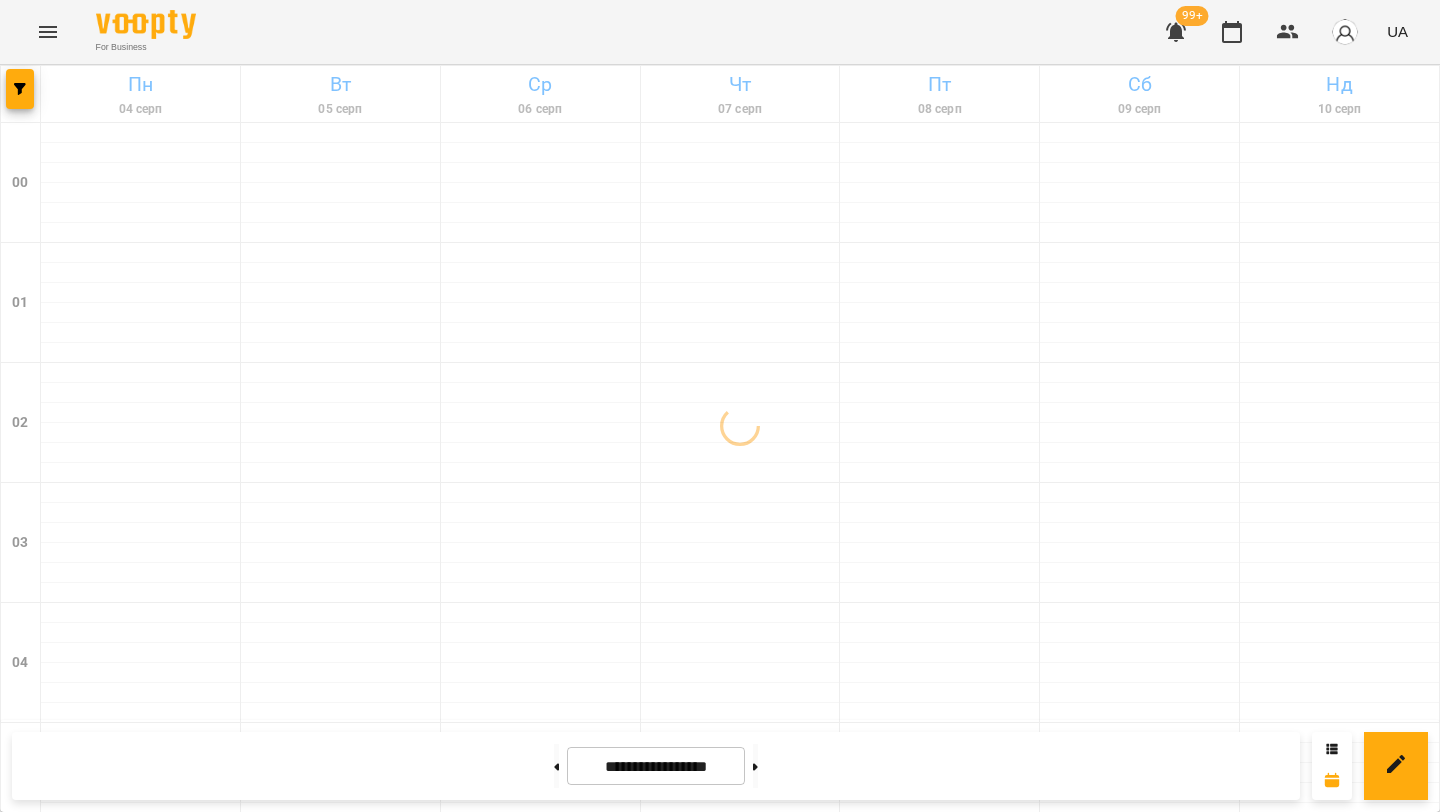 click on "**********" at bounding box center [656, 766] 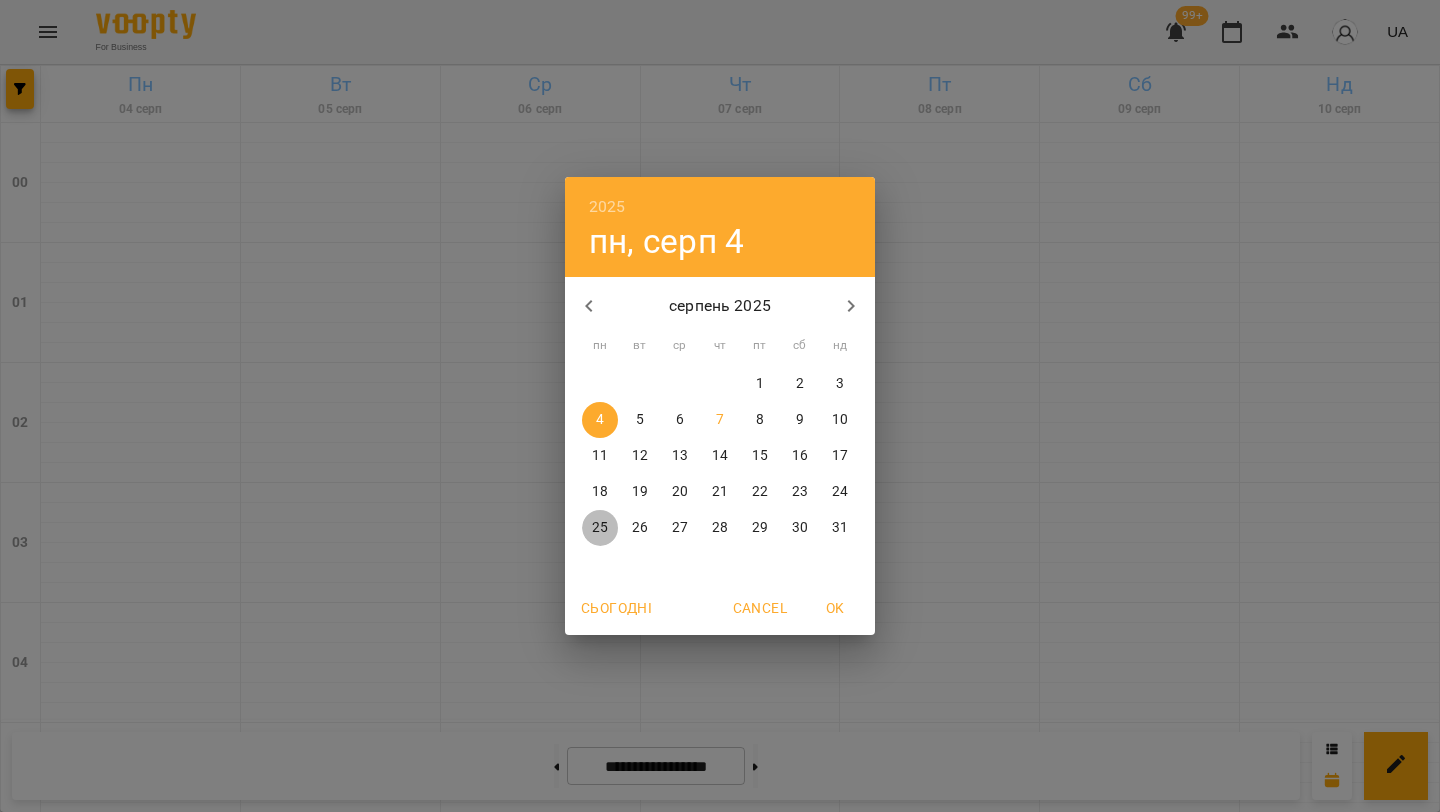 click on "25" at bounding box center (600, 528) 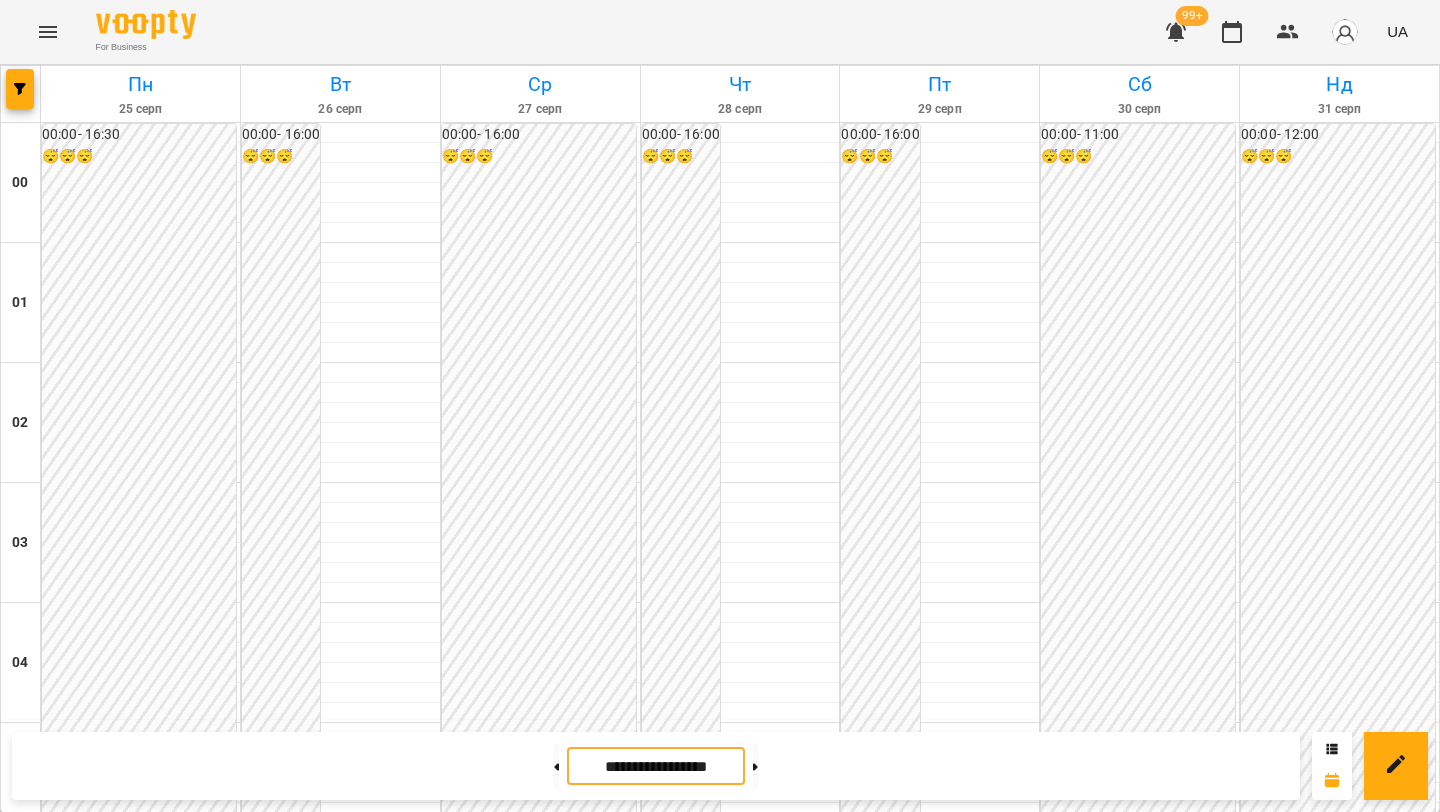 scroll, scrollTop: 1831, scrollLeft: 0, axis: vertical 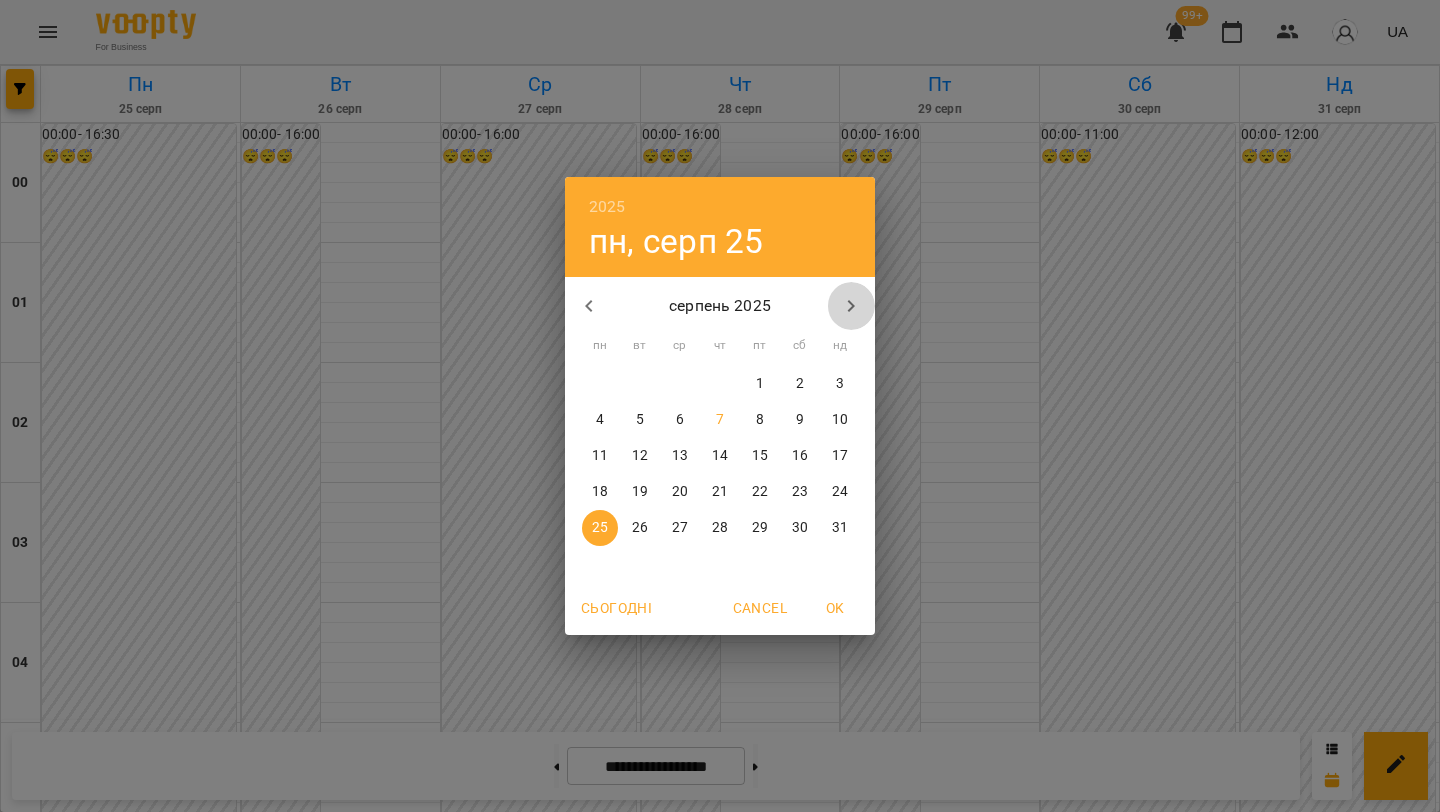 click 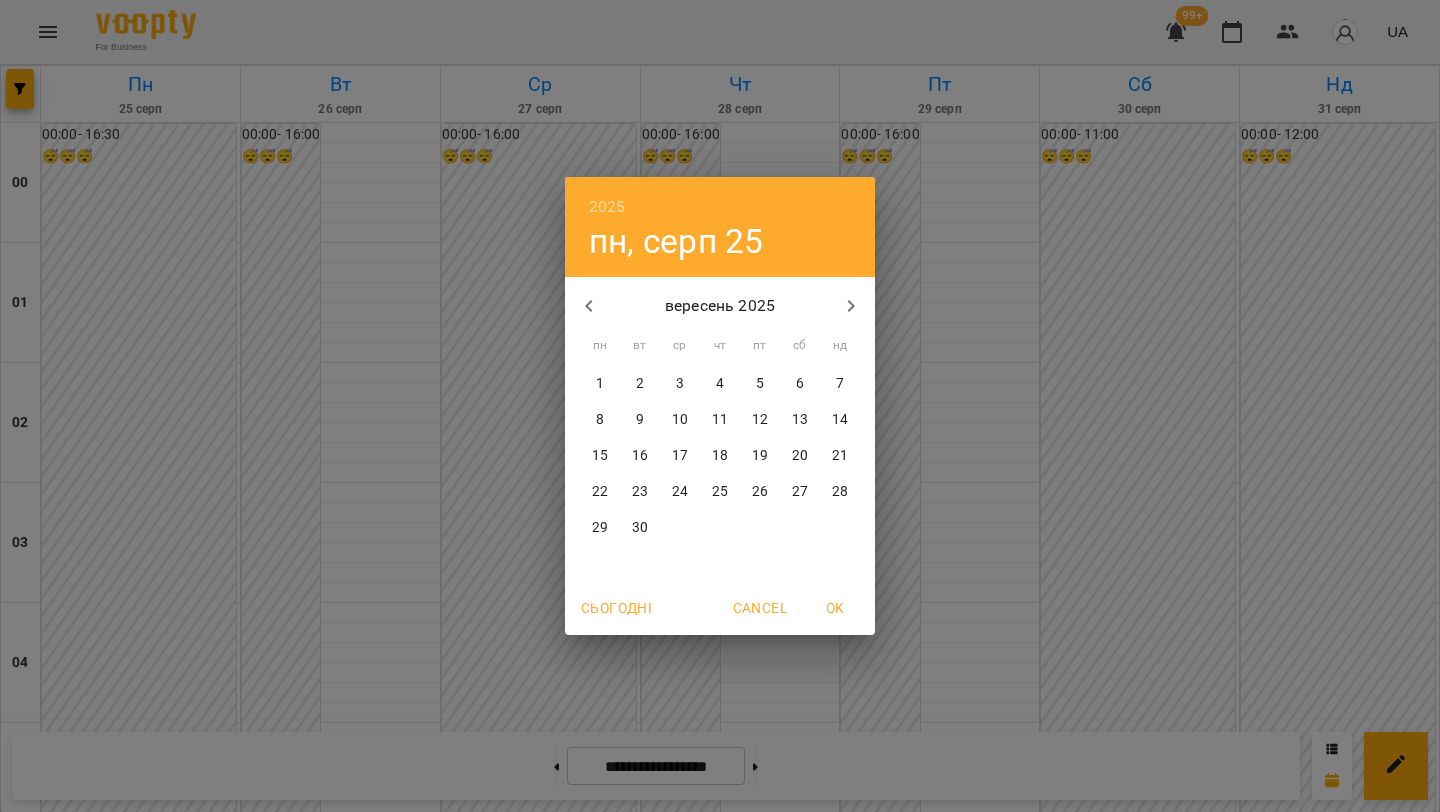 click on "8" at bounding box center (600, 420) 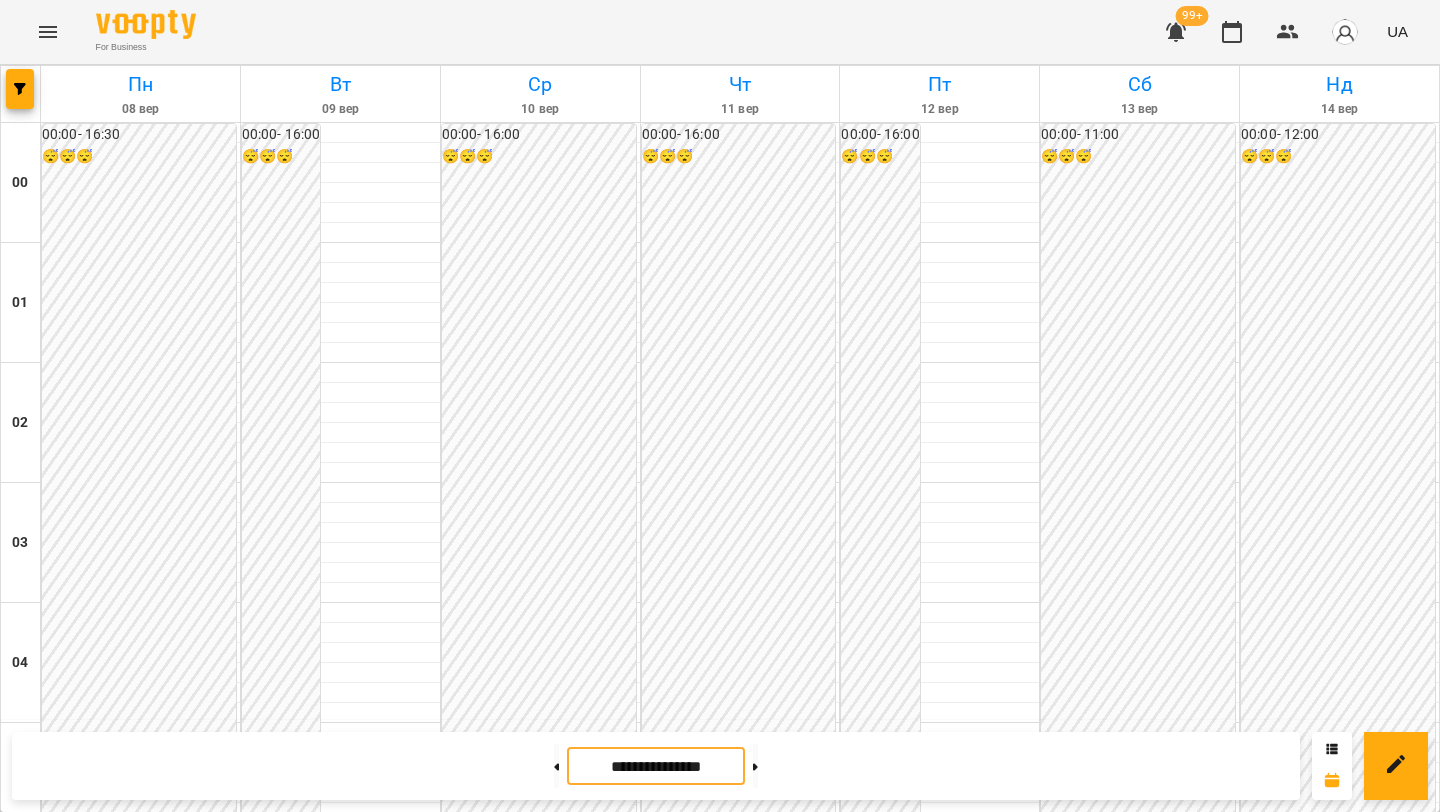 click on "17:00" at bounding box center (940, 2191) 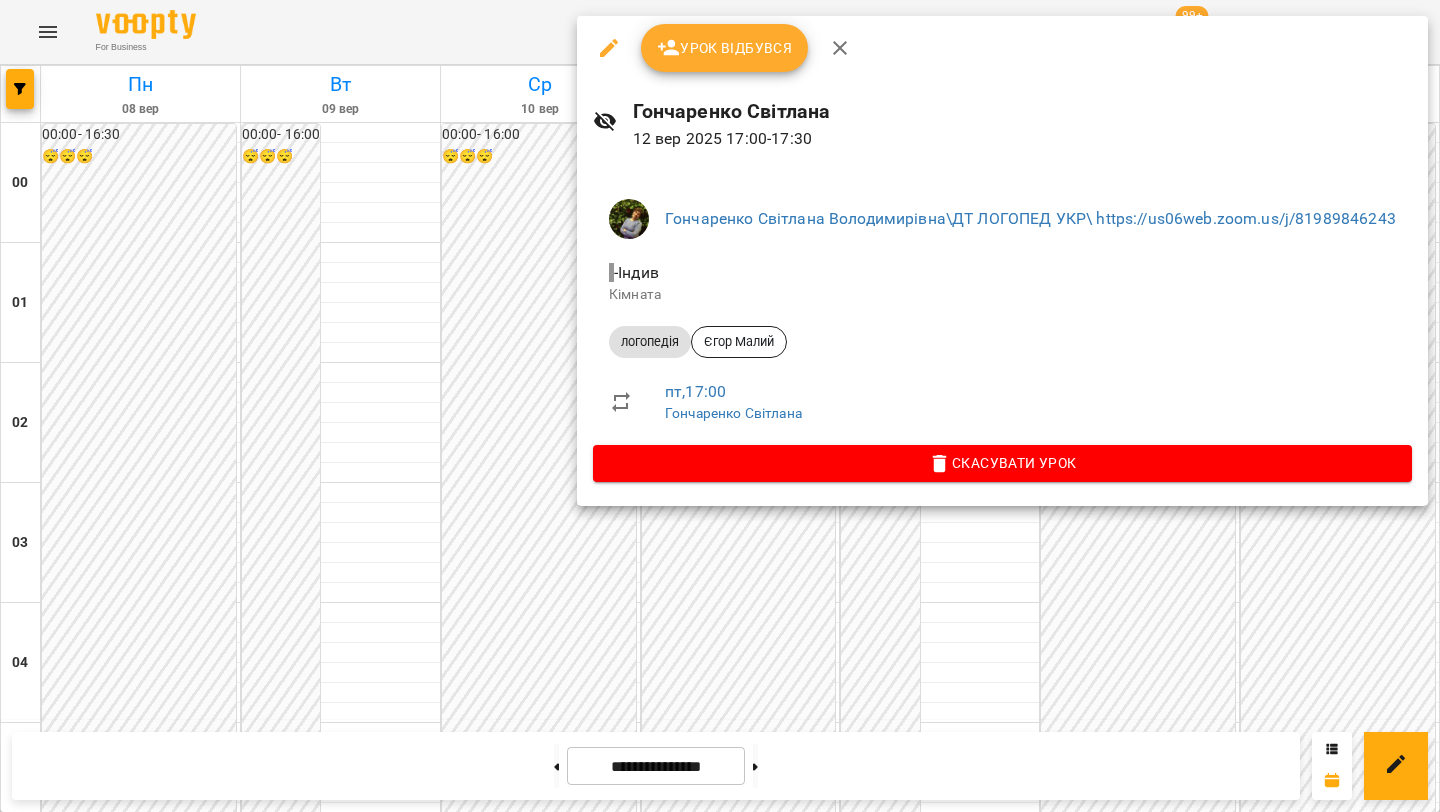 click at bounding box center (720, 406) 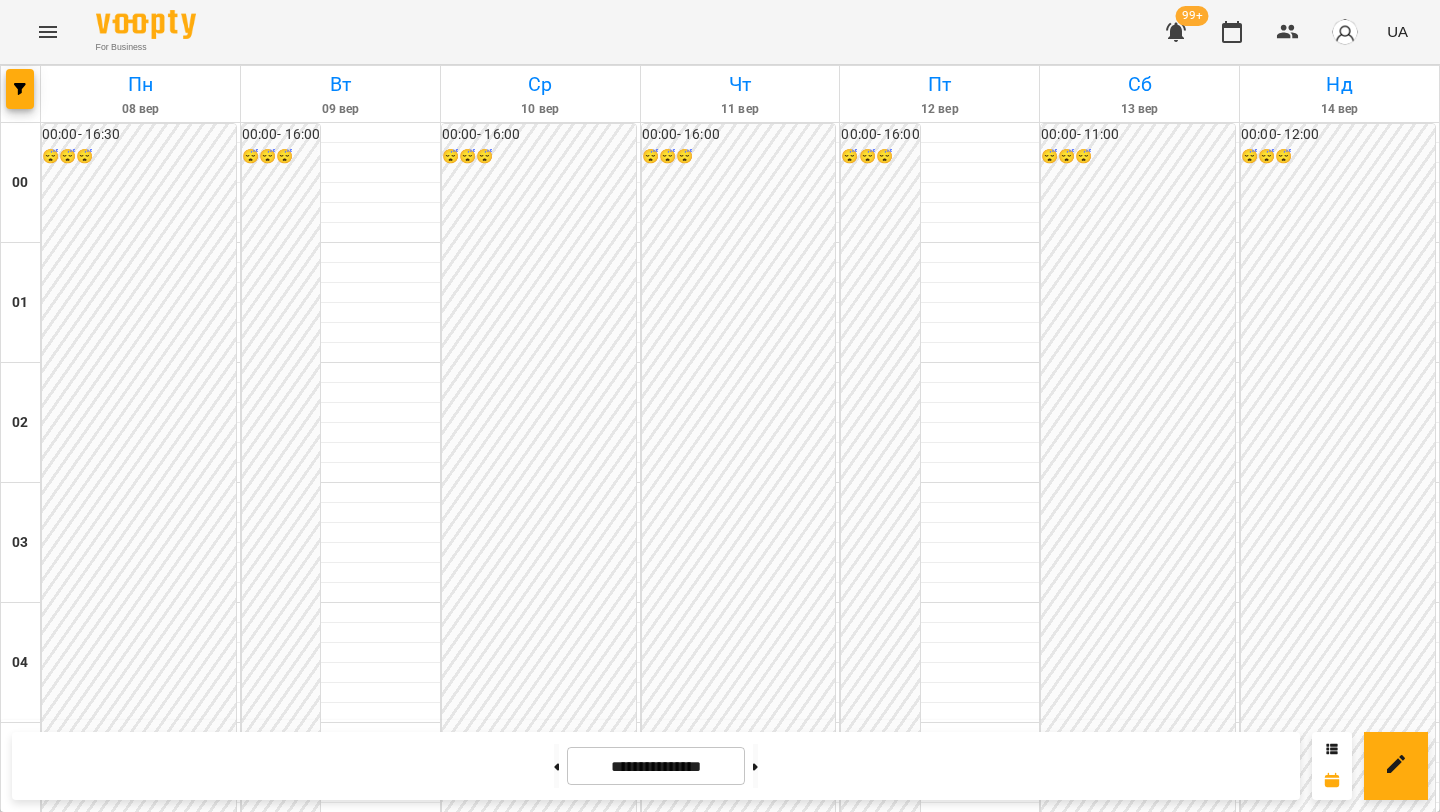 scroll, scrollTop: 1745, scrollLeft: 0, axis: vertical 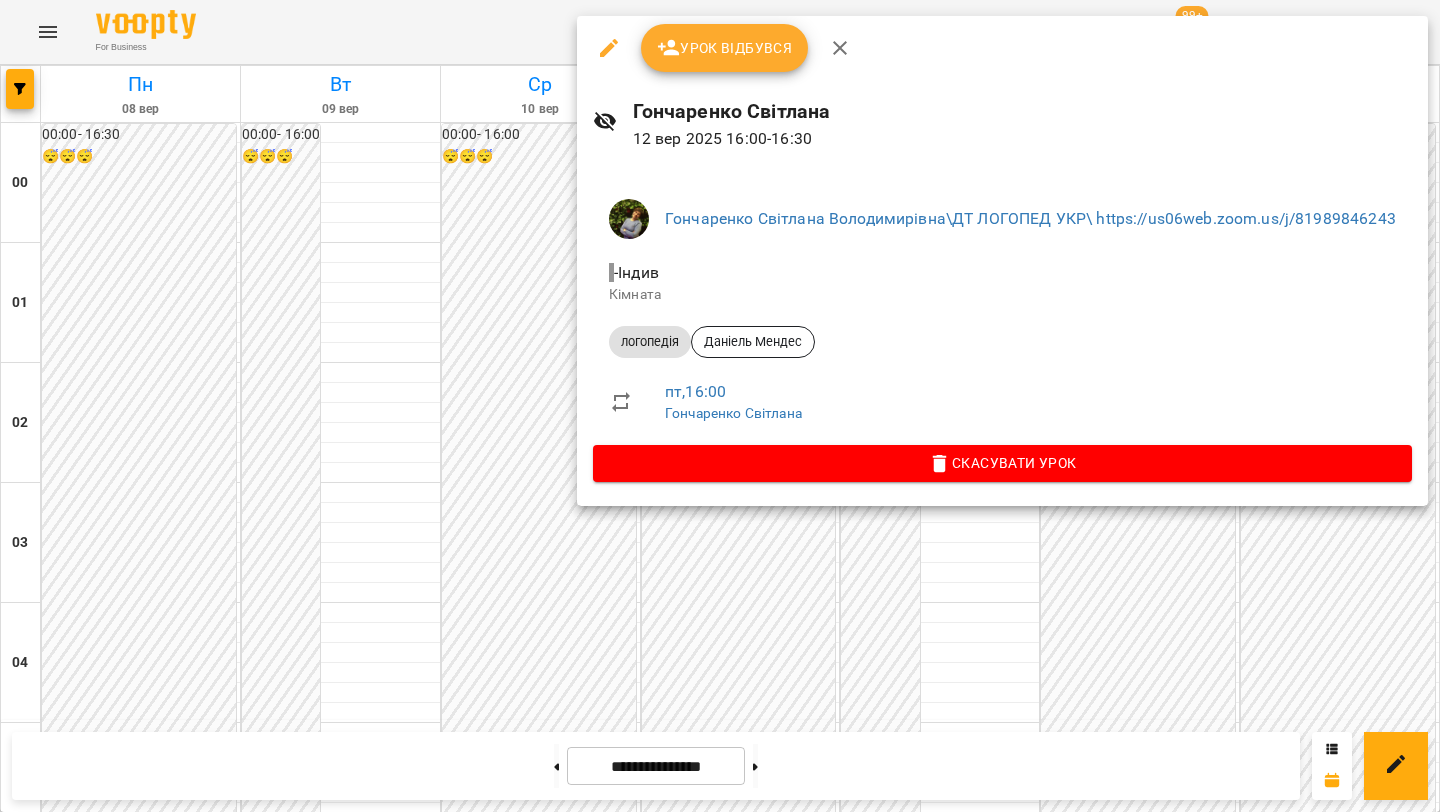 click at bounding box center (720, 406) 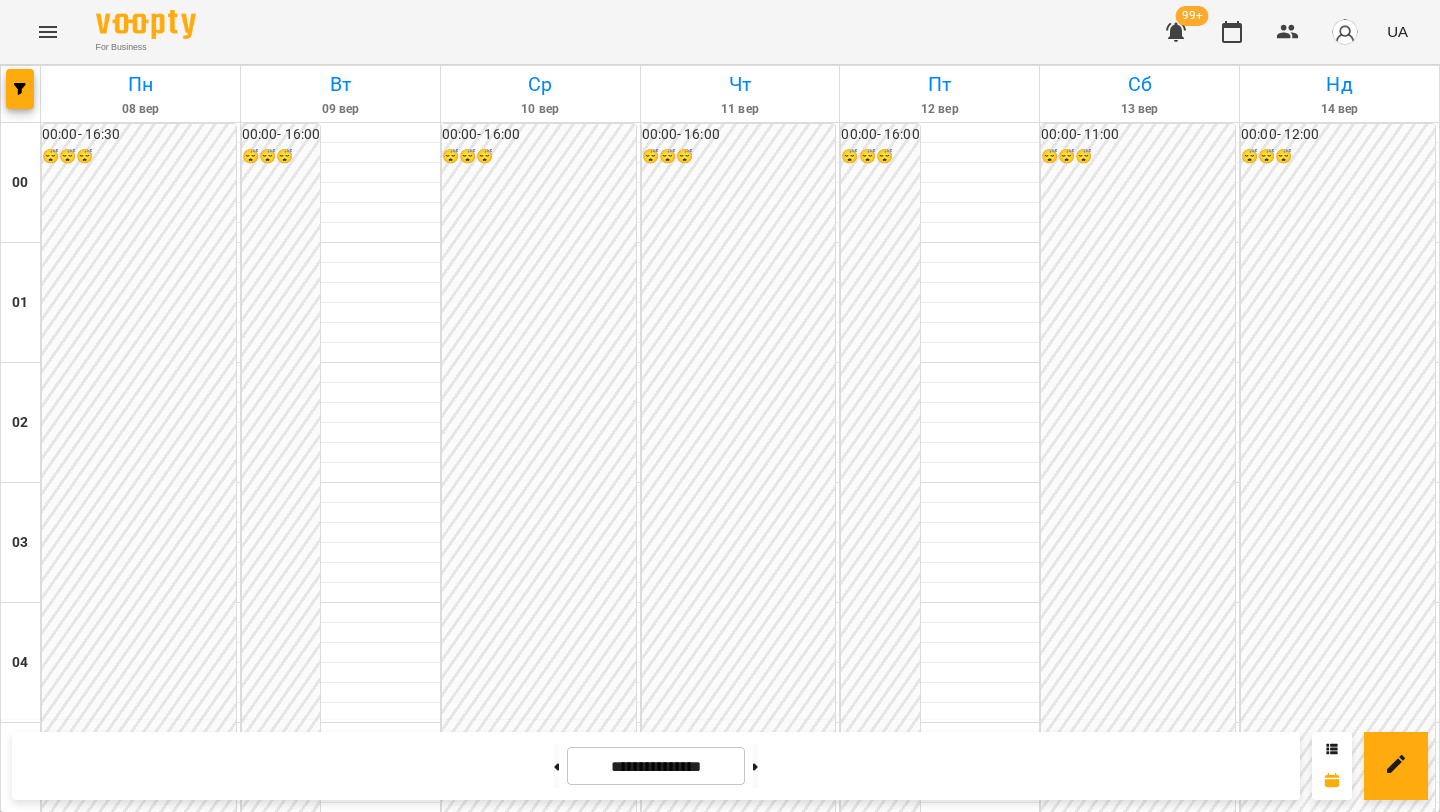 click on "17:00" at bounding box center (541, 2191) 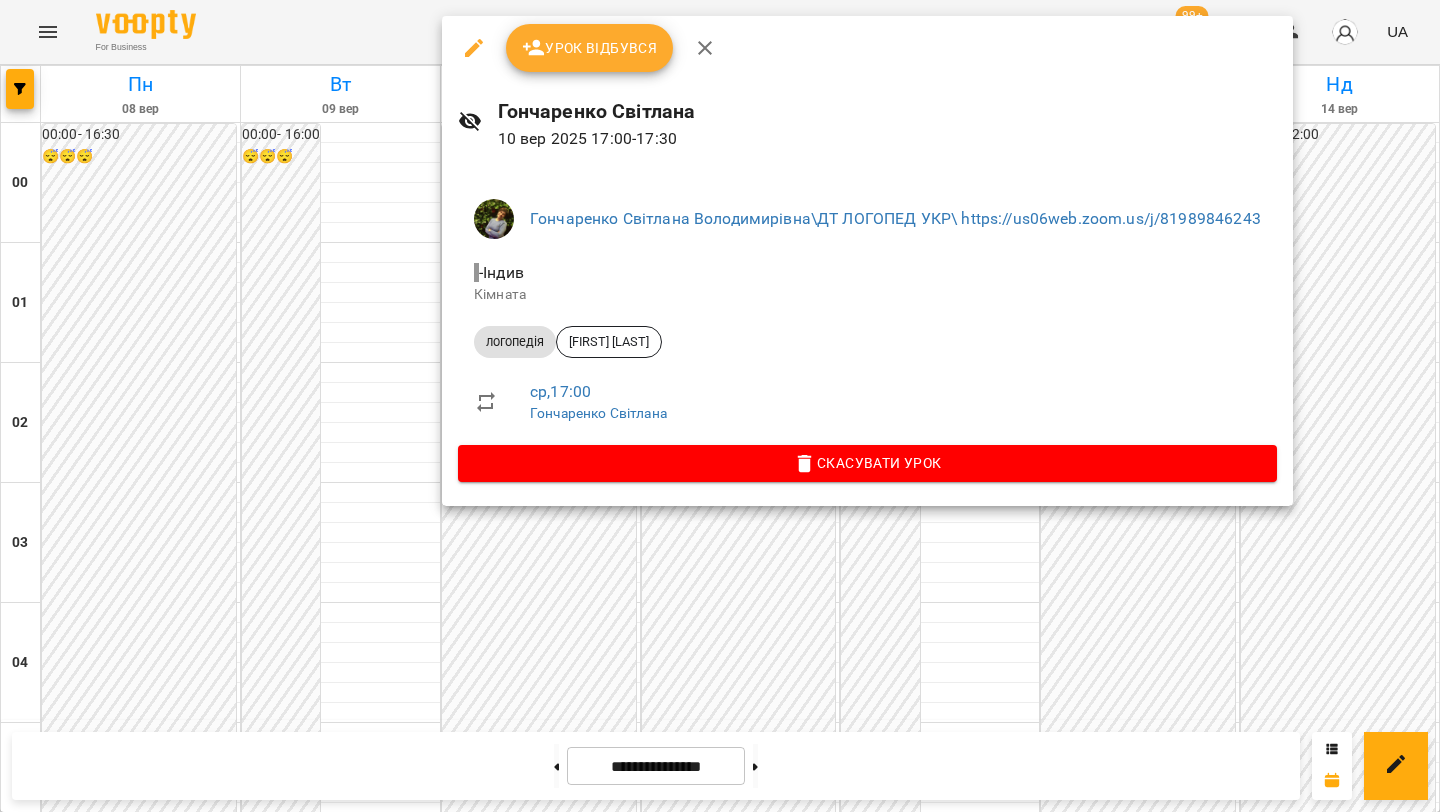 click at bounding box center (720, 406) 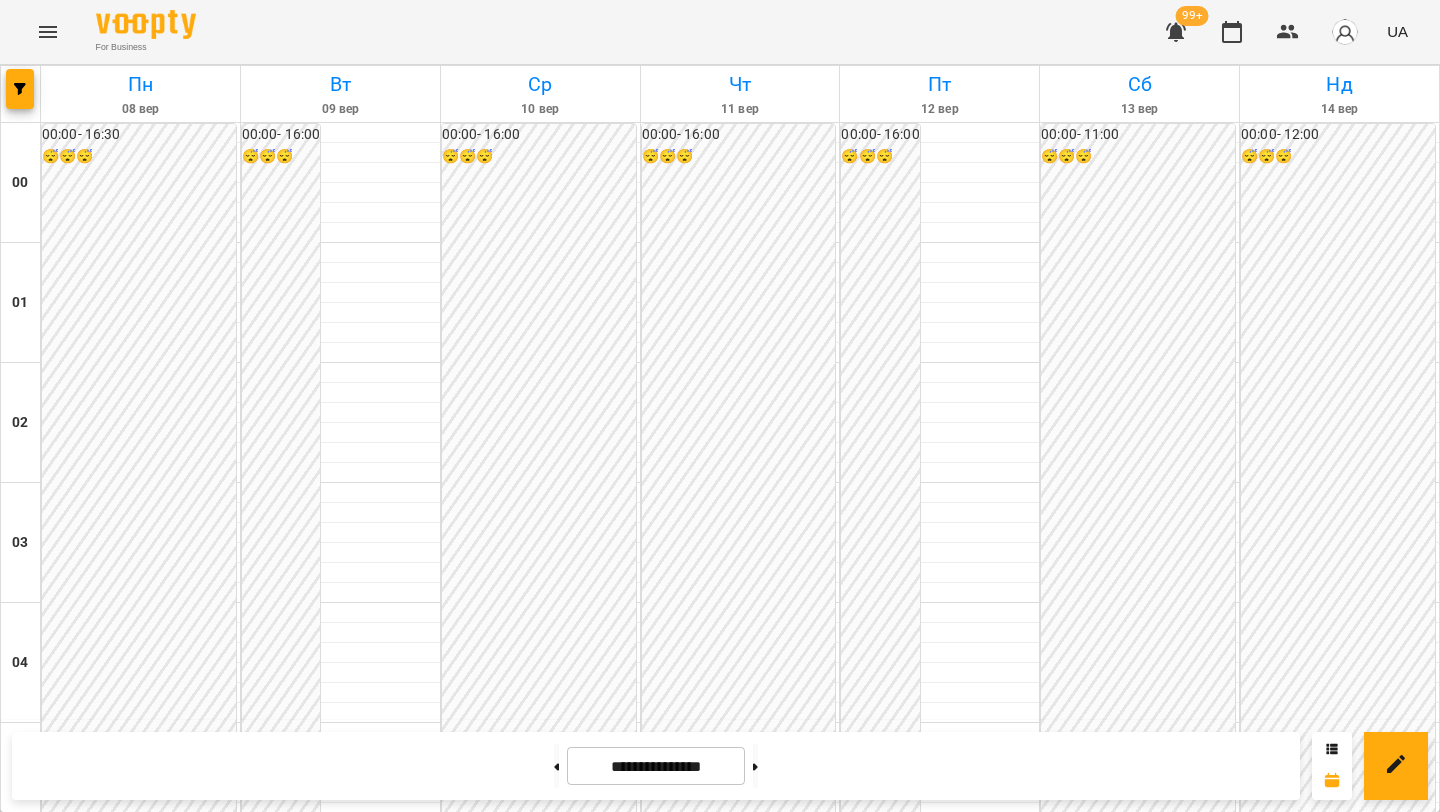 scroll, scrollTop: 1876, scrollLeft: 0, axis: vertical 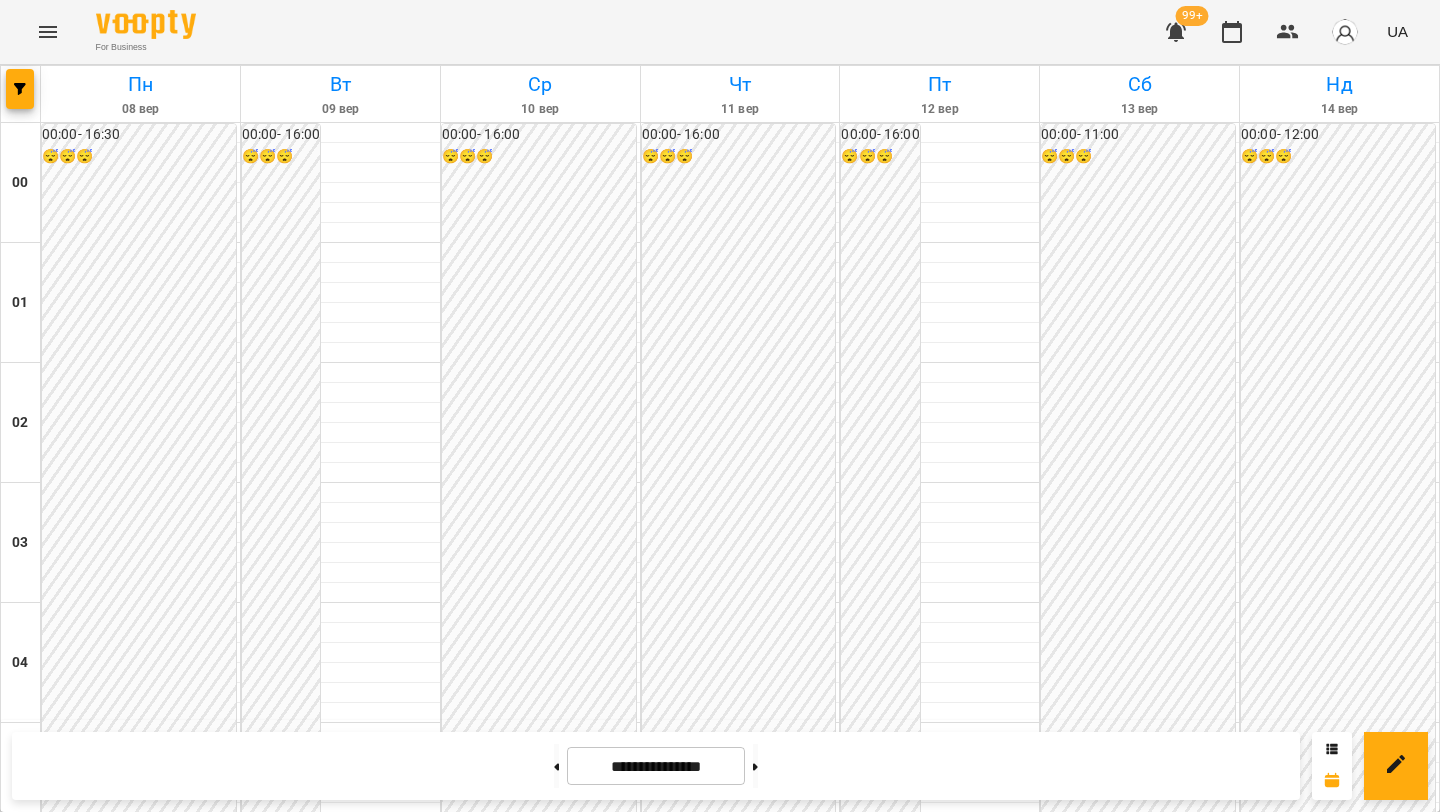 click on "**********" at bounding box center (656, 766) 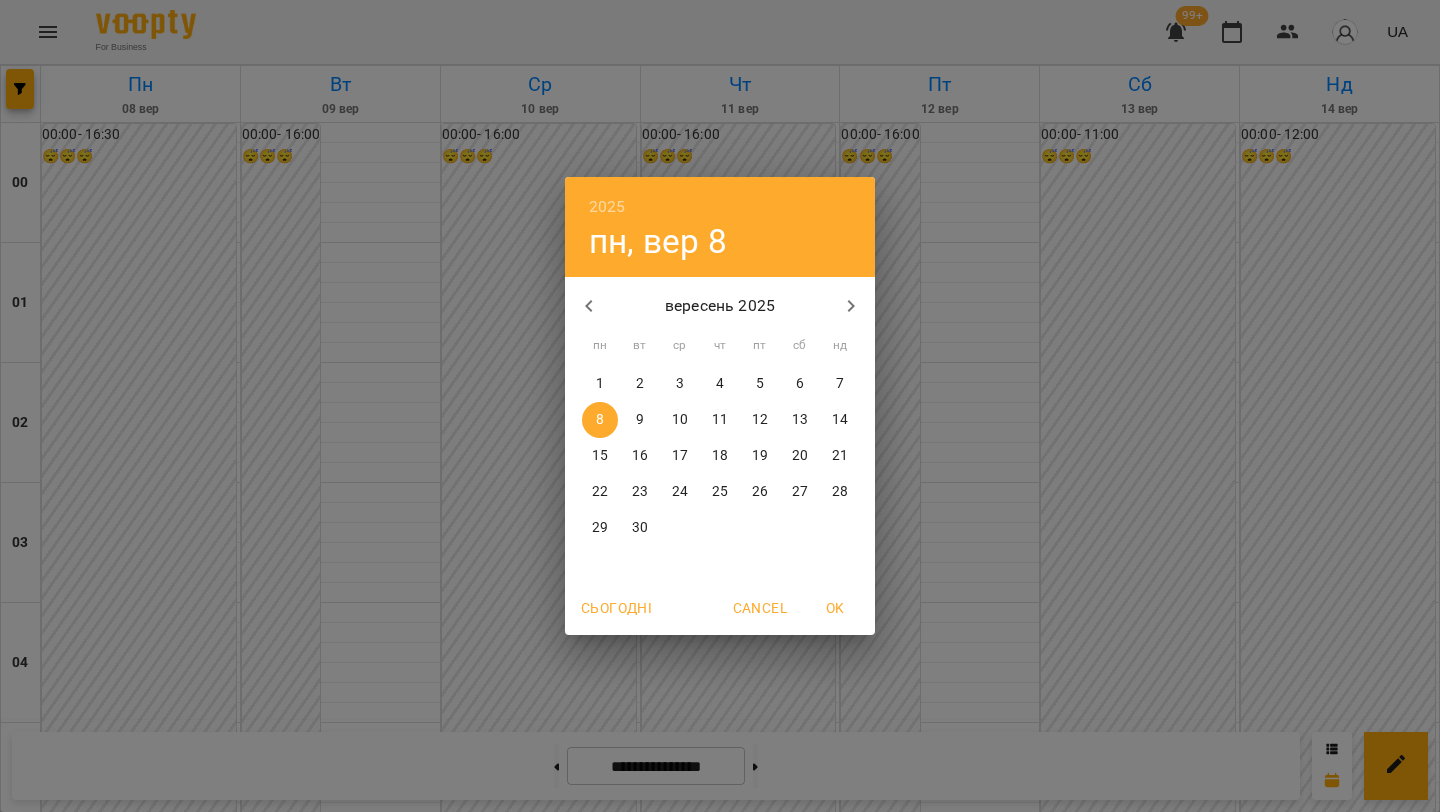 click at bounding box center [589, 306] 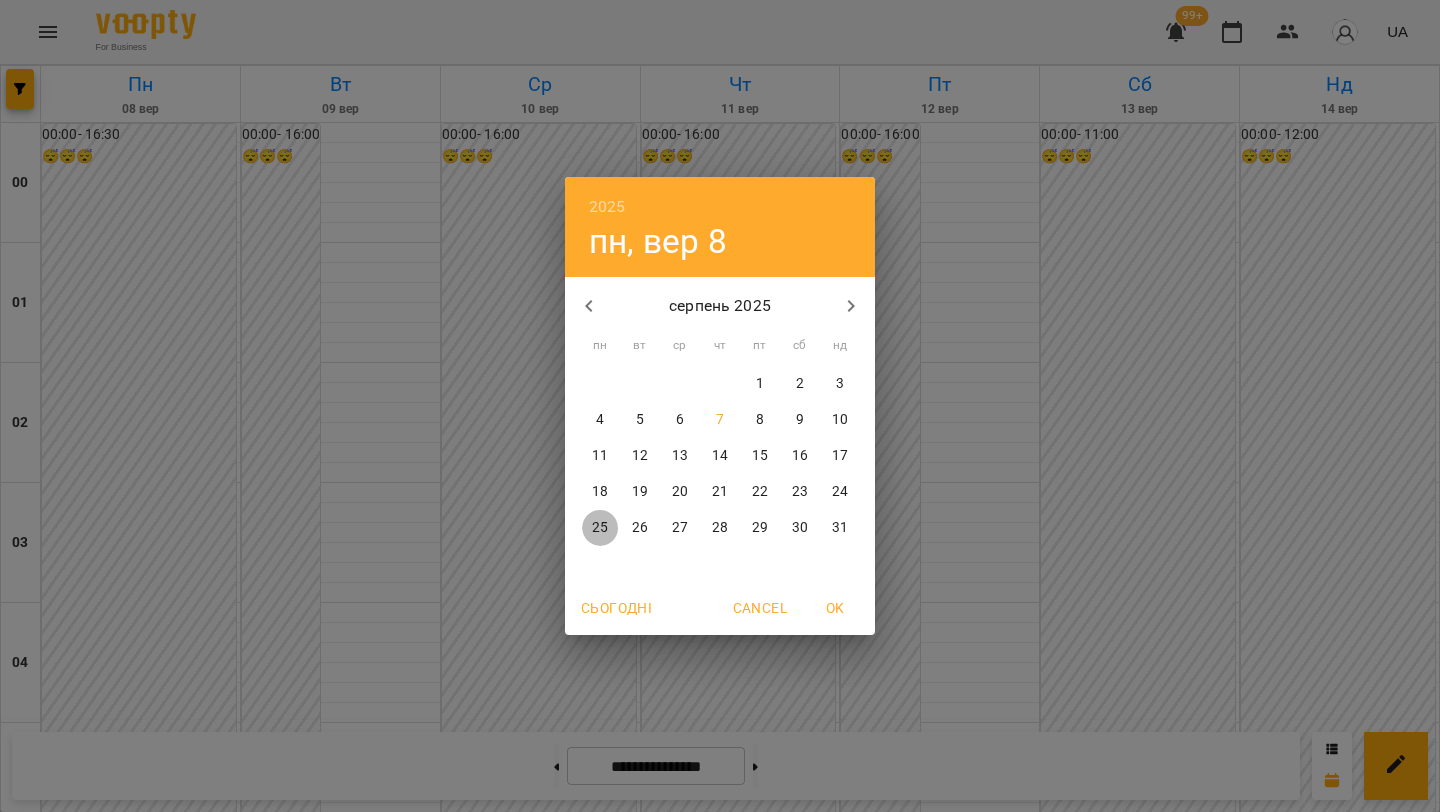 click on "25" at bounding box center [600, 528] 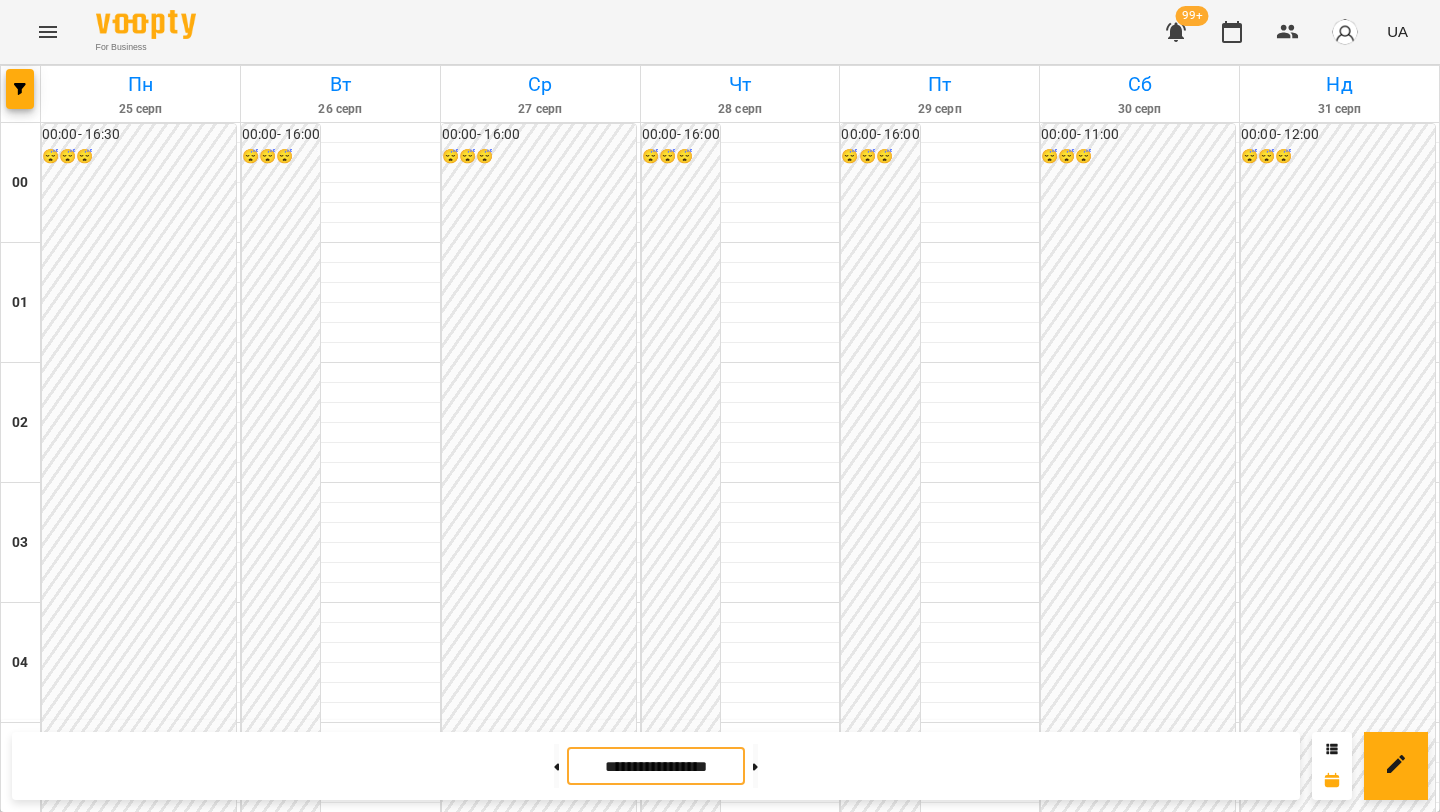 scroll, scrollTop: 1808, scrollLeft: 0, axis: vertical 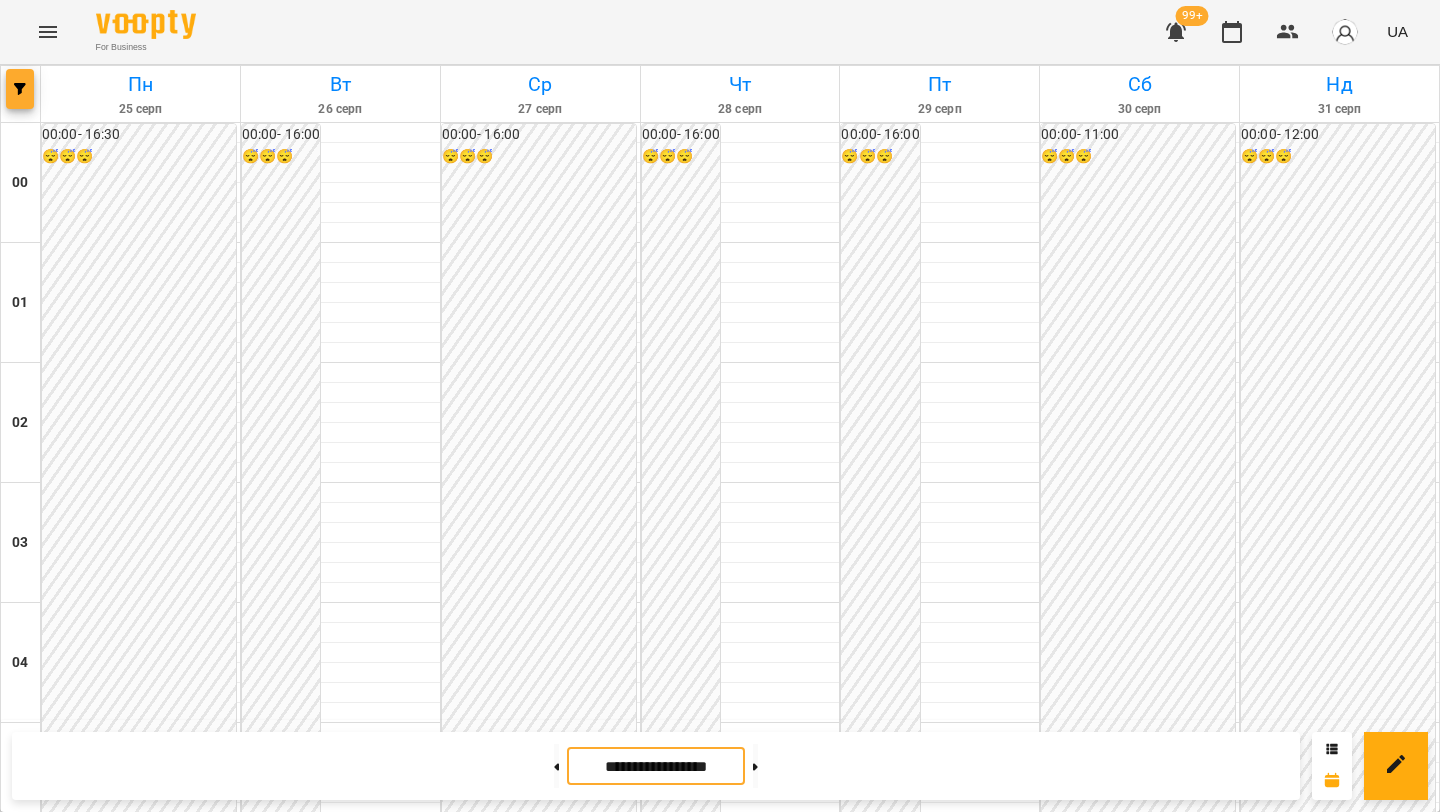 click 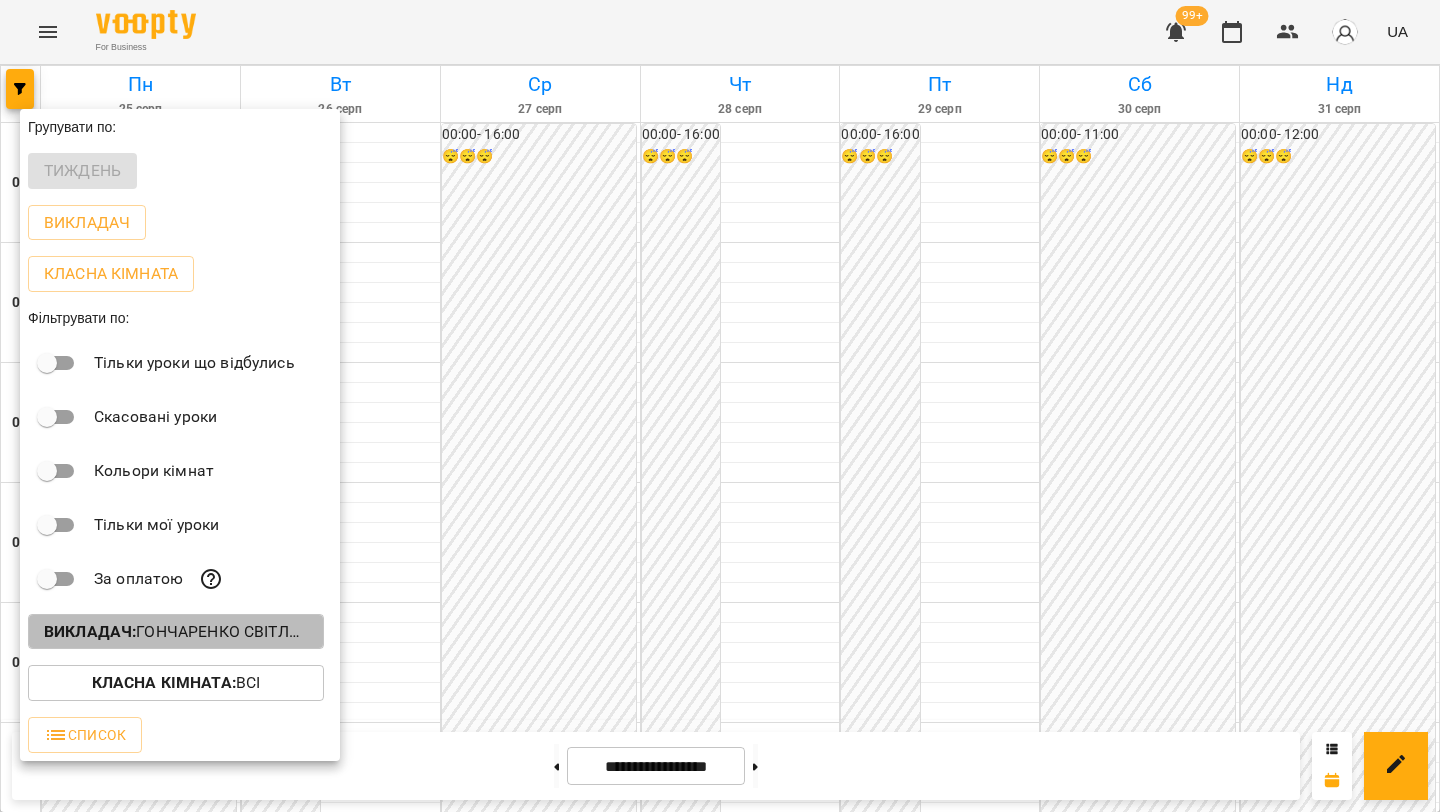 click on "Викладач : [LAST] [FIRST] [LAST]\ДТ ЛОГОПЕД УКР\ https://us06web.zoom.us/j/81989846243" at bounding box center [176, 632] 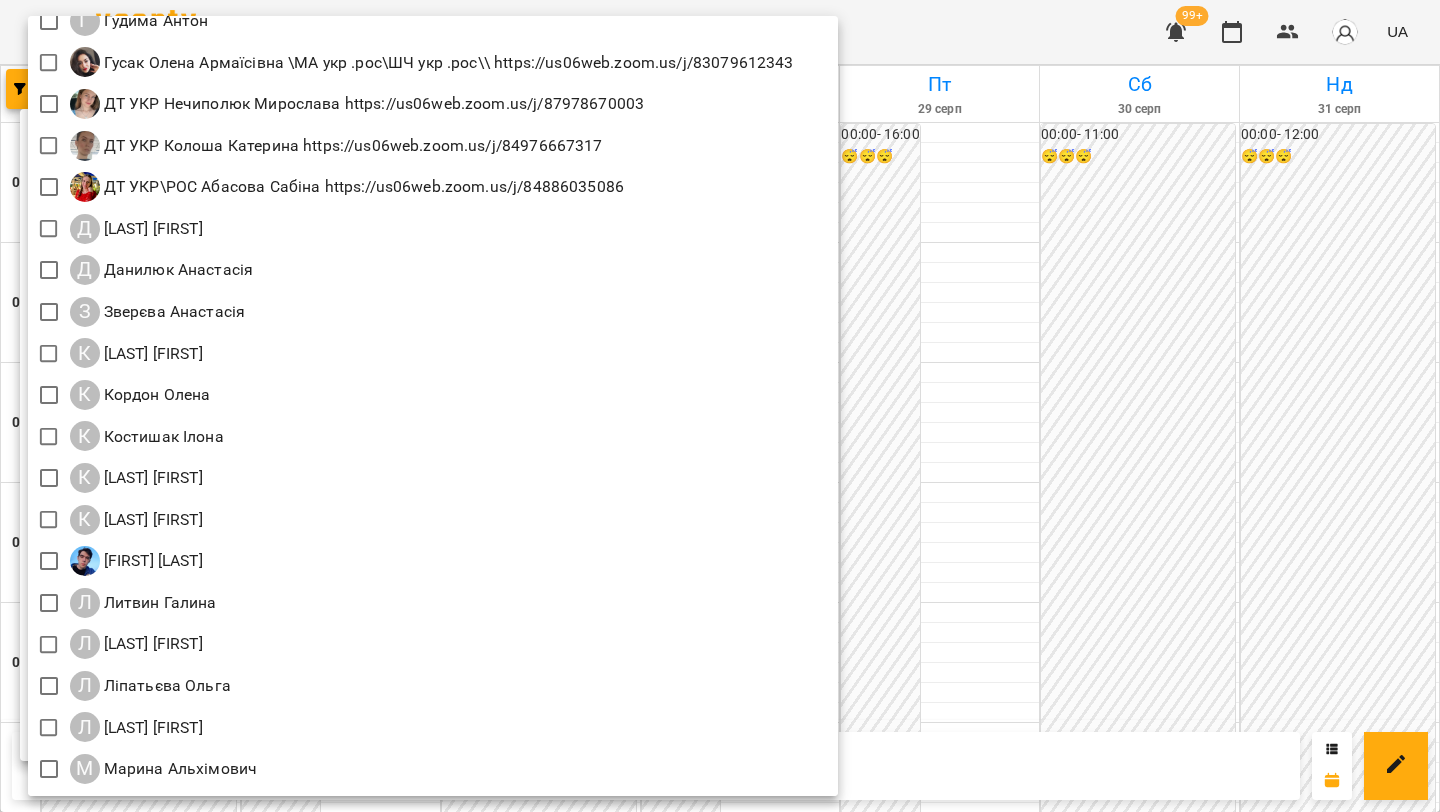 scroll, scrollTop: 1050, scrollLeft: 0, axis: vertical 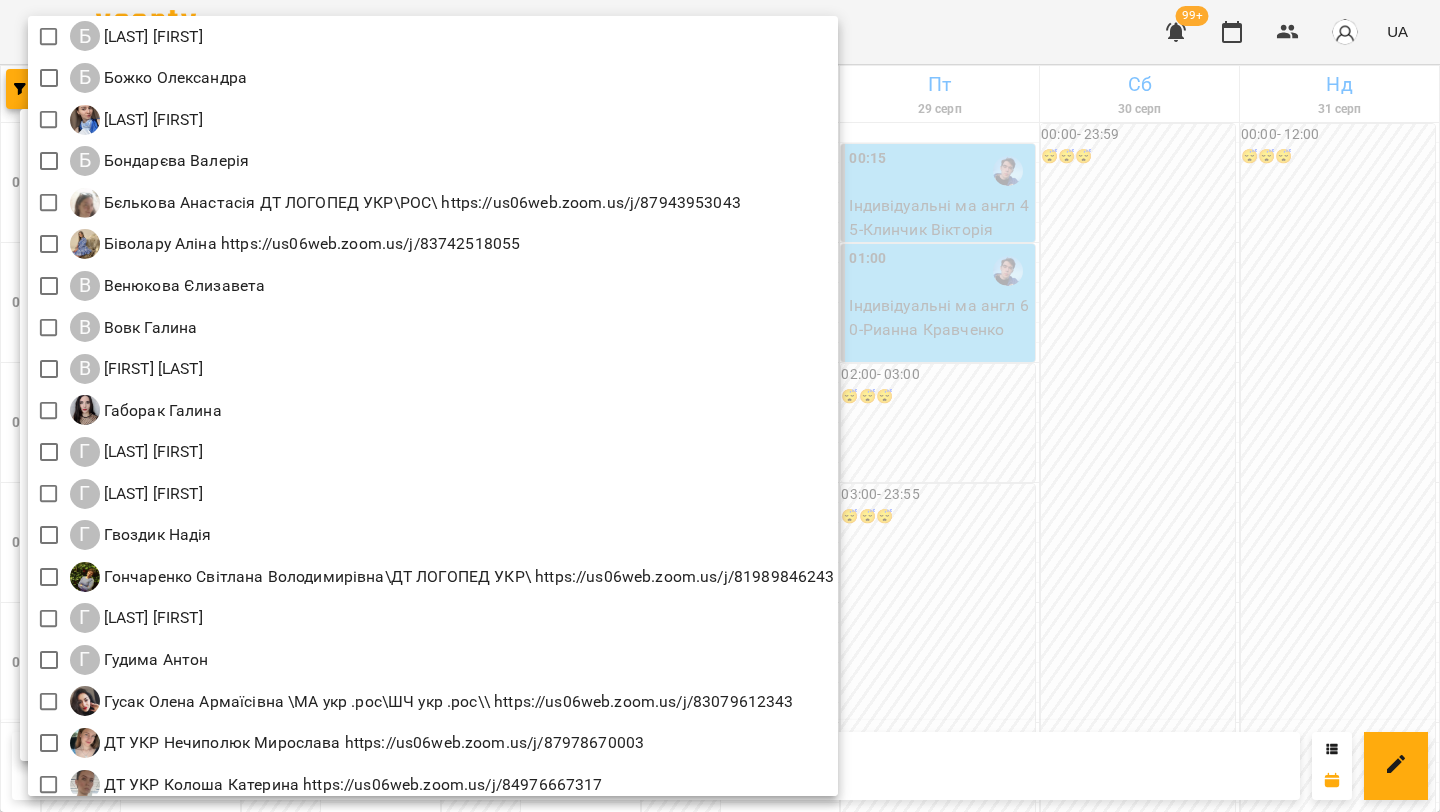 click at bounding box center (720, 406) 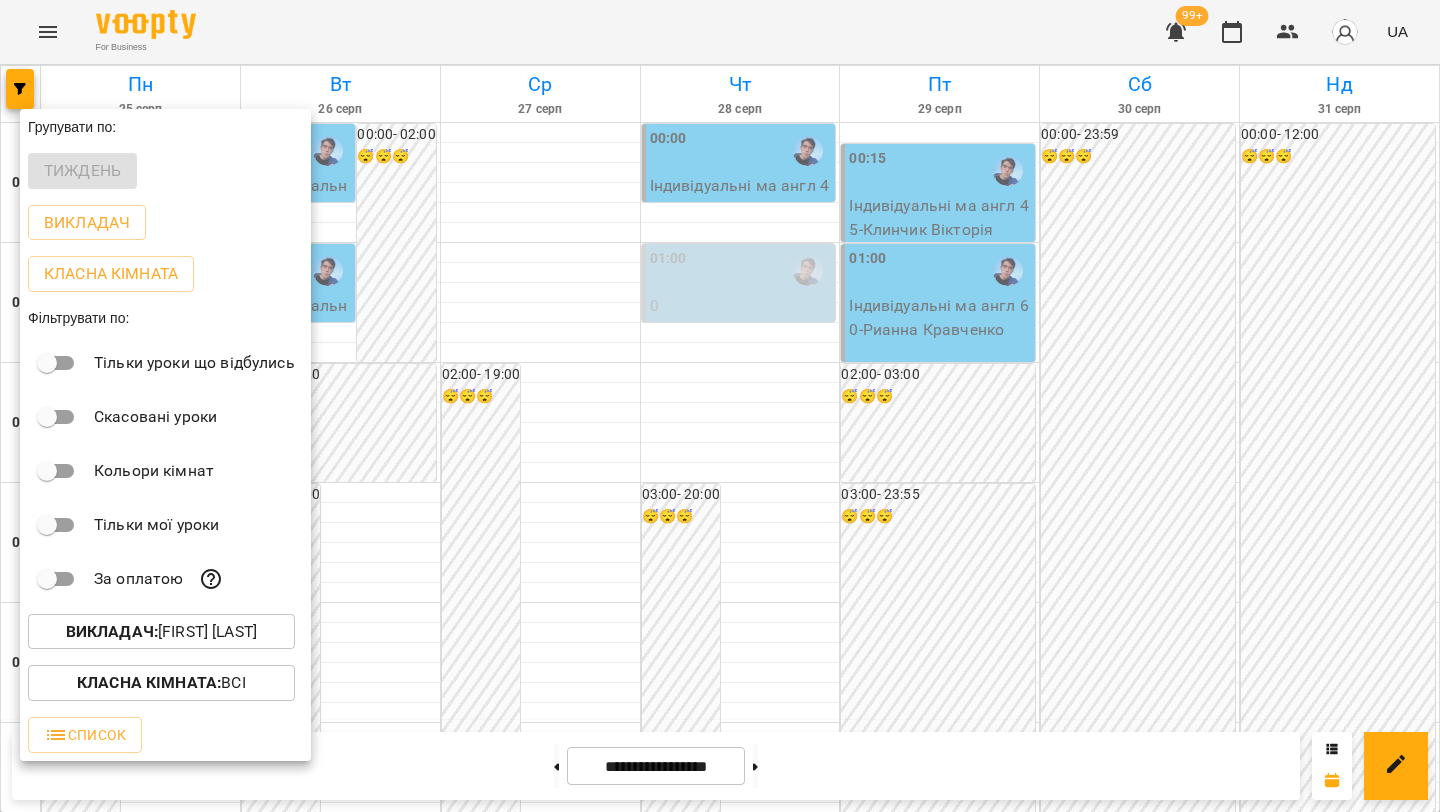 click at bounding box center (720, 406) 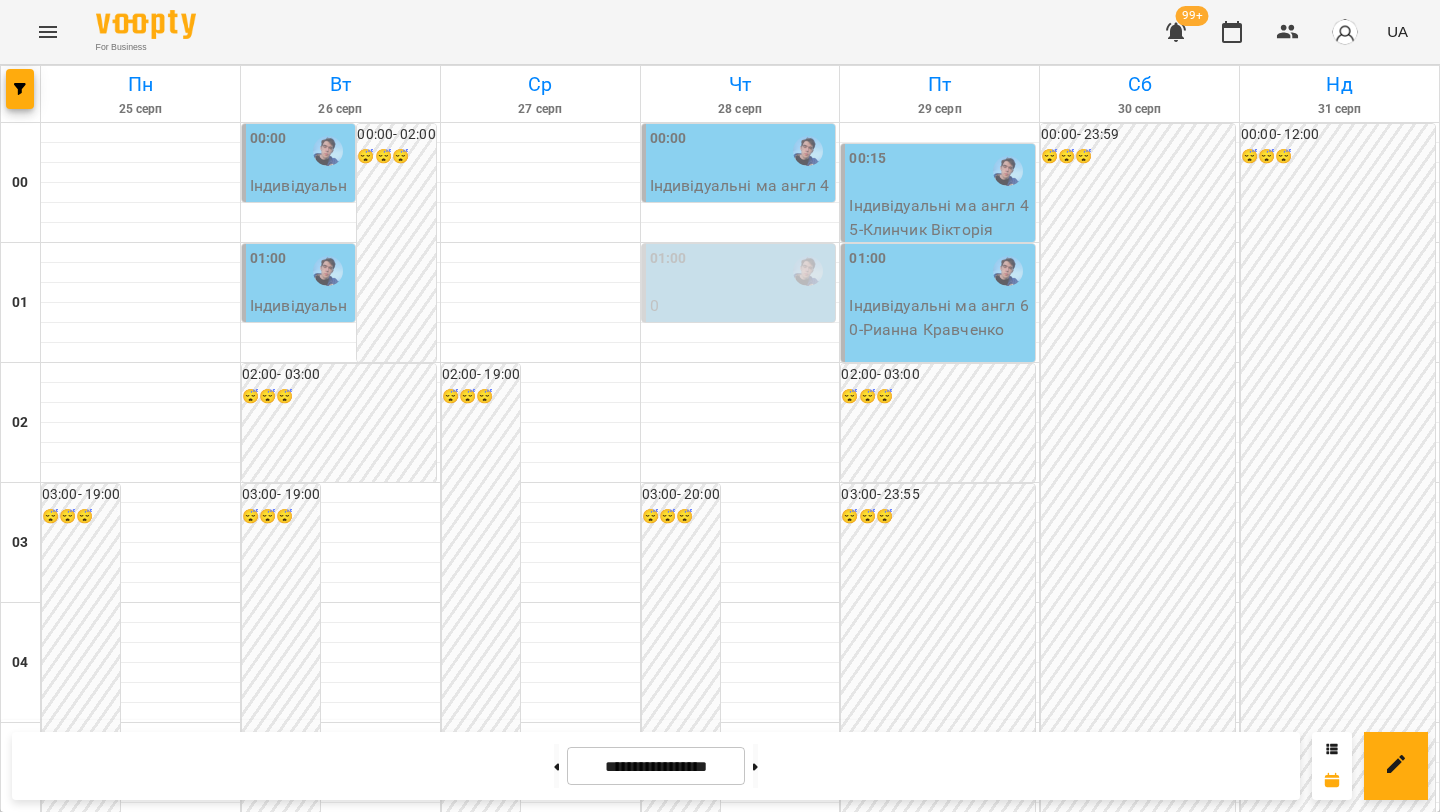 scroll, scrollTop: 1812, scrollLeft: 0, axis: vertical 